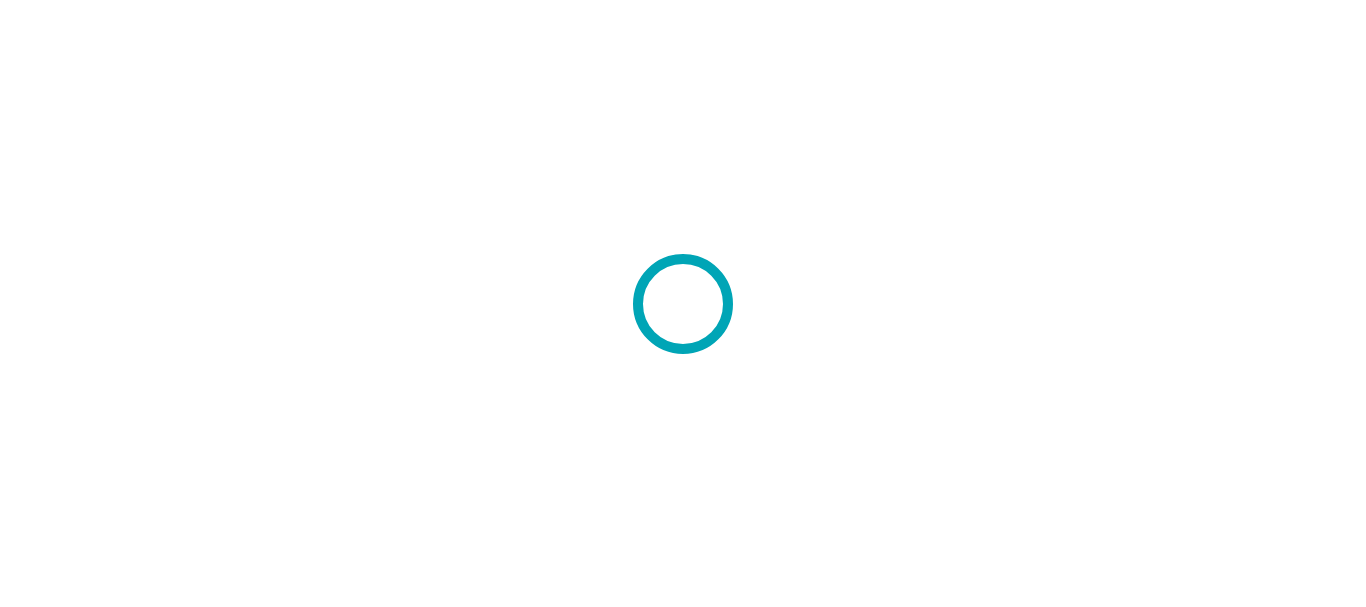 scroll, scrollTop: 0, scrollLeft: 0, axis: both 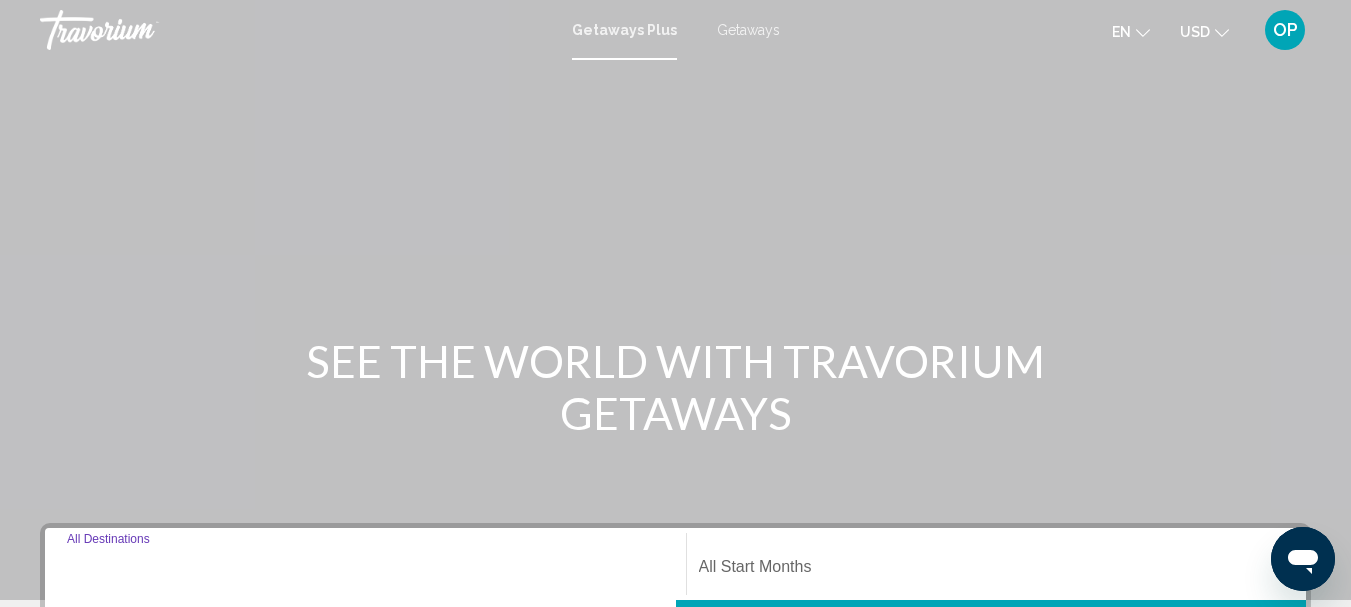 click on "Destination All Destinations" at bounding box center [365, 571] 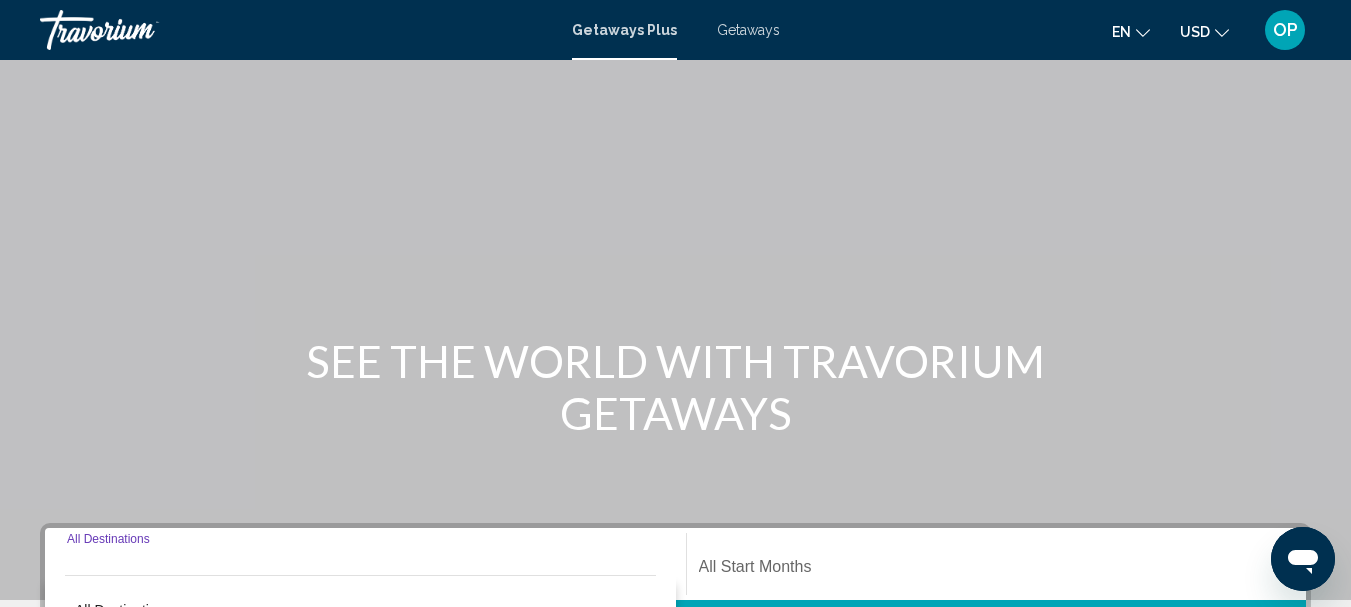 scroll, scrollTop: 458, scrollLeft: 0, axis: vertical 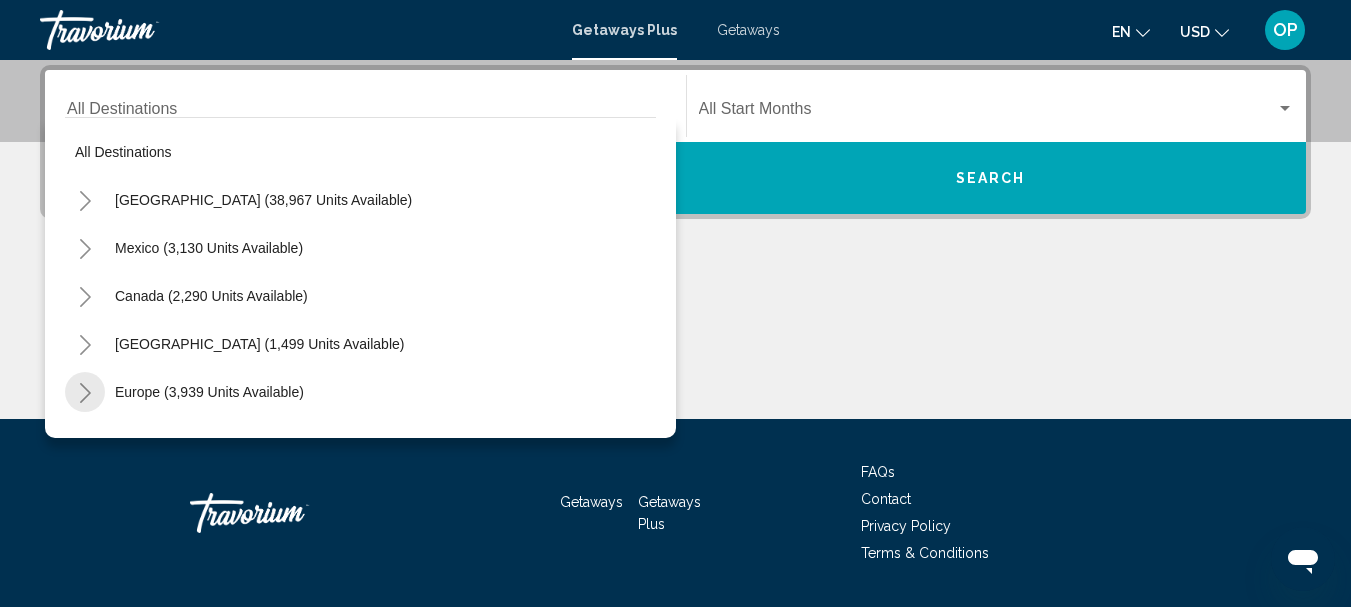 click 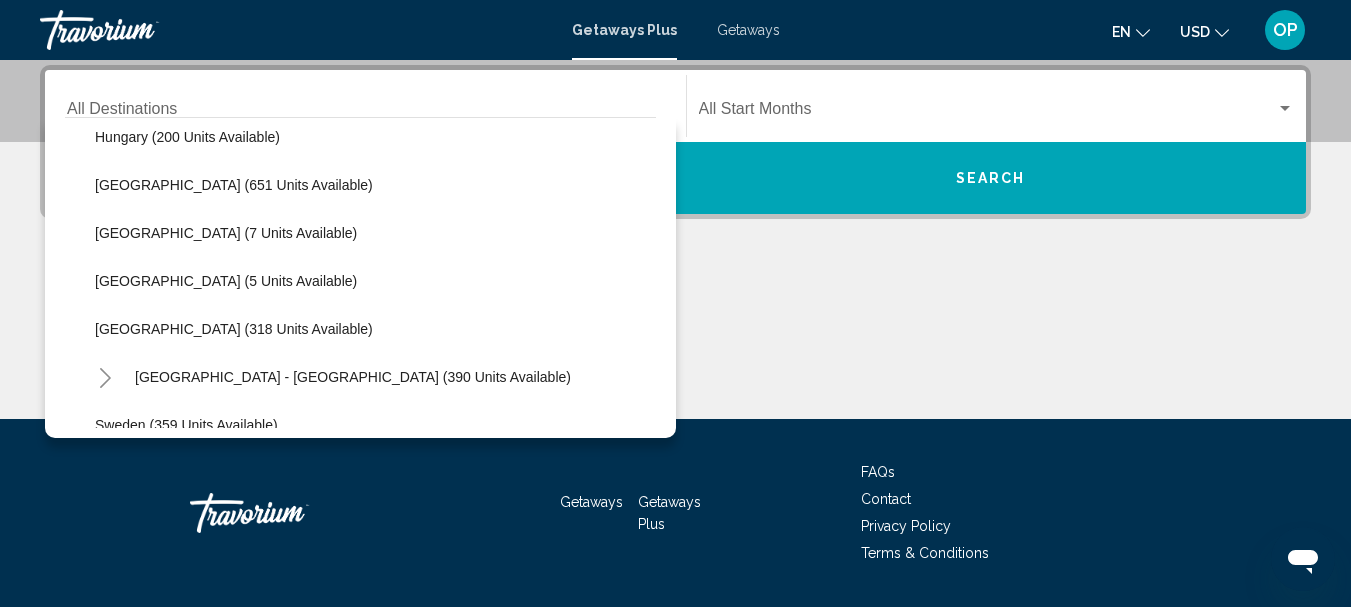 scroll, scrollTop: 569, scrollLeft: 0, axis: vertical 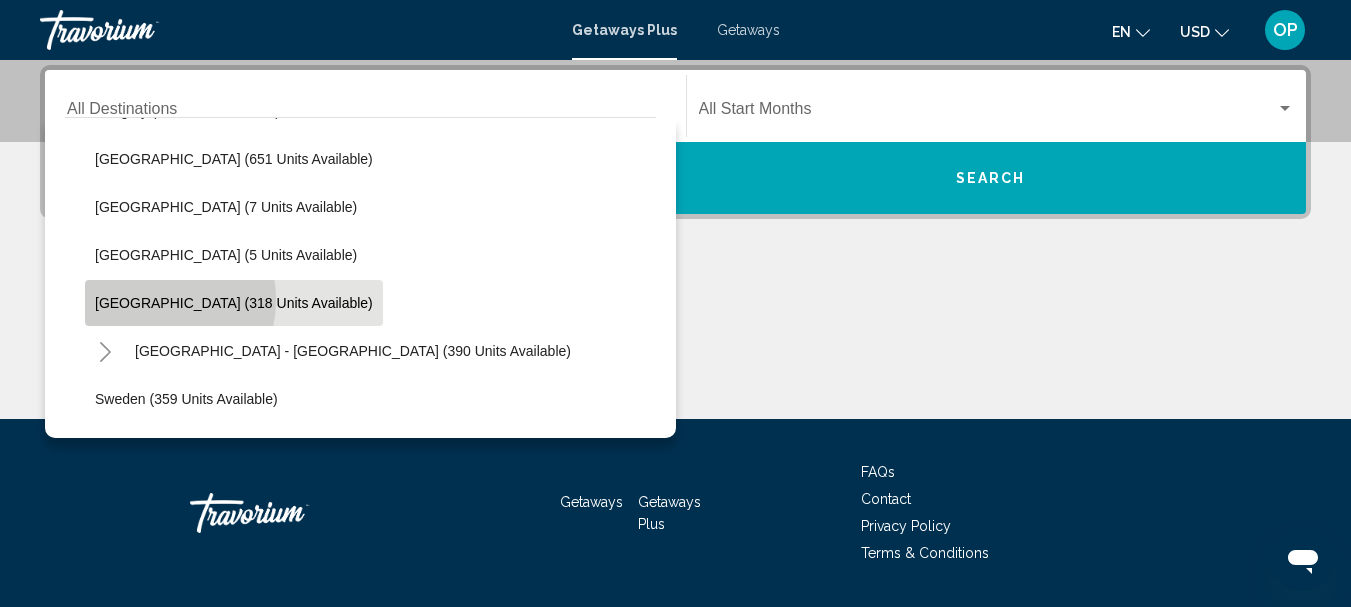click on "[GEOGRAPHIC_DATA] (318 units available)" 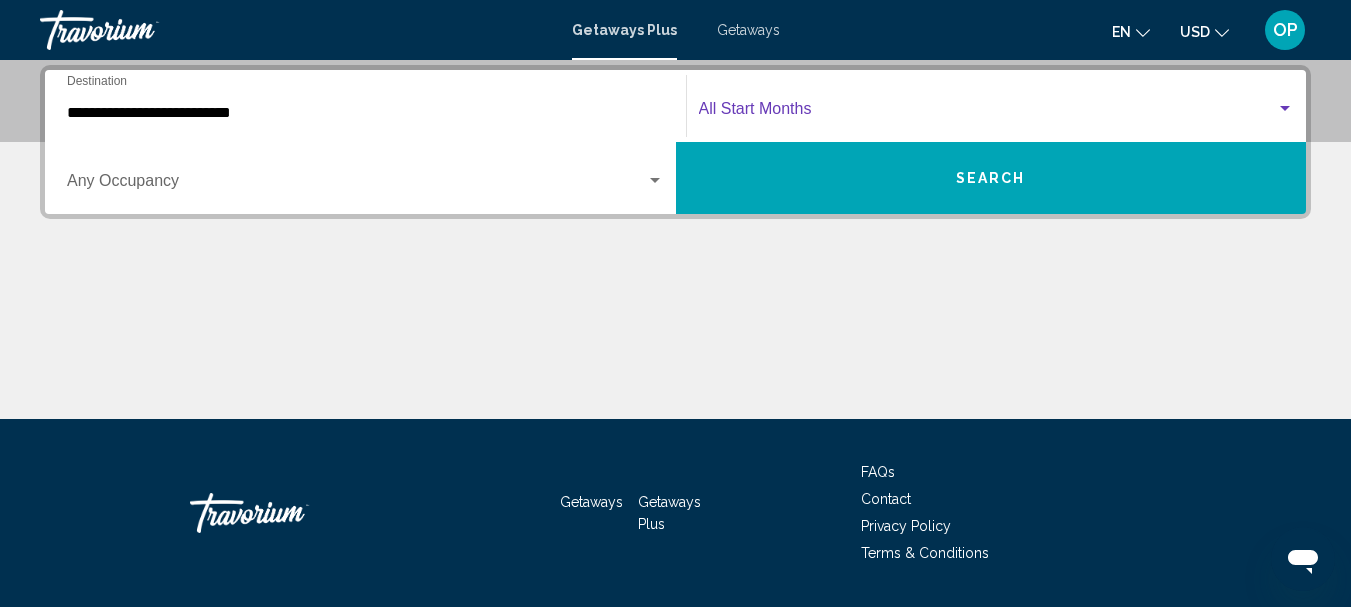 click at bounding box center [988, 113] 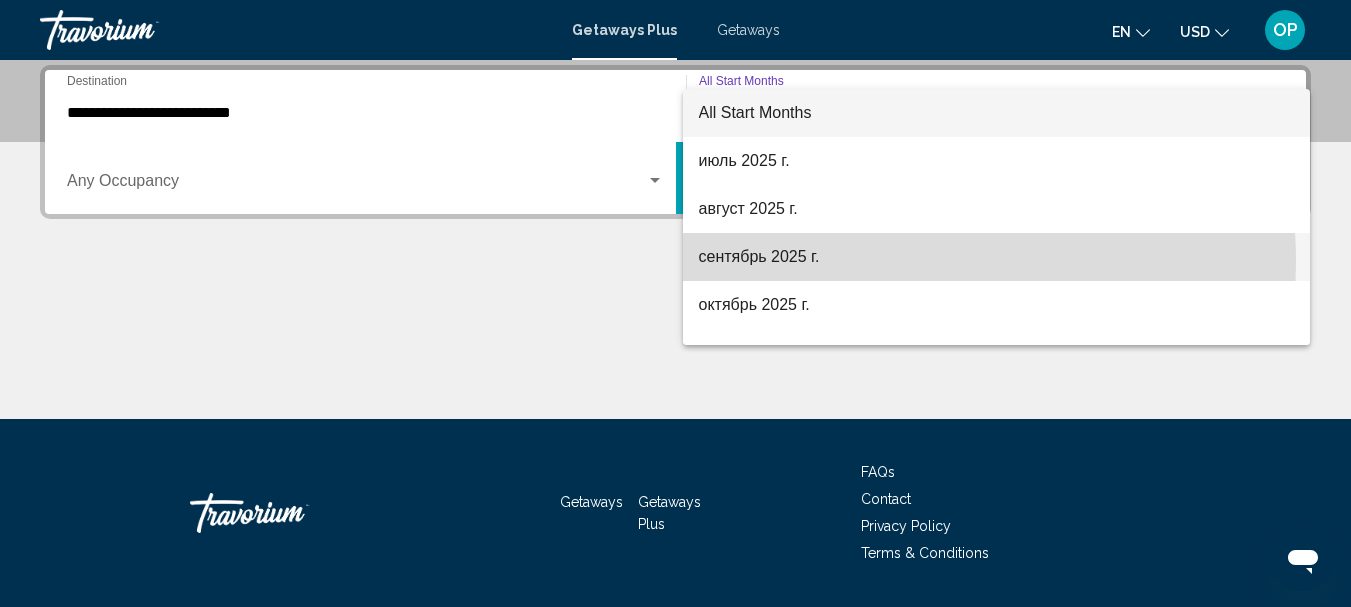 click on "сентябрь 2025 г." at bounding box center (997, 257) 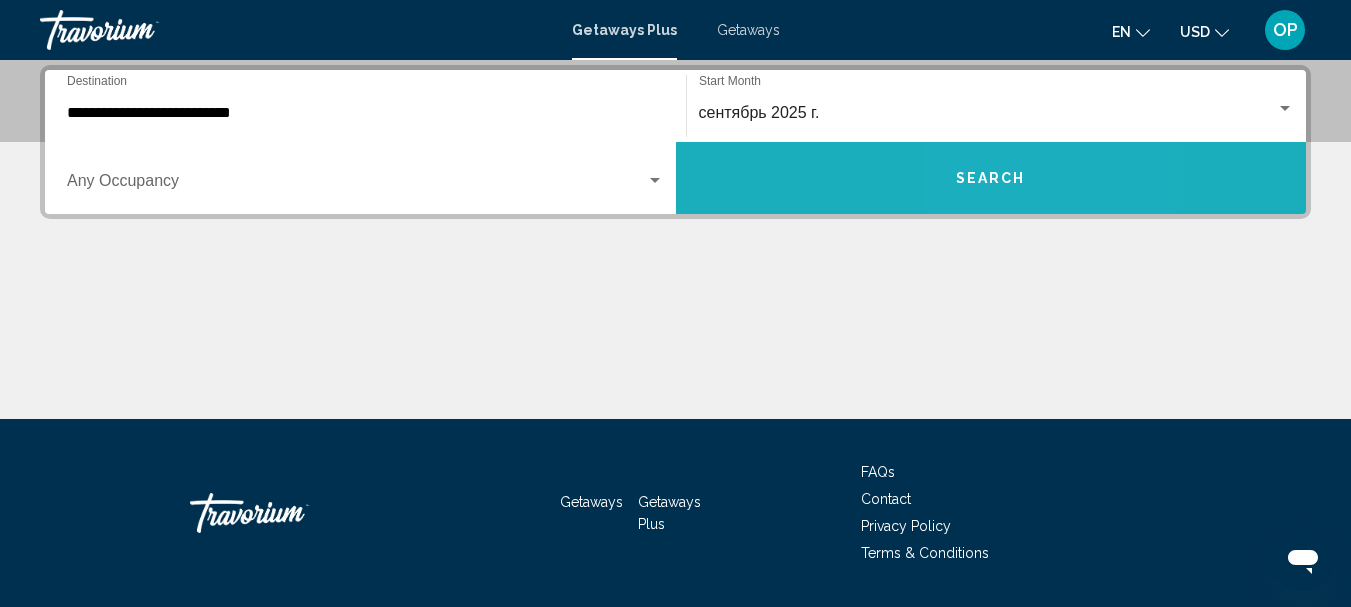 click on "Search" at bounding box center (991, 179) 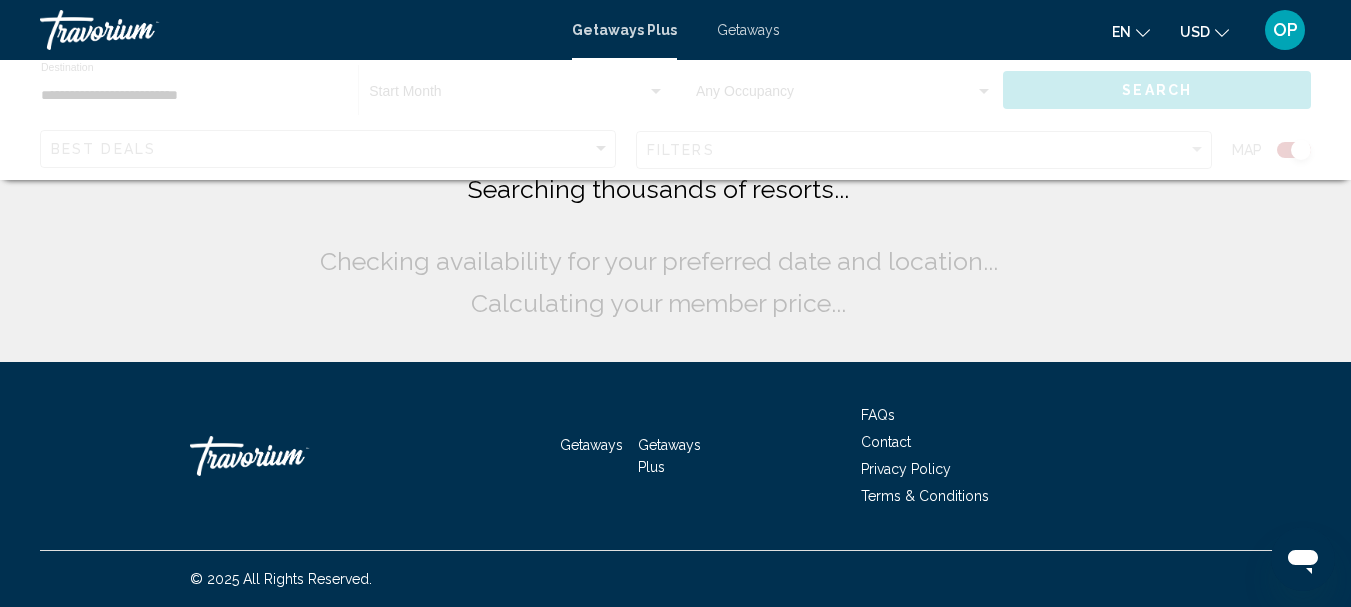 scroll, scrollTop: 0, scrollLeft: 0, axis: both 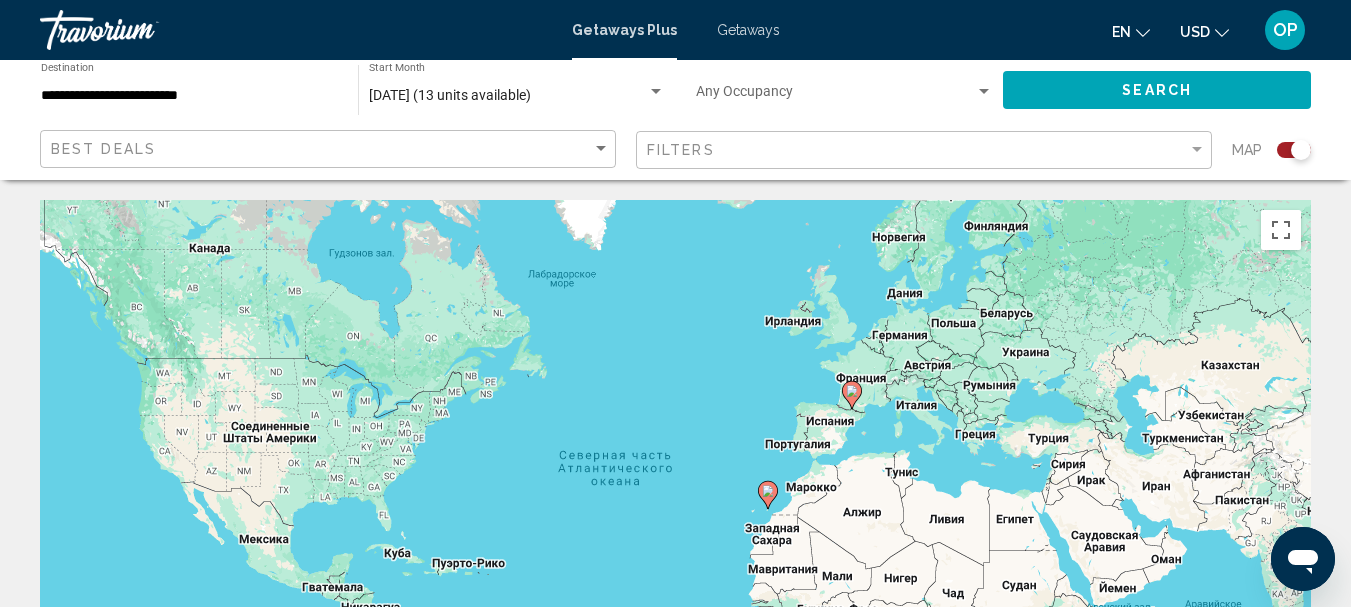 click on "Getaways" at bounding box center [748, 30] 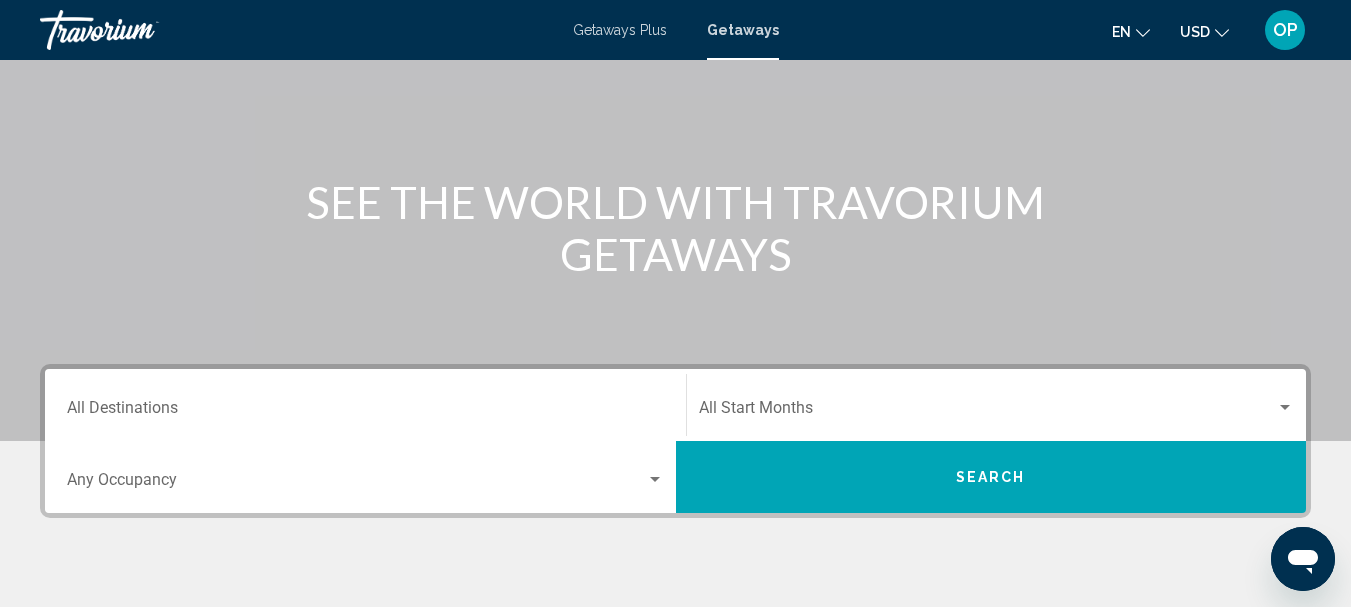 scroll, scrollTop: 167, scrollLeft: 0, axis: vertical 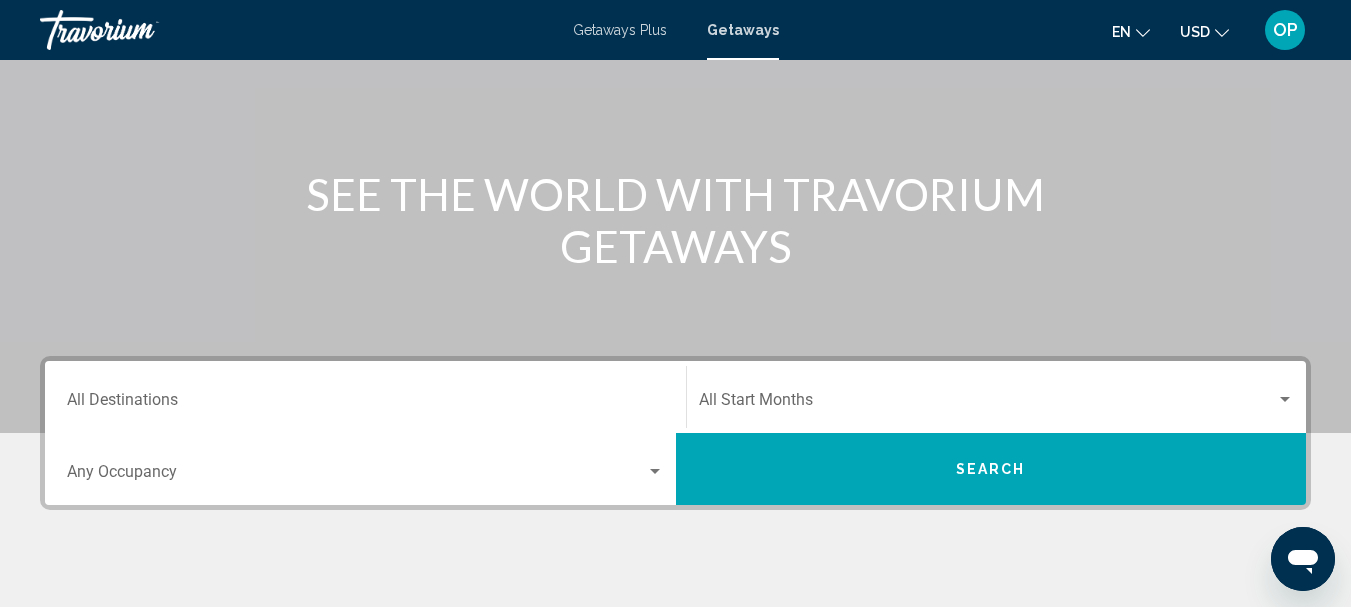 click on "Destination All Destinations" at bounding box center [365, 397] 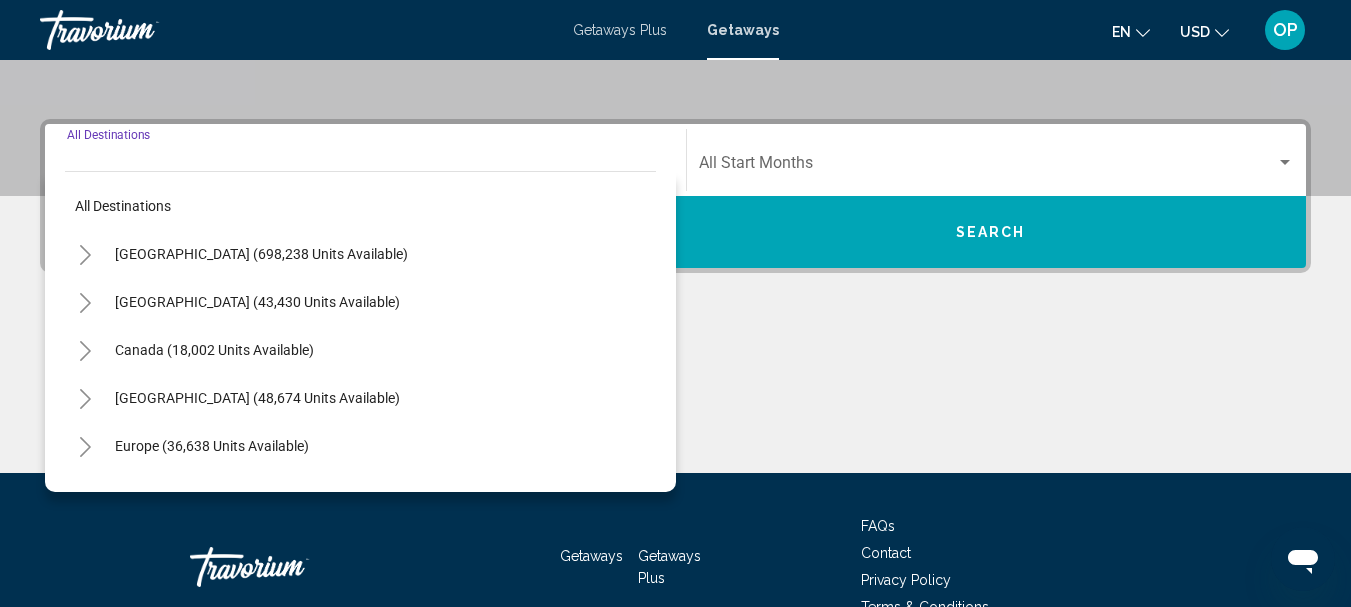 scroll, scrollTop: 458, scrollLeft: 0, axis: vertical 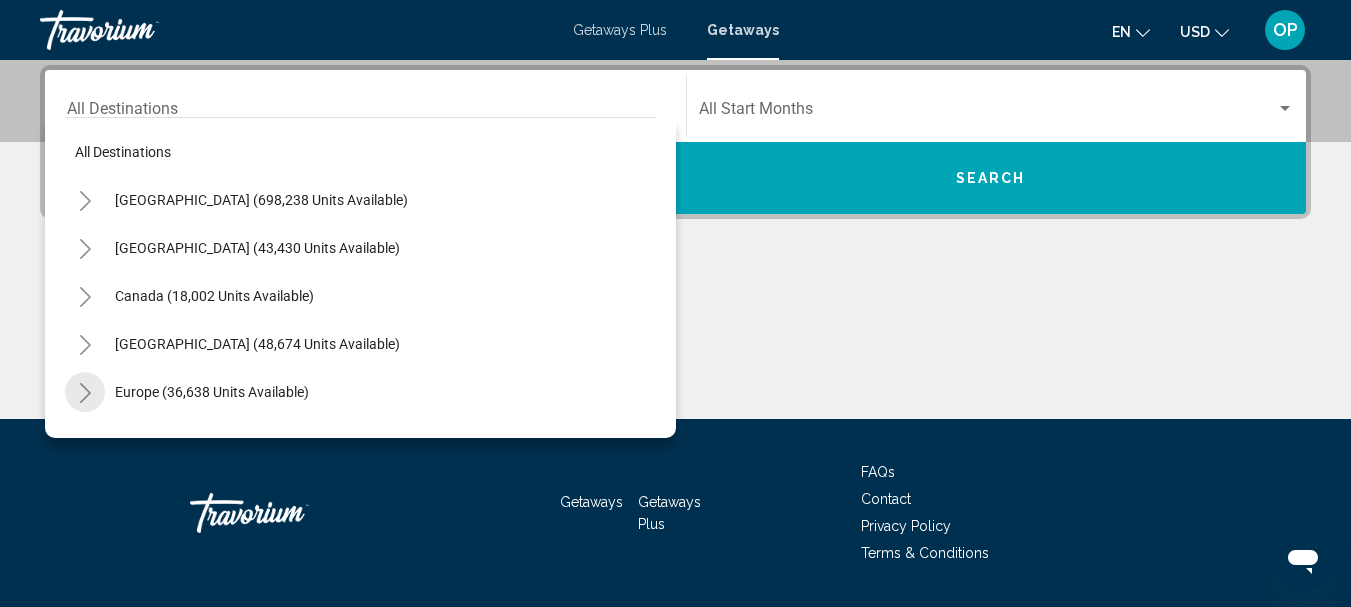 click 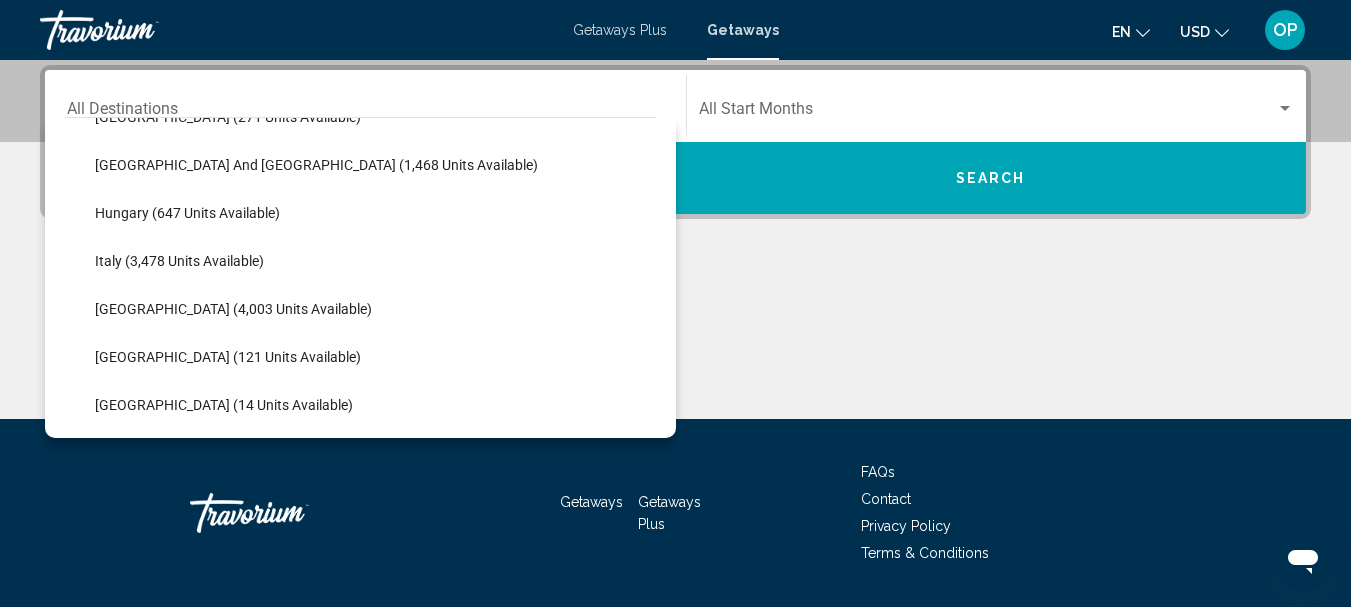 scroll, scrollTop: 665, scrollLeft: 0, axis: vertical 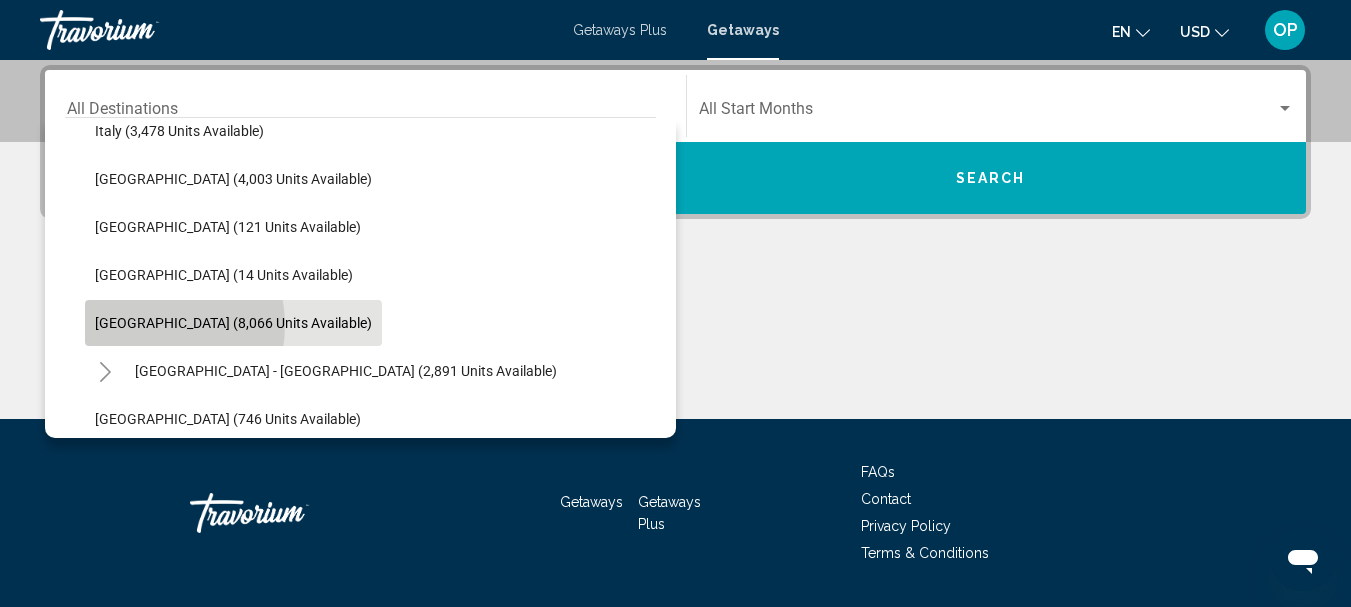 click on "[GEOGRAPHIC_DATA] (8,066 units available)" 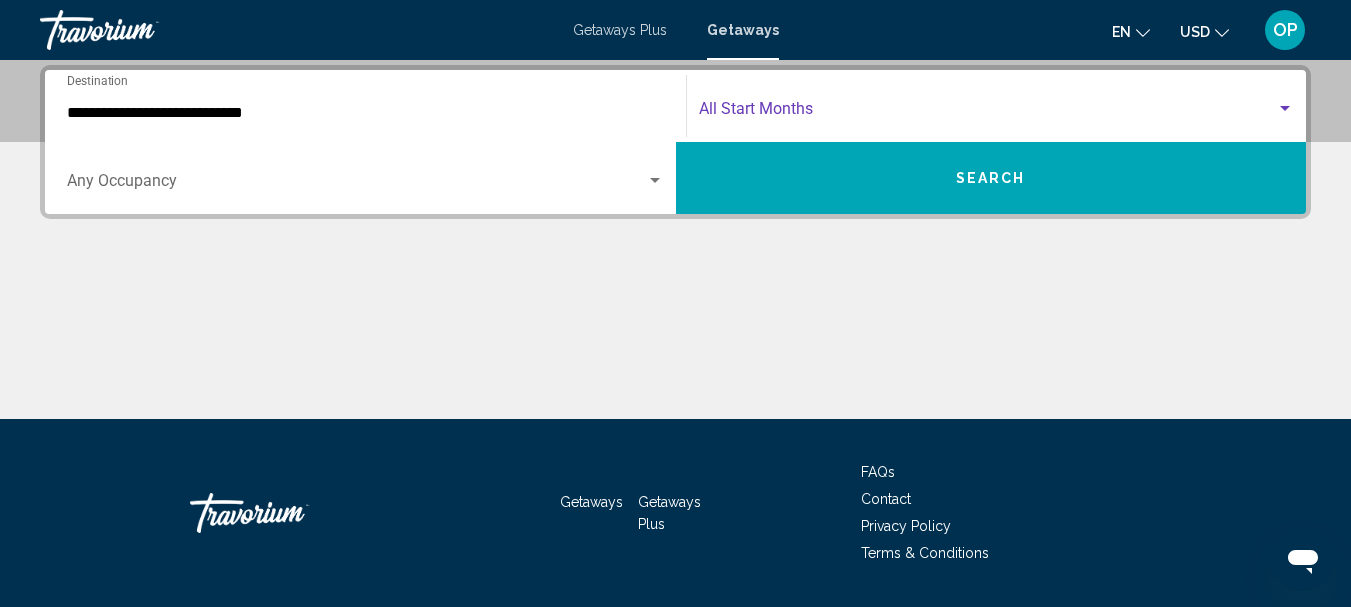 click at bounding box center [988, 113] 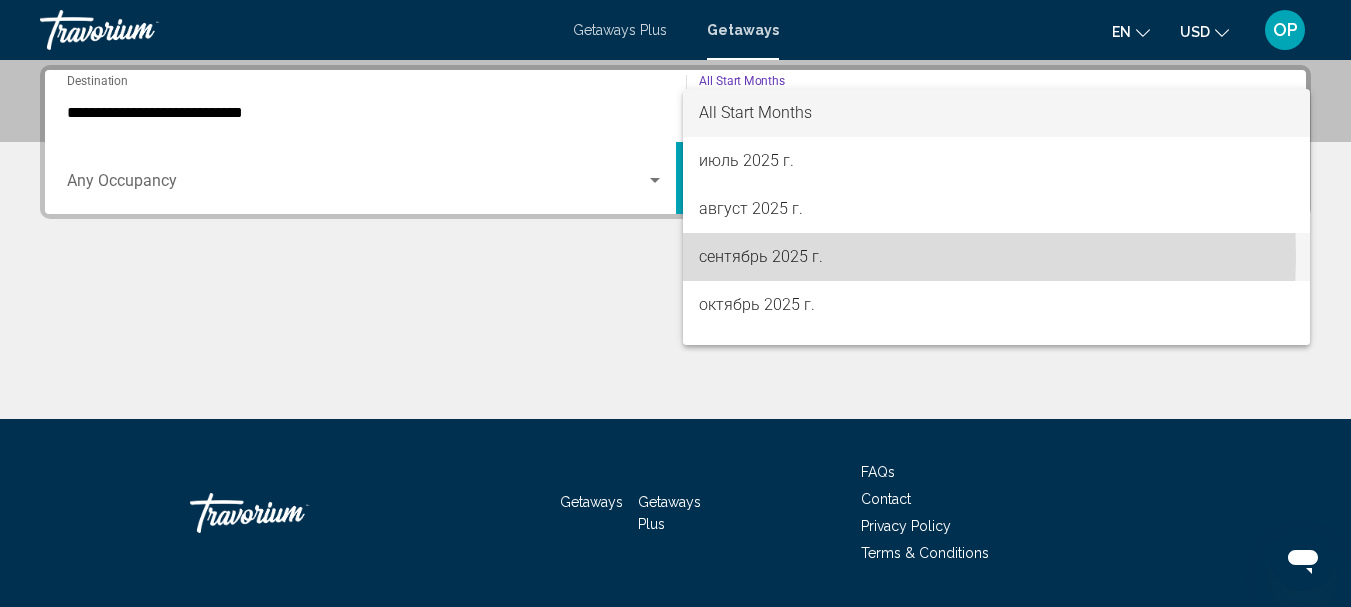 click on "сентябрь 2025 г." at bounding box center (997, 257) 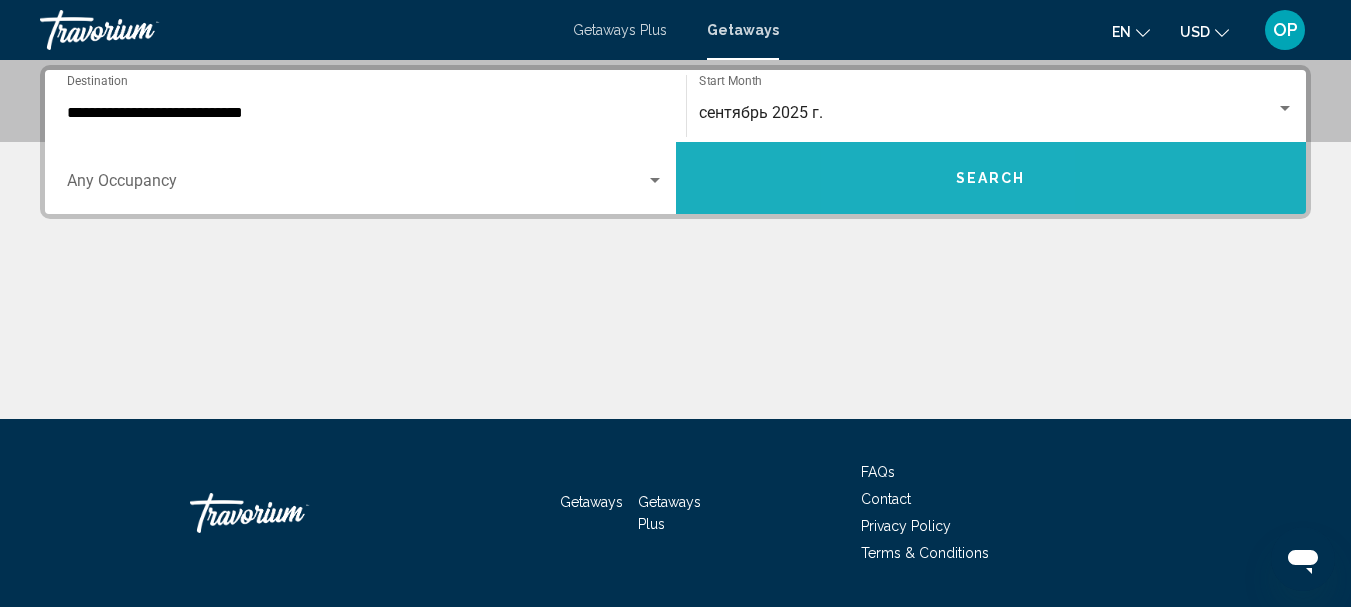 click on "Search" at bounding box center (991, 178) 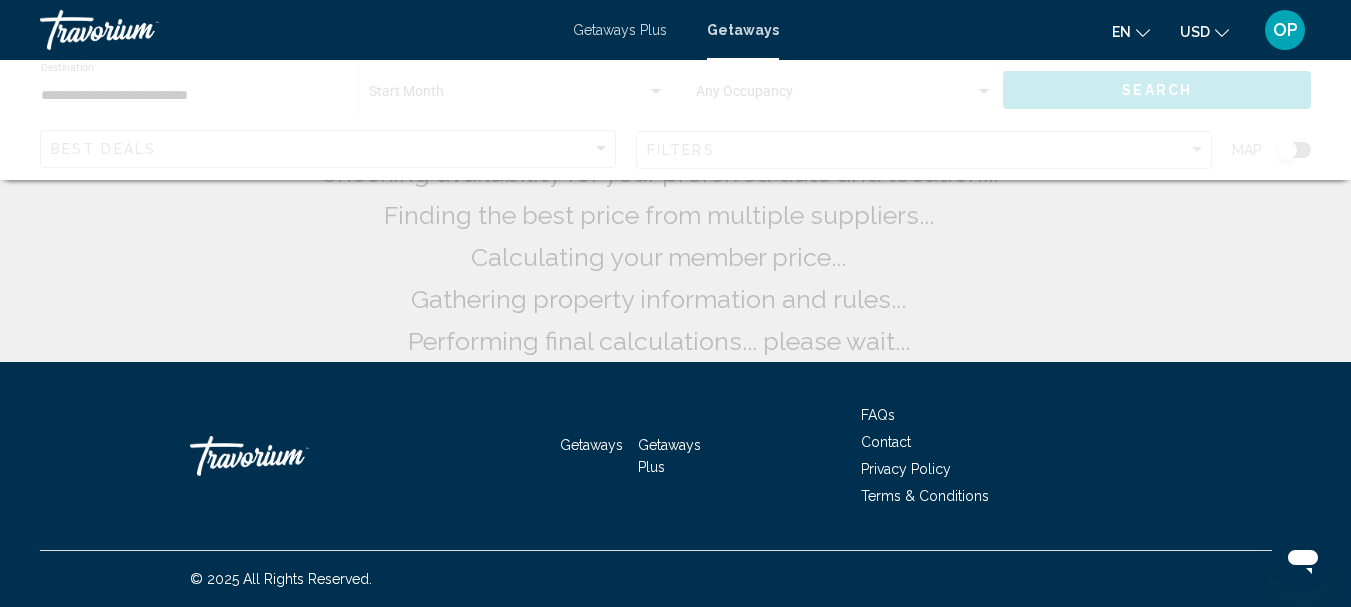 scroll, scrollTop: 0, scrollLeft: 0, axis: both 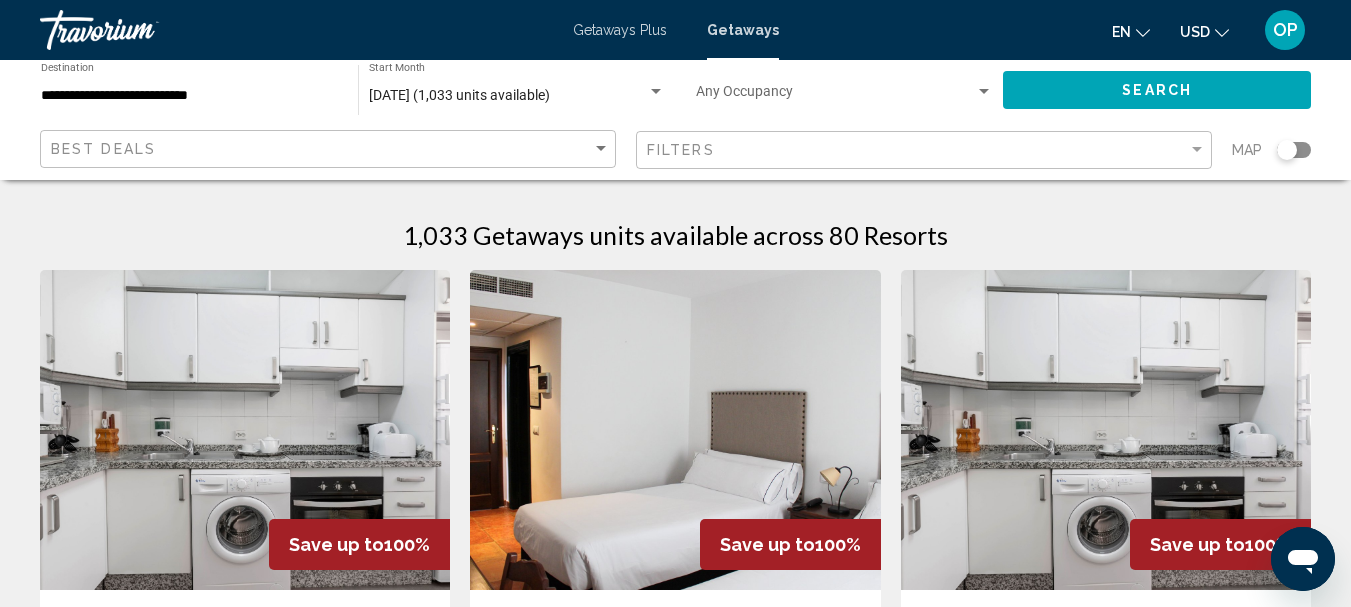 click 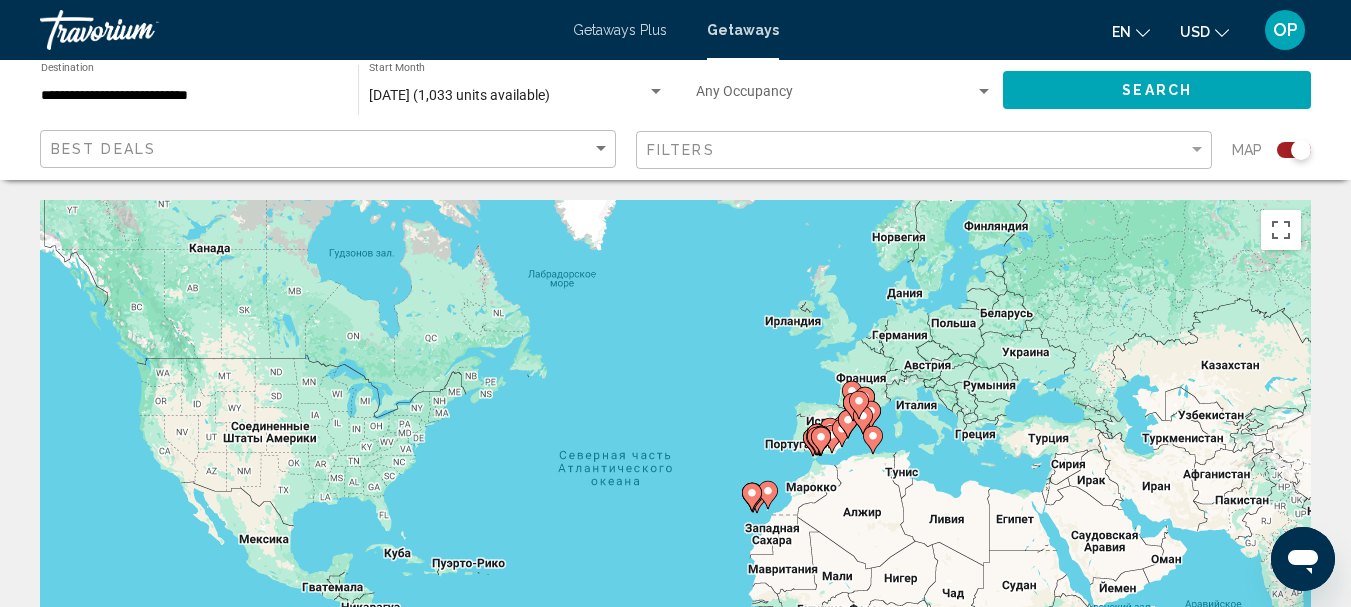 click 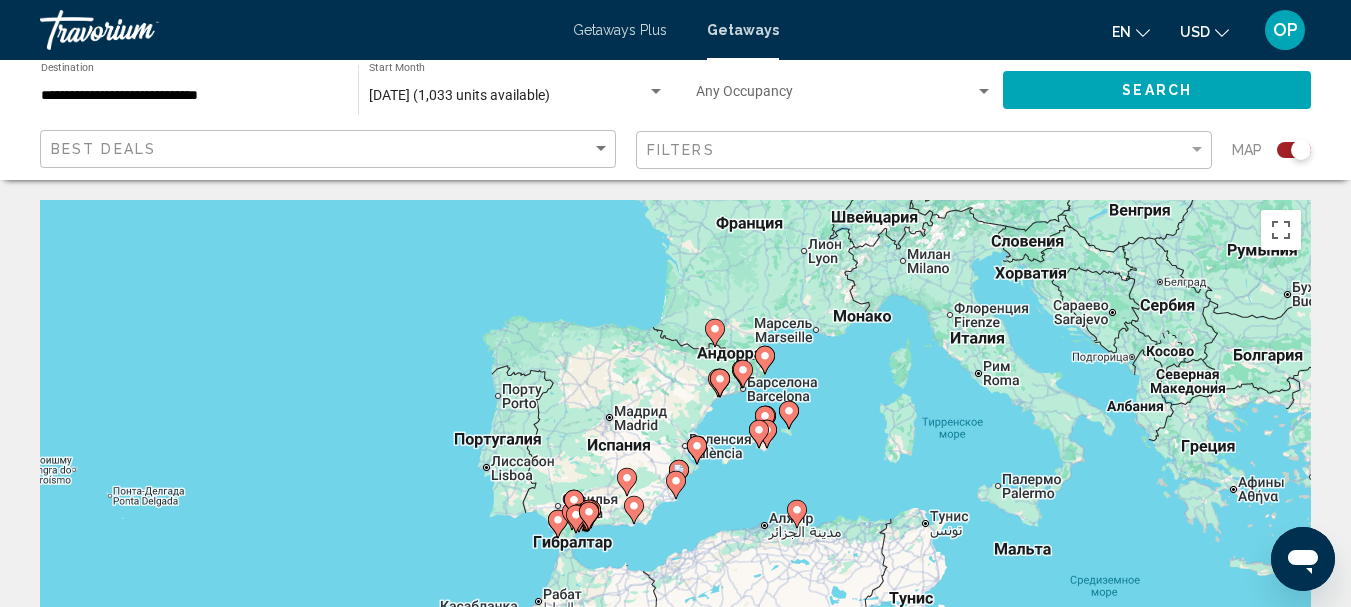 click at bounding box center [589, 516] 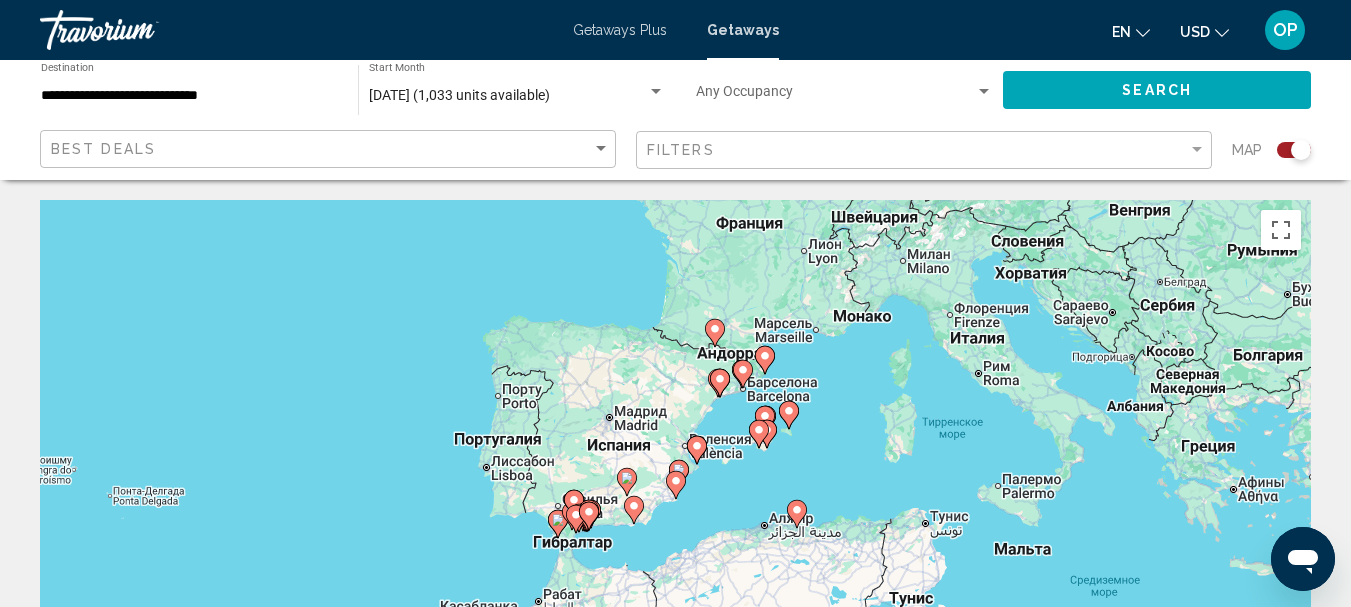 type on "**********" 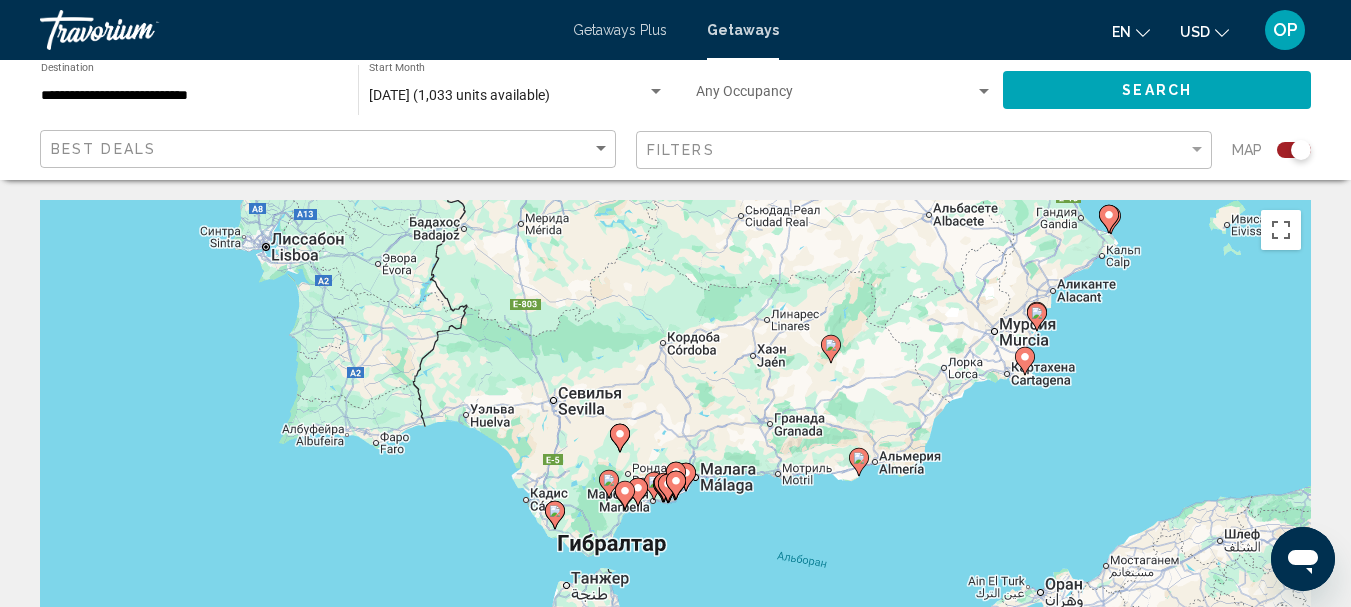 click 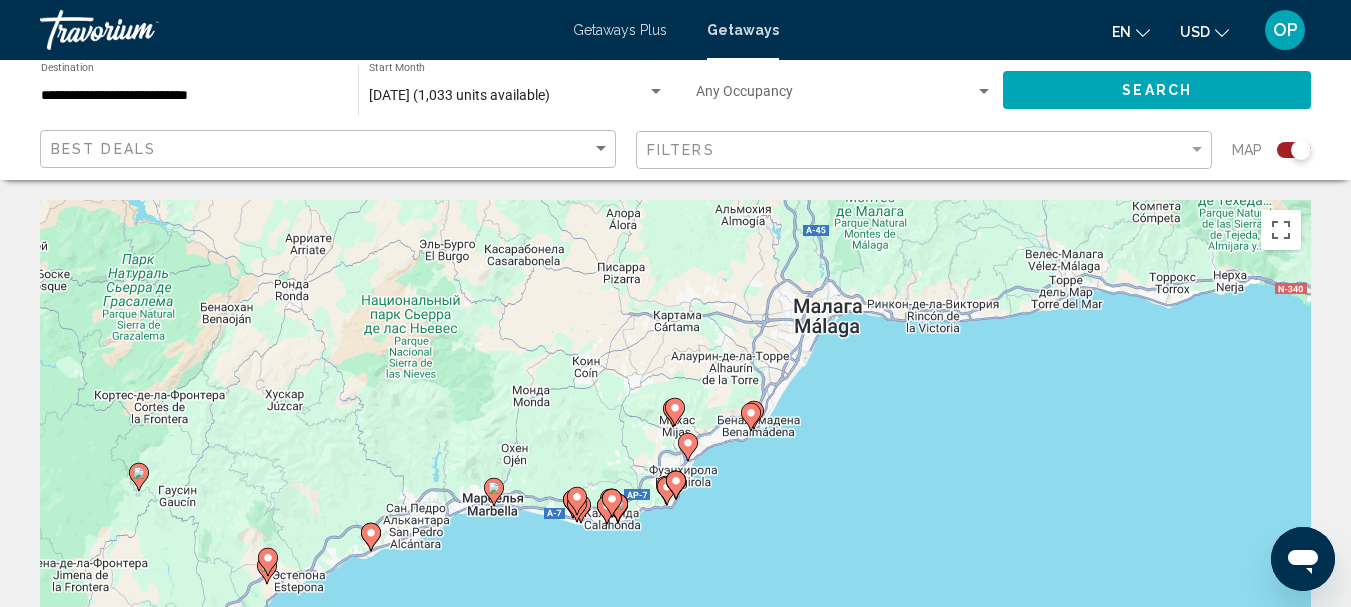 click 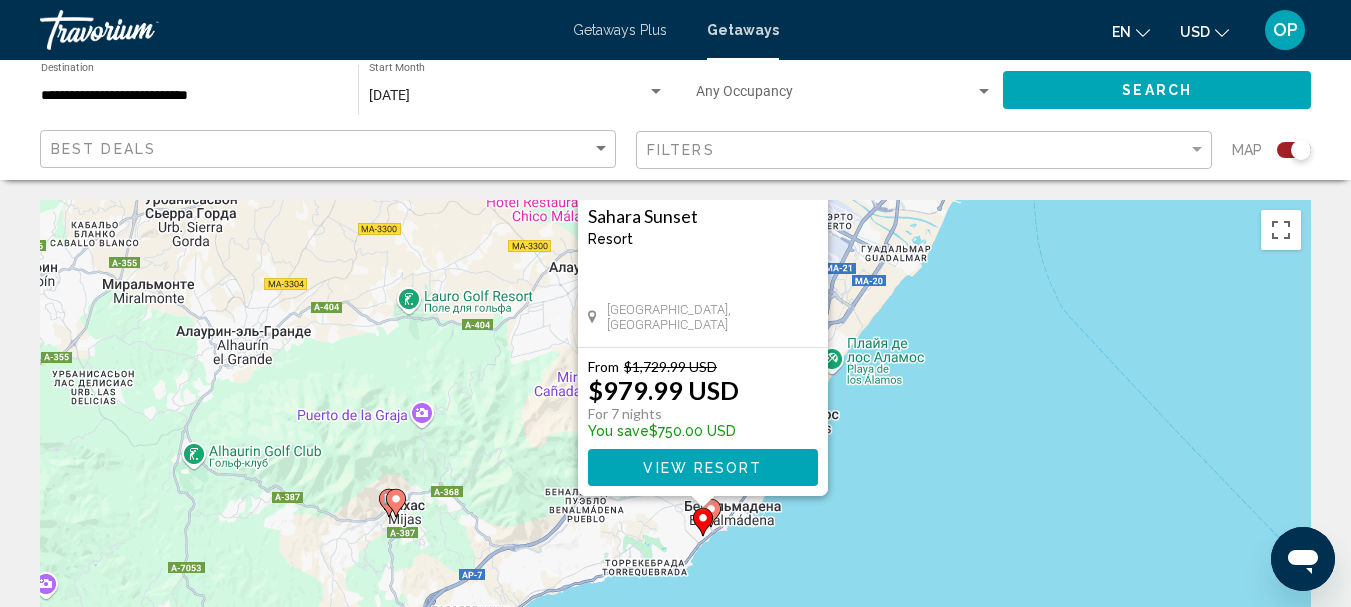 drag, startPoint x: 891, startPoint y: 514, endPoint x: 918, endPoint y: 279, distance: 236.54597 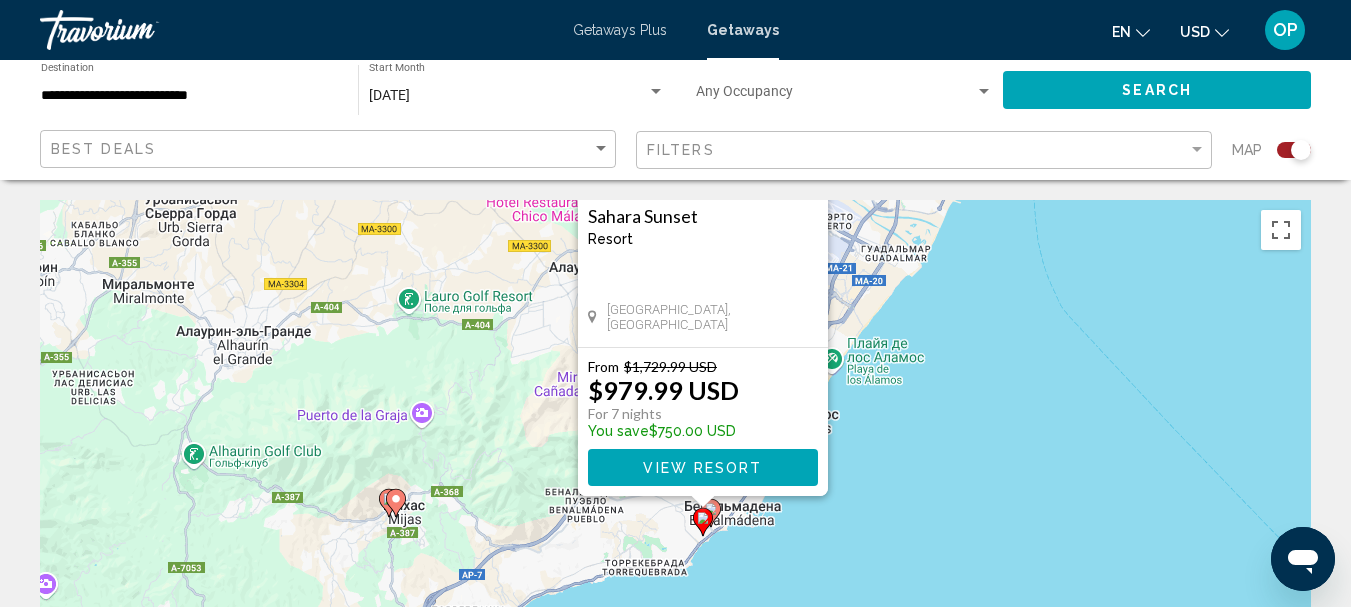 click 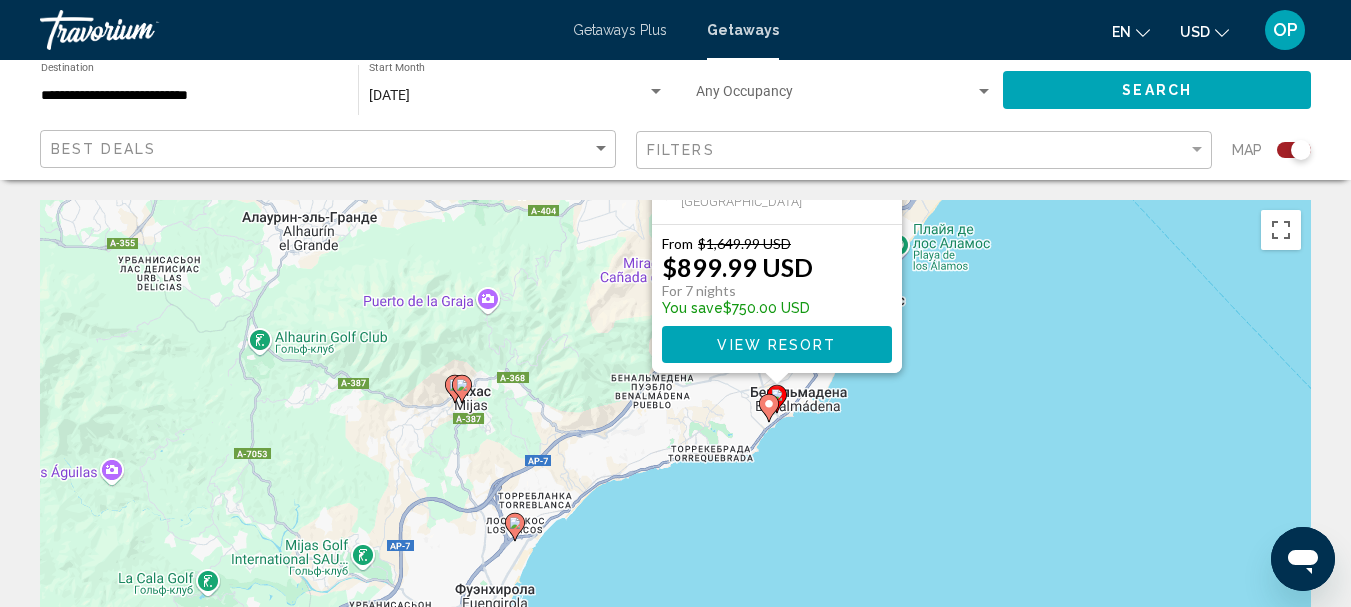 drag, startPoint x: 888, startPoint y: 543, endPoint x: 989, endPoint y: 184, distance: 372.93698 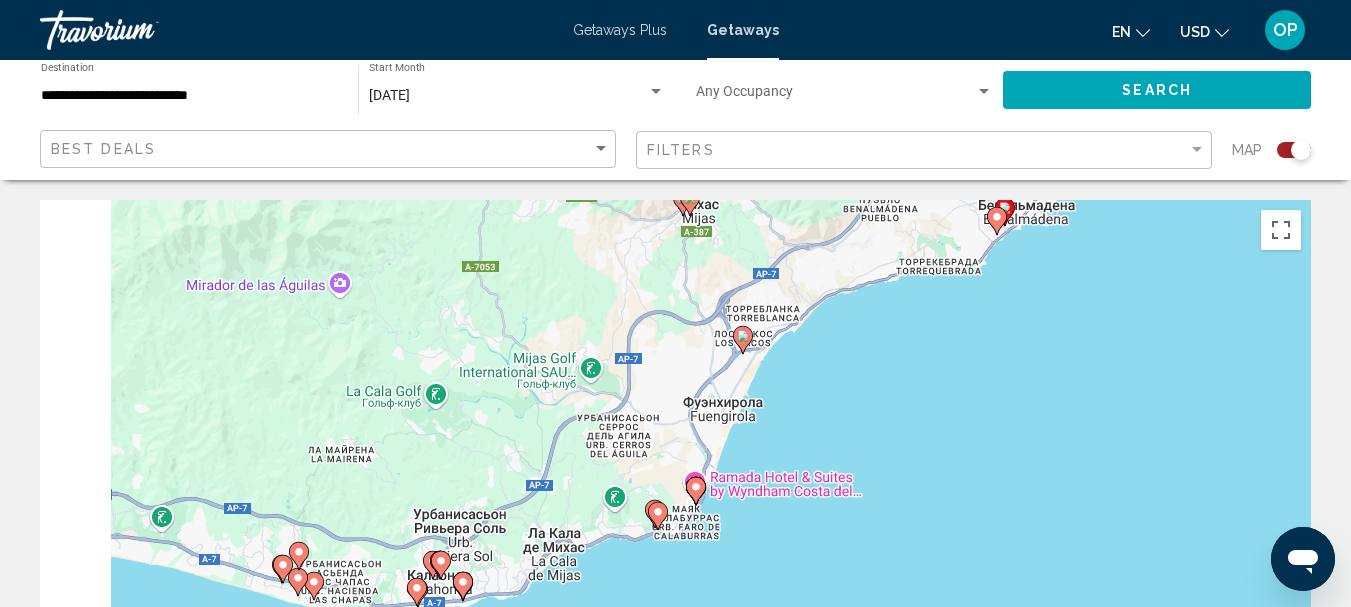 drag, startPoint x: 743, startPoint y: 531, endPoint x: 982, endPoint y: 333, distance: 310.3627 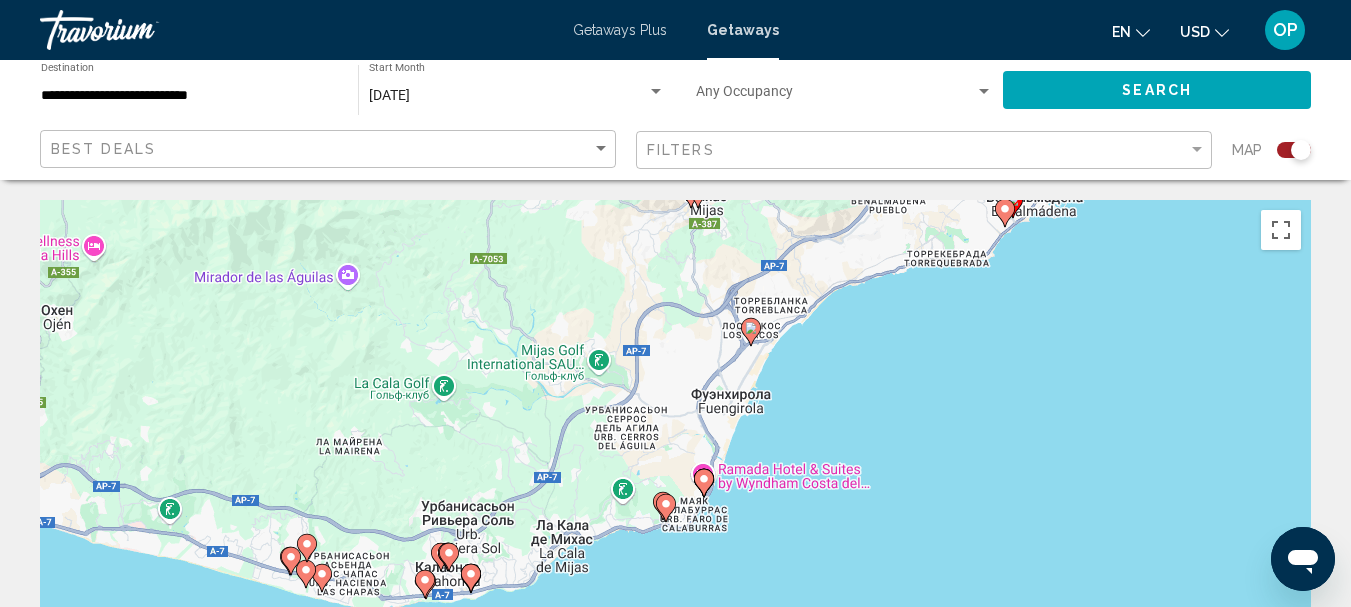 click 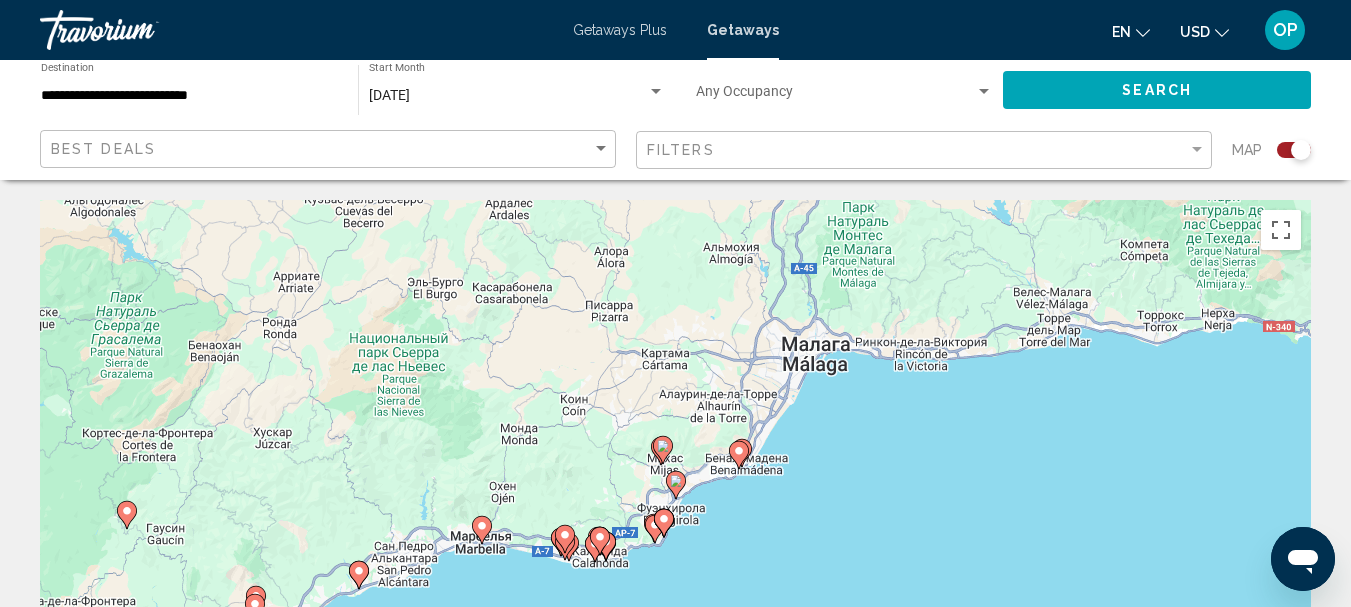 click 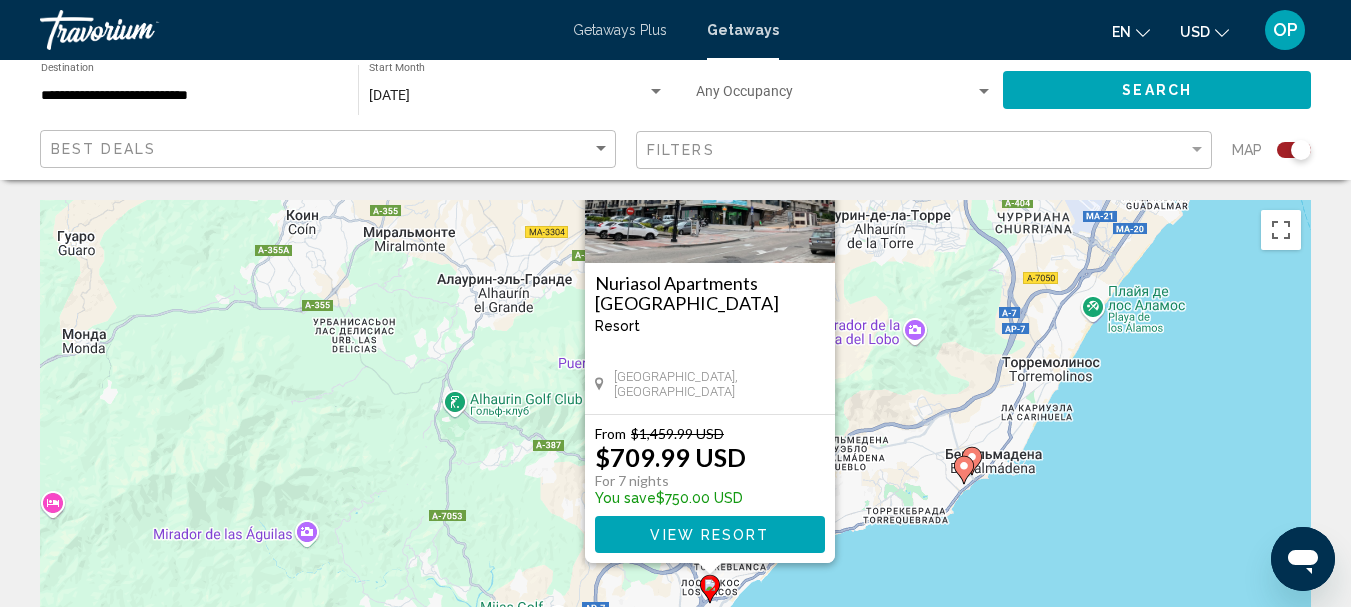 drag, startPoint x: 853, startPoint y: 547, endPoint x: 887, endPoint y: 379, distance: 171.40594 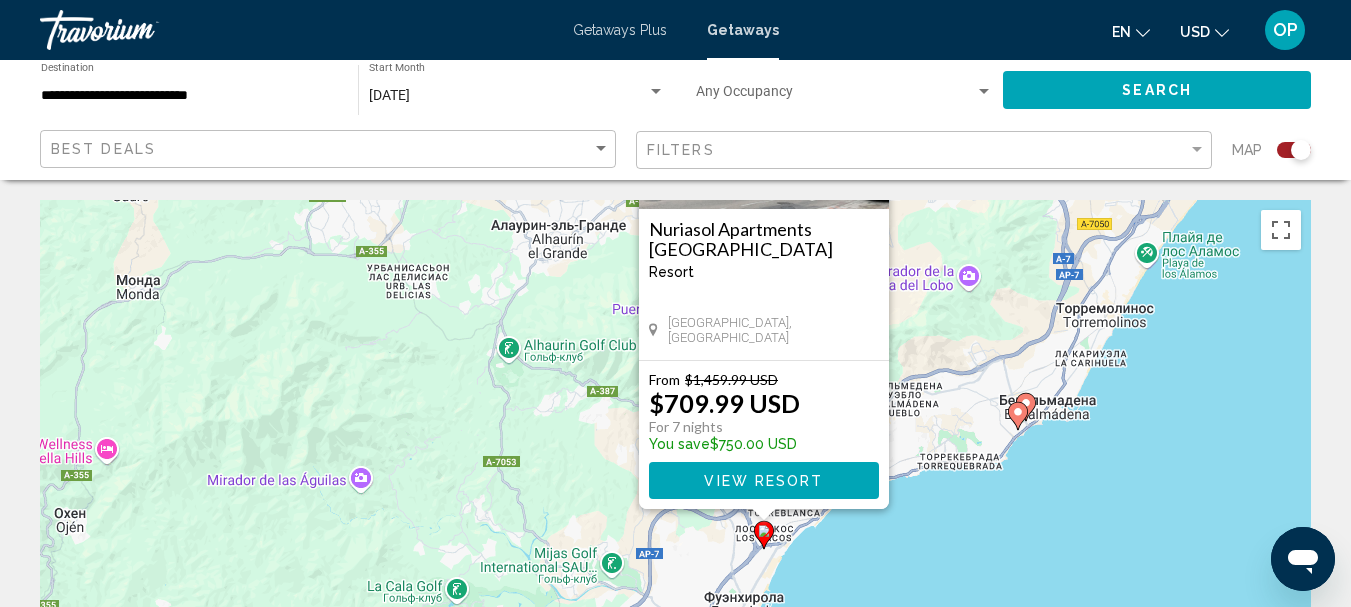 drag, startPoint x: 912, startPoint y: 369, endPoint x: 966, endPoint y: 316, distance: 75.66373 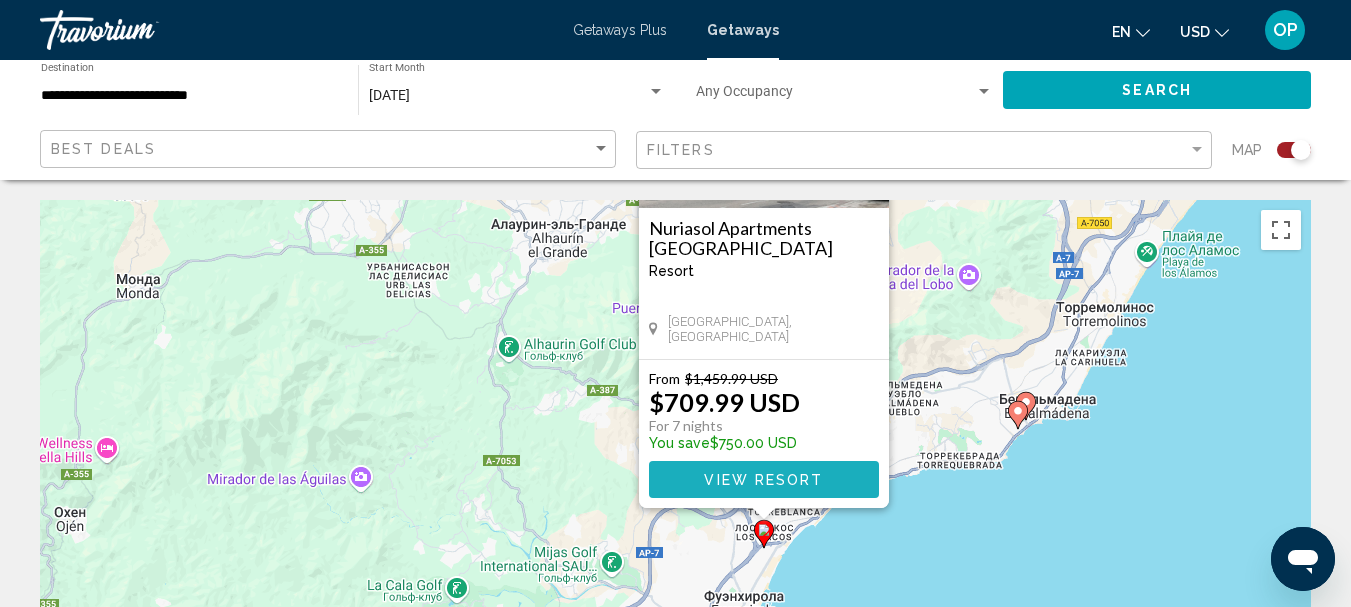 click on "View Resort" at bounding box center [763, 480] 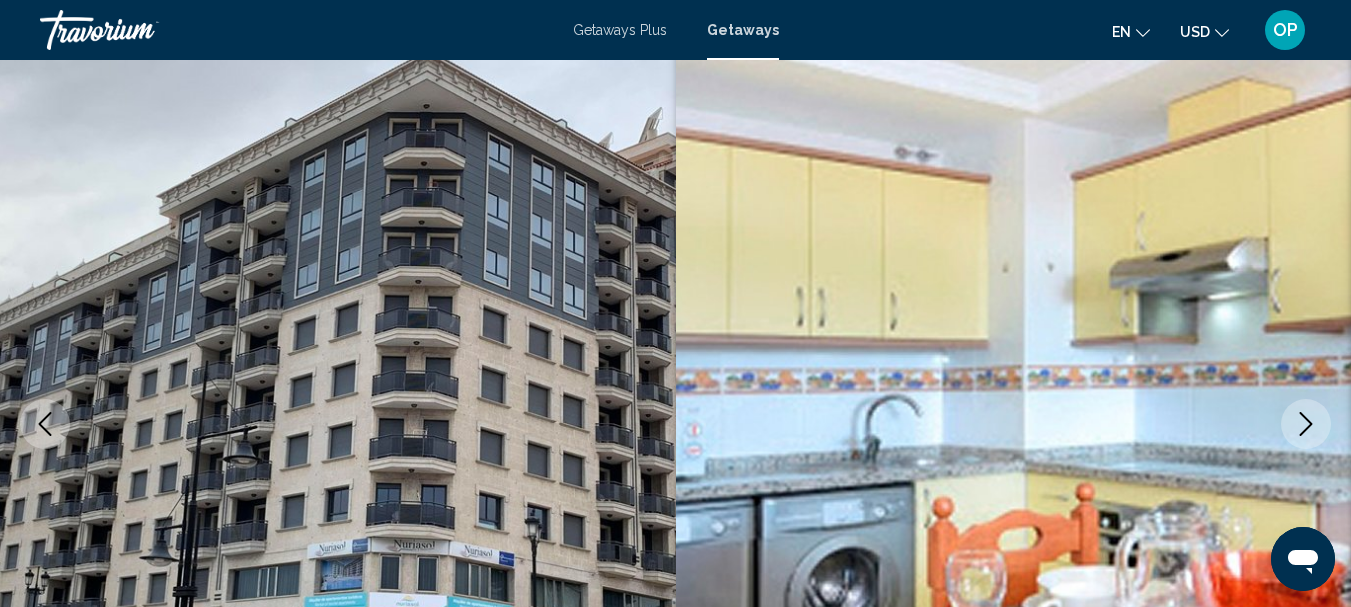 scroll, scrollTop: 0, scrollLeft: 0, axis: both 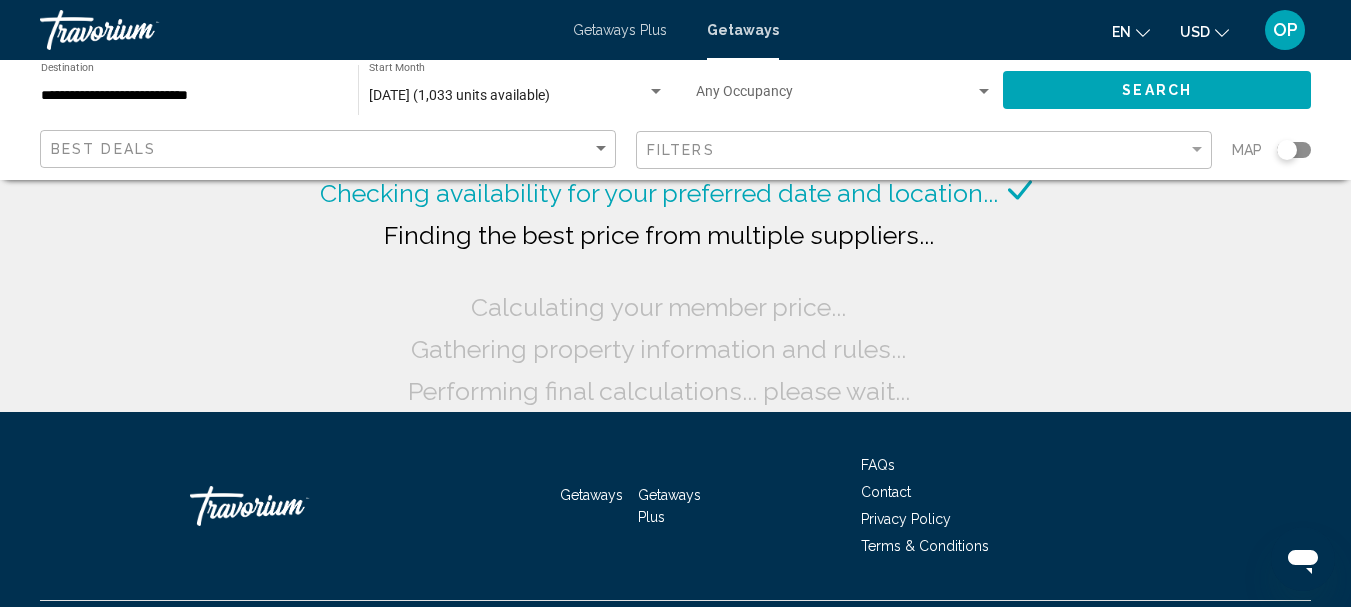 click 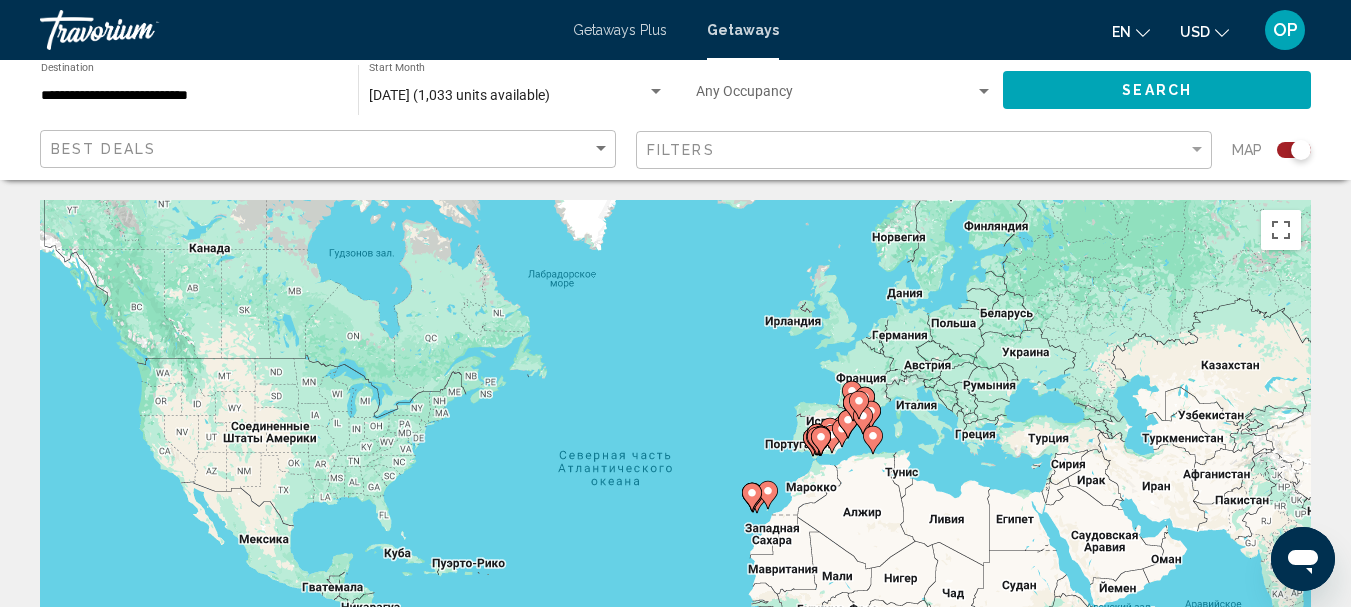 click 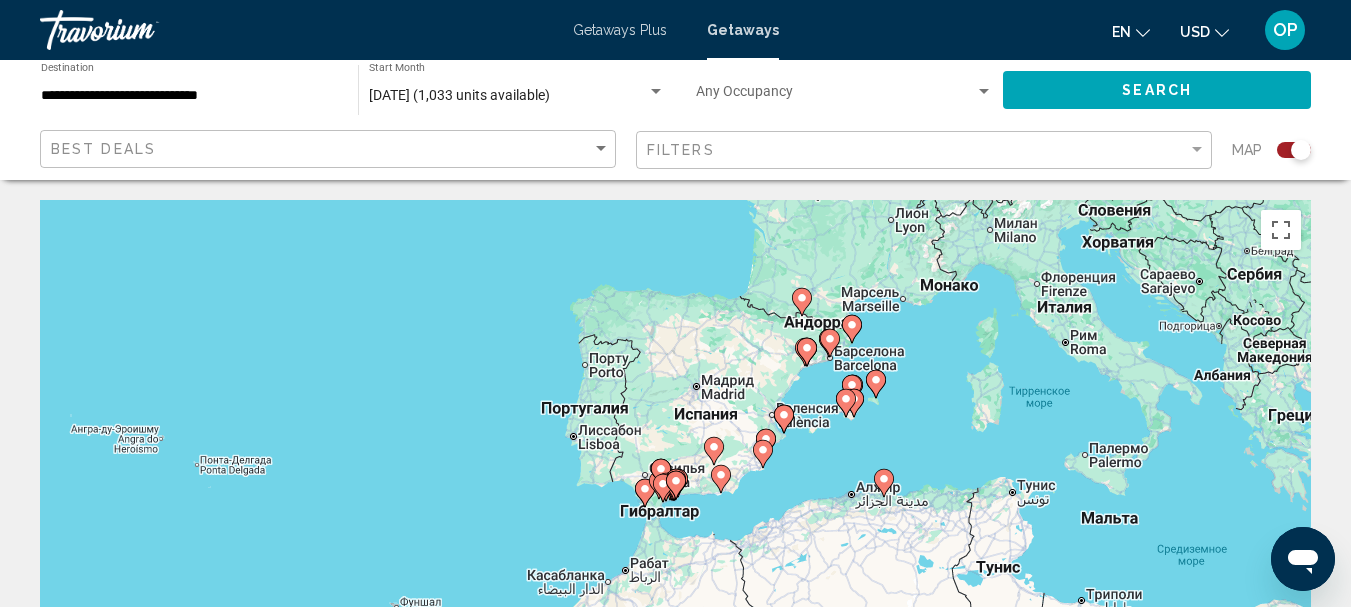 click 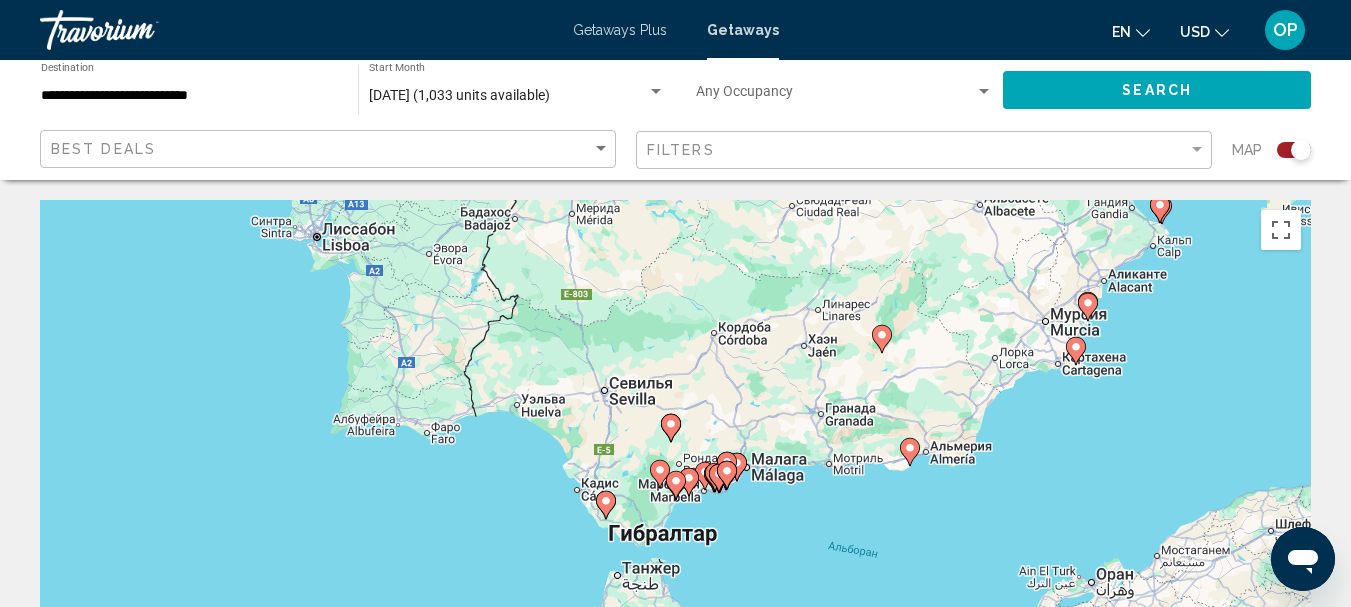 click 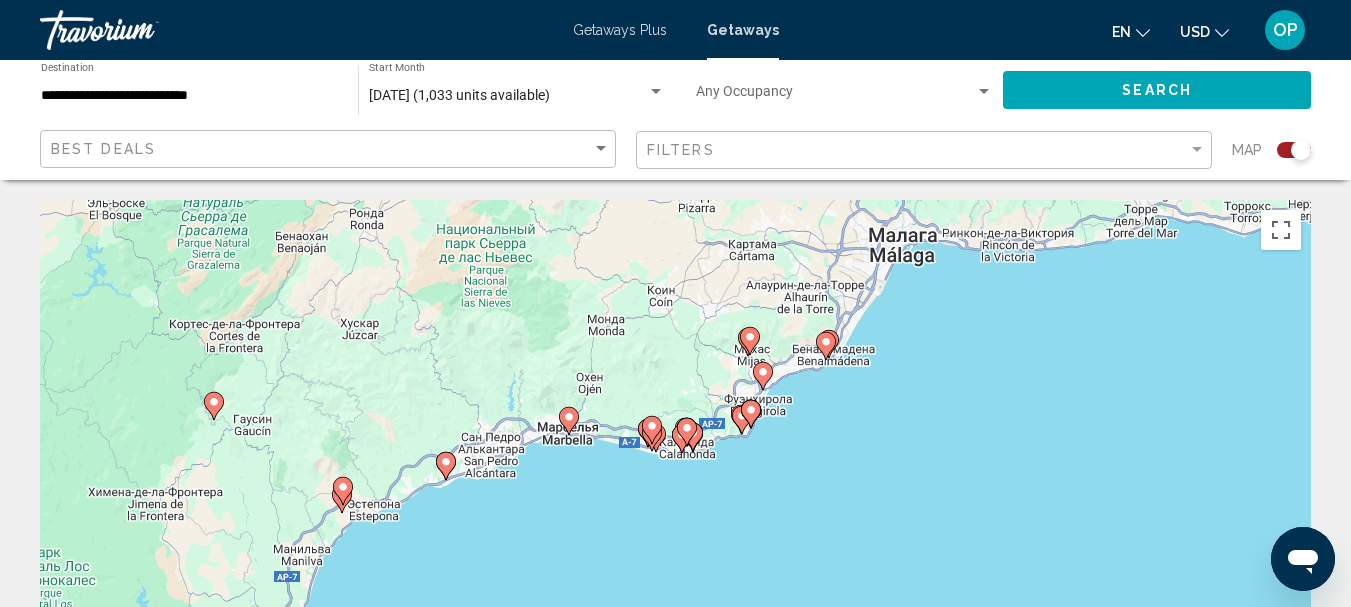 drag, startPoint x: 726, startPoint y: 470, endPoint x: 803, endPoint y: 398, distance: 105.41821 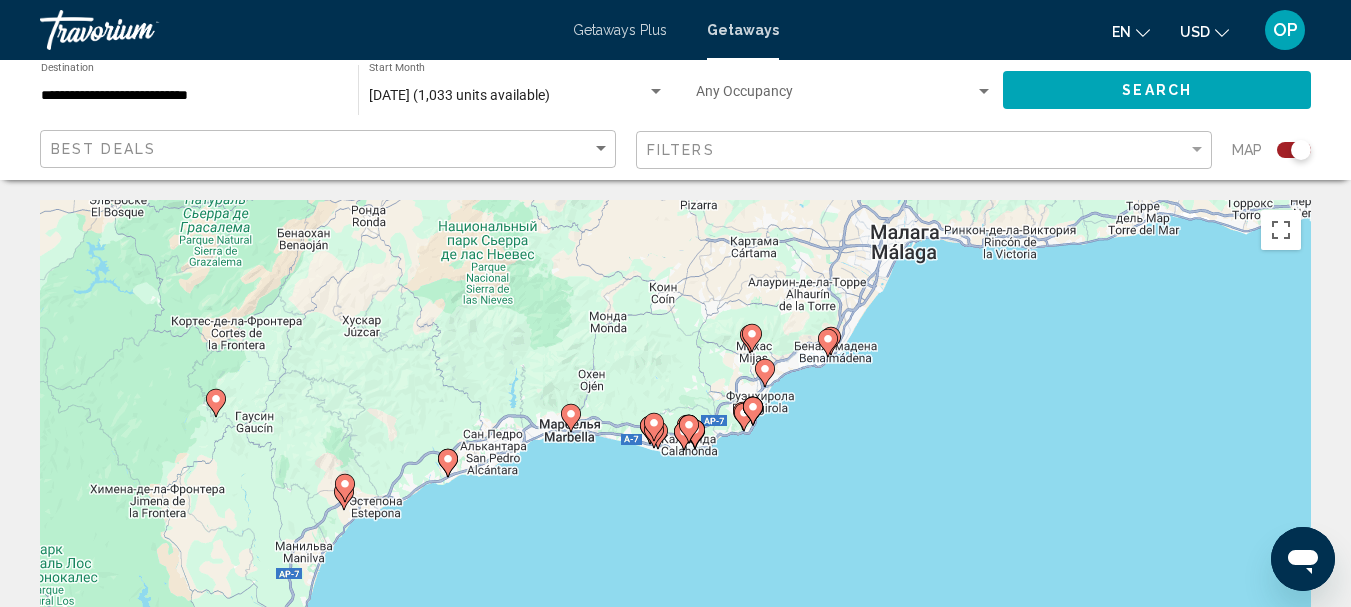click 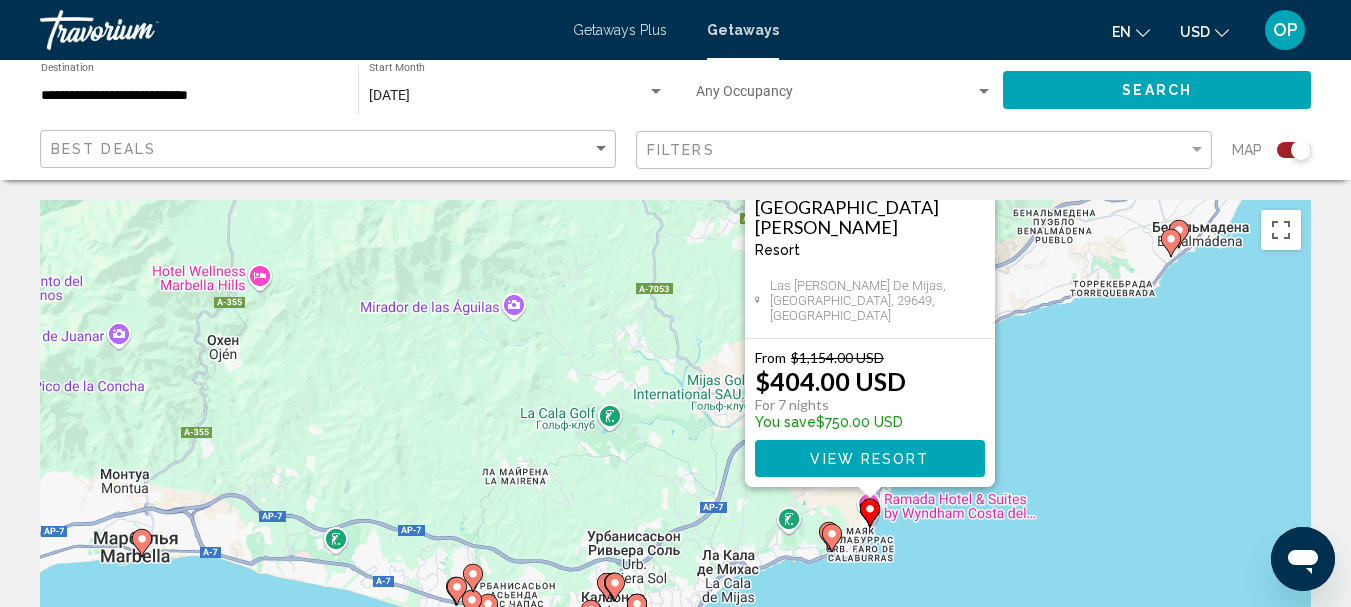 drag, startPoint x: 795, startPoint y: 506, endPoint x: 676, endPoint y: 258, distance: 275.07272 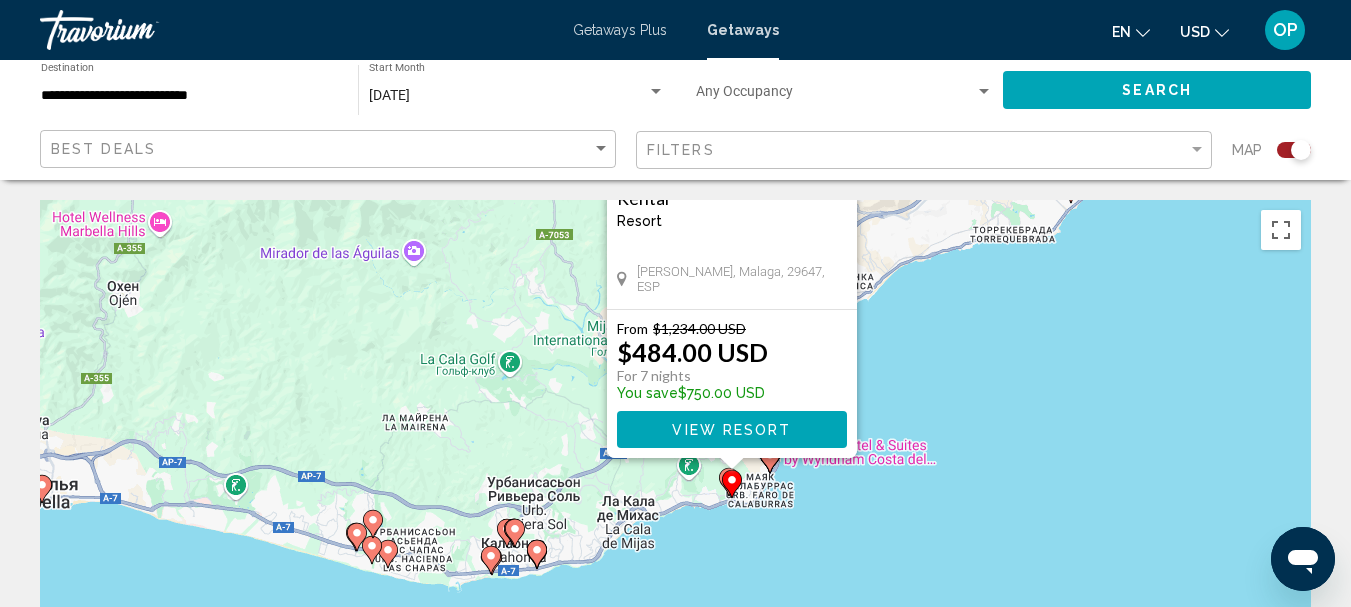 drag, startPoint x: 843, startPoint y: 574, endPoint x: 899, endPoint y: 293, distance: 286.52573 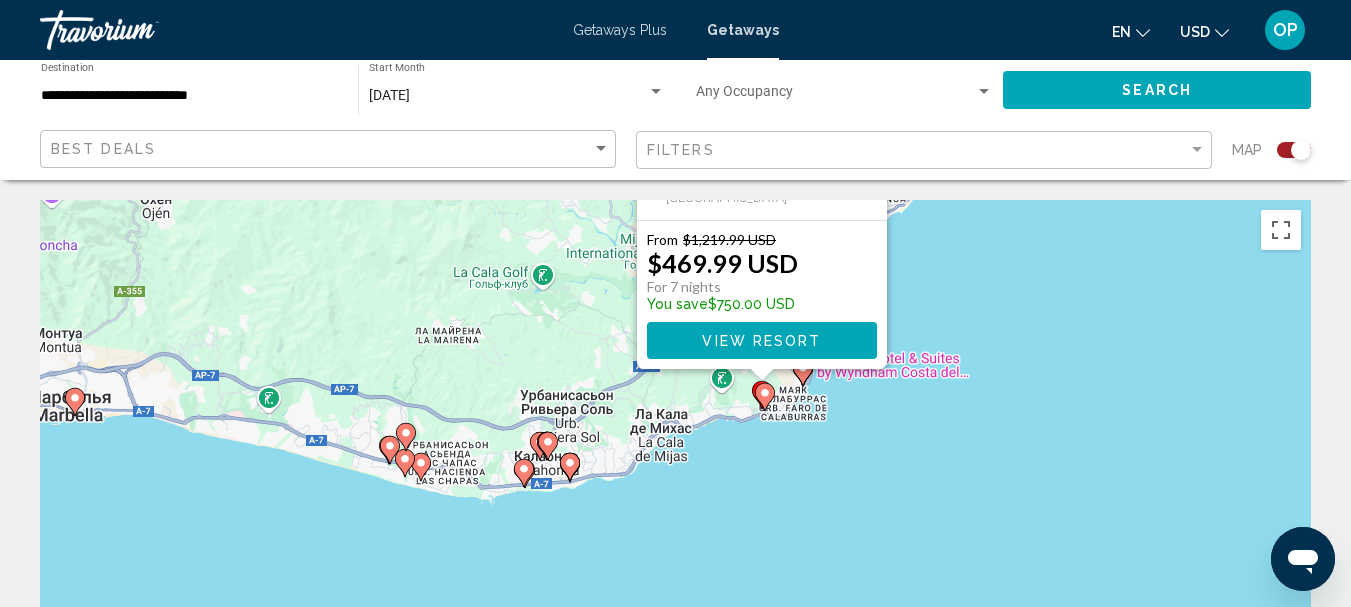 drag, startPoint x: 850, startPoint y: 566, endPoint x: 935, endPoint y: 202, distance: 373.79272 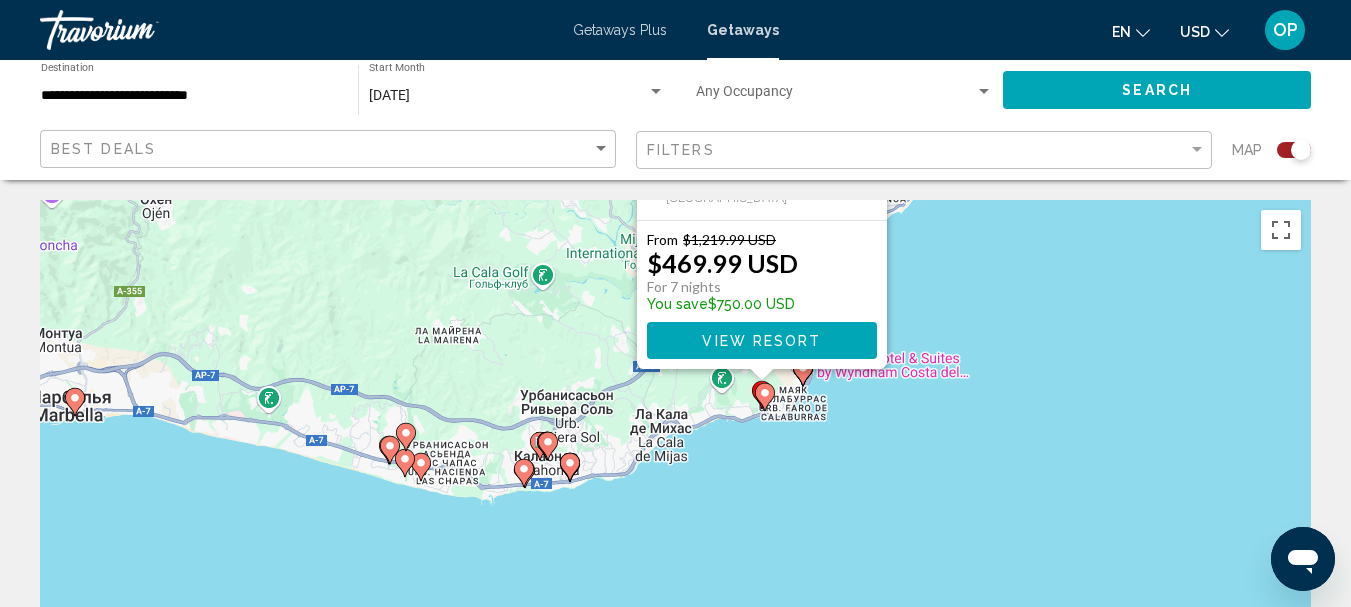 click on "Для навигации используйте клавиши со стрелками. Чтобы активировать перетаскивание с помощью клавиатуры, нажмите Alt + Ввод. После этого перемещайте маркер, используя клавиши со стрелками. Чтобы завершить перетаскивание, нажмите клавишу Ввод. Чтобы отменить действие, нажмите клавишу Esc.  [GEOGRAPHIC_DATA]  -  This is an adults only resort
[GEOGRAPHIC_DATA], [GEOGRAPHIC_DATA] From $1,219.99 USD $469.99 USD For 7 nights You save  $750.00 USD  View Resort" at bounding box center (675, 500) 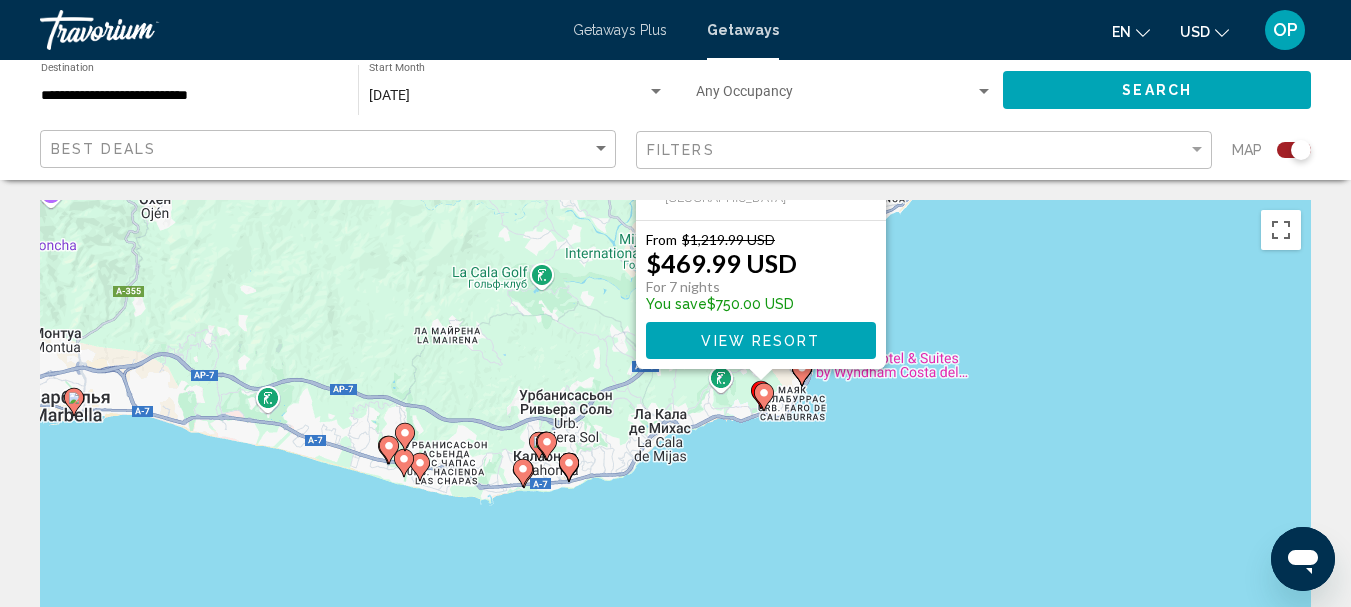 click 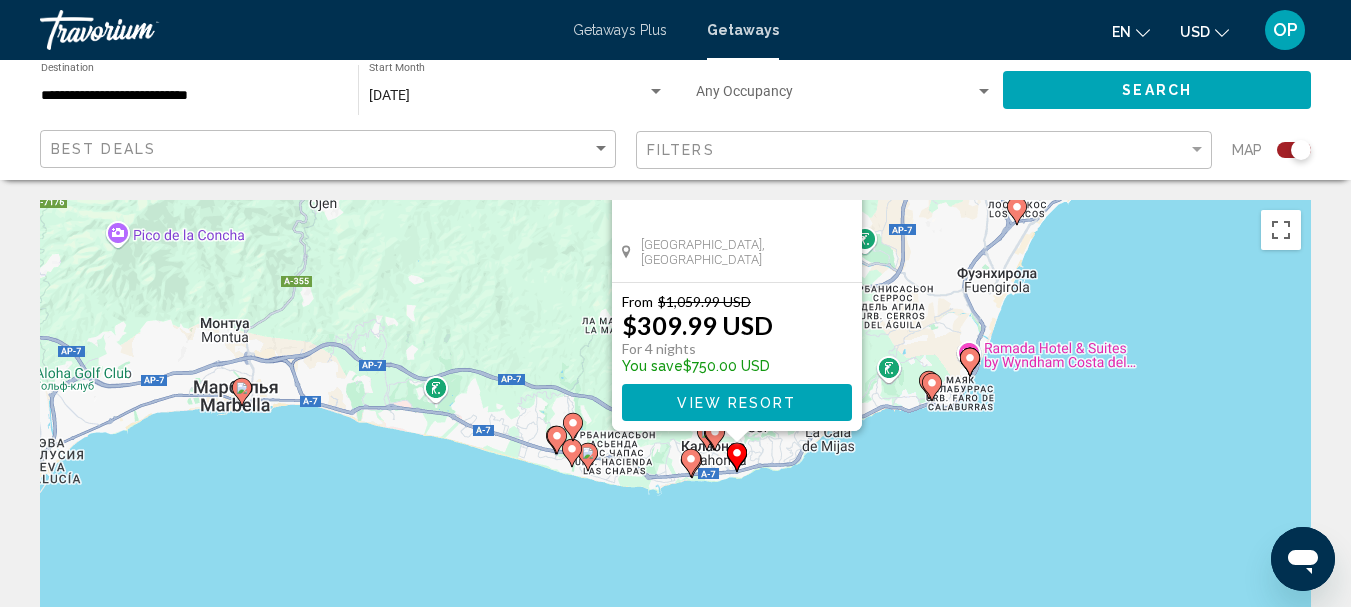 drag, startPoint x: 831, startPoint y: 486, endPoint x: 698, endPoint y: 339, distance: 198.23723 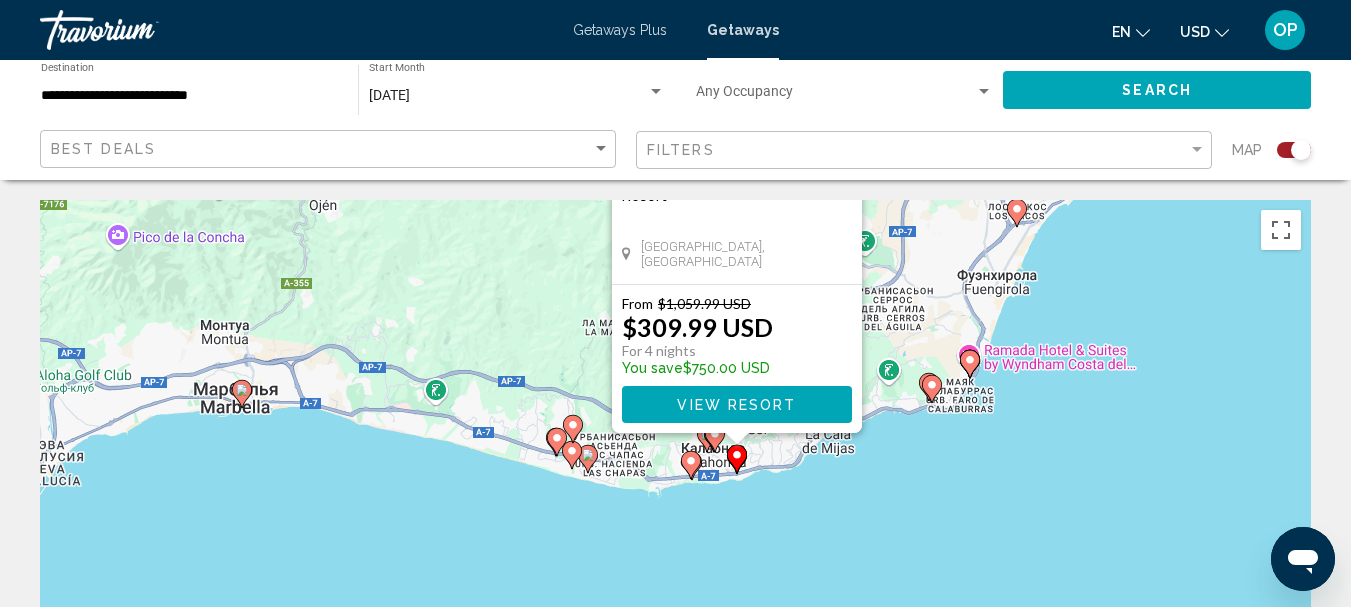 click 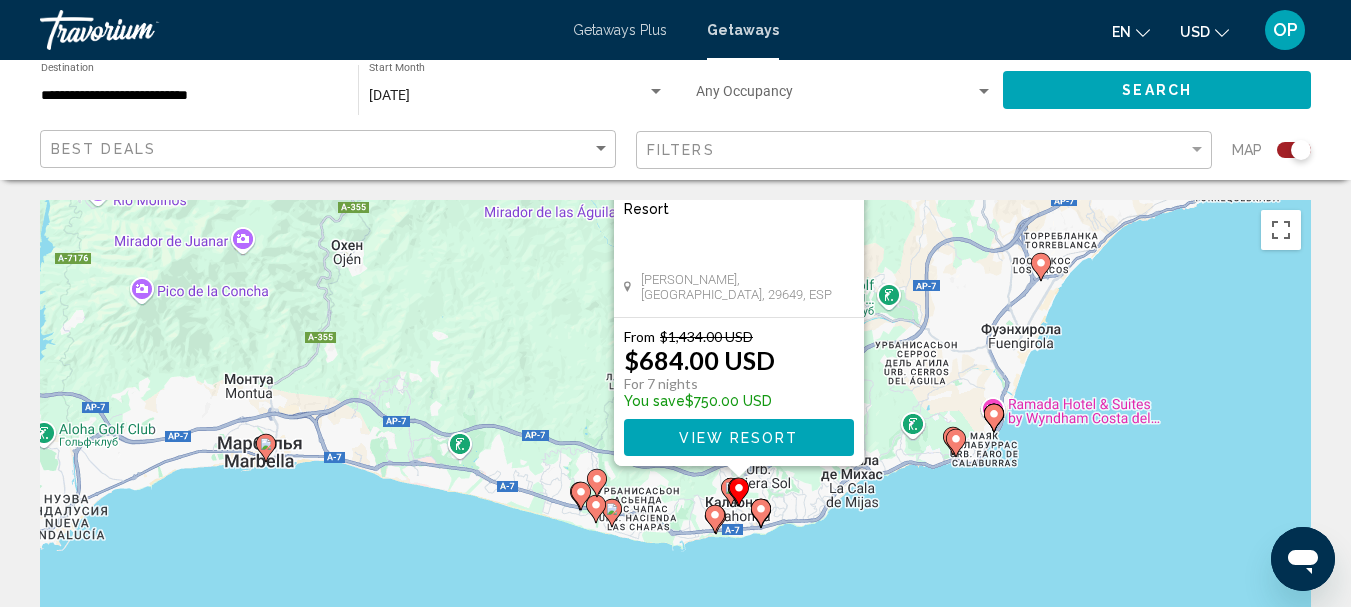 drag, startPoint x: 859, startPoint y: 434, endPoint x: 918, endPoint y: 249, distance: 194.18033 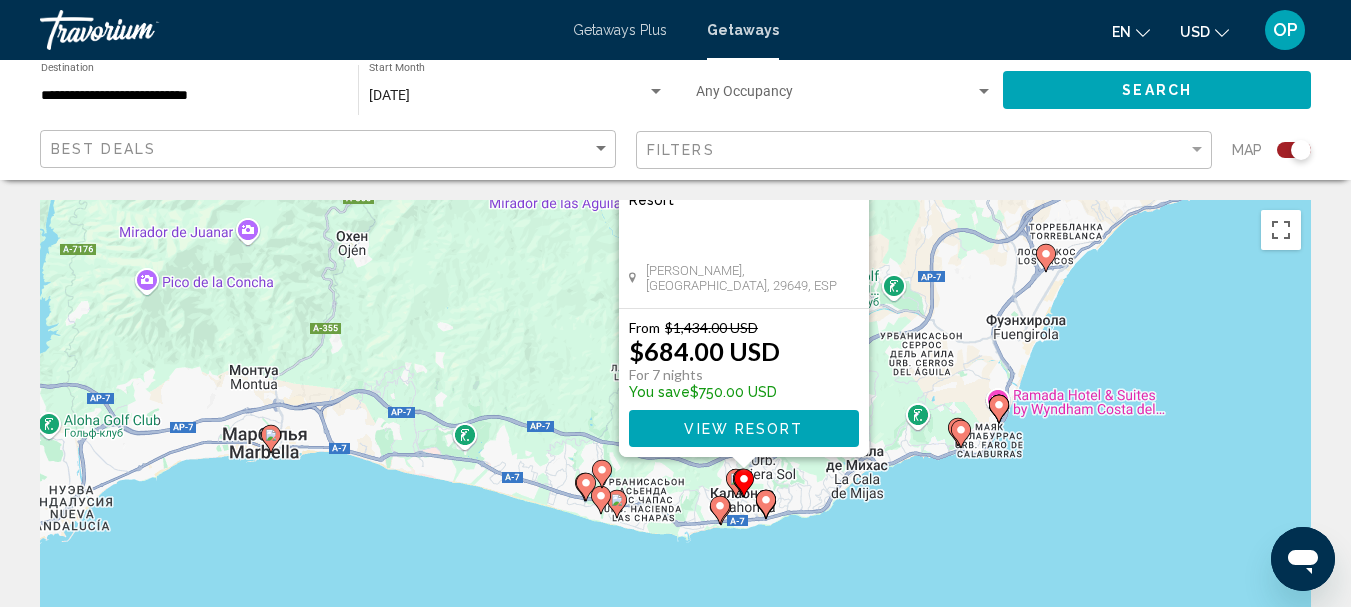 click 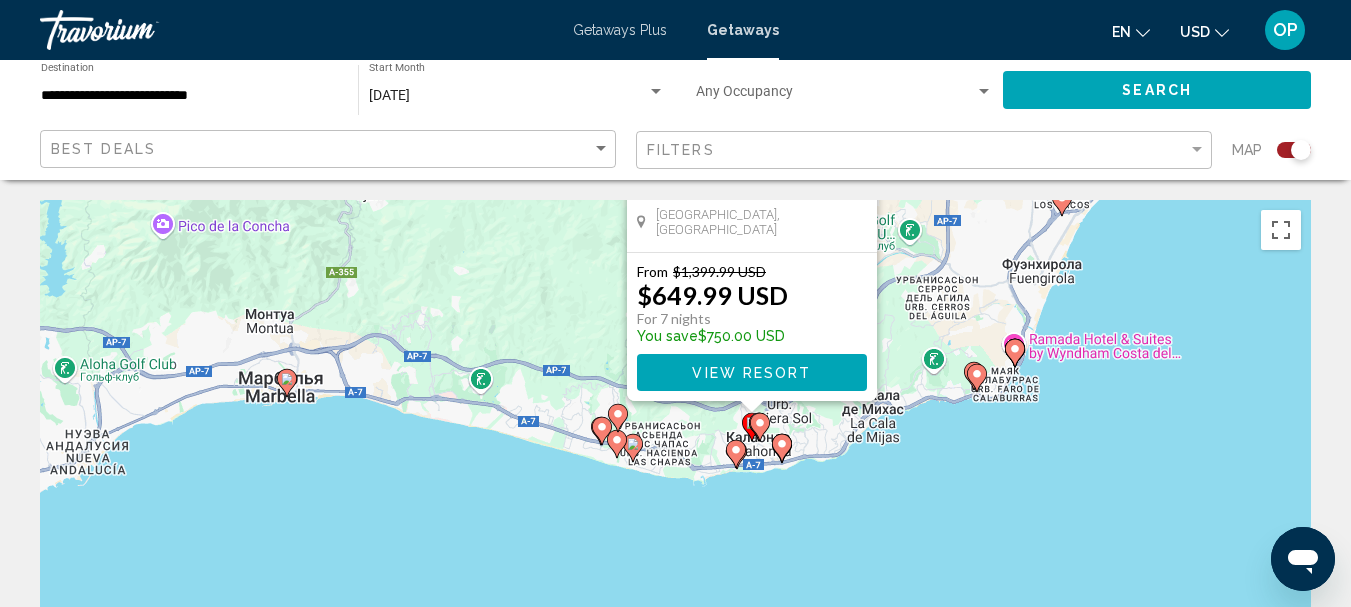 drag, startPoint x: 805, startPoint y: 543, endPoint x: 882, endPoint y: 212, distance: 339.8382 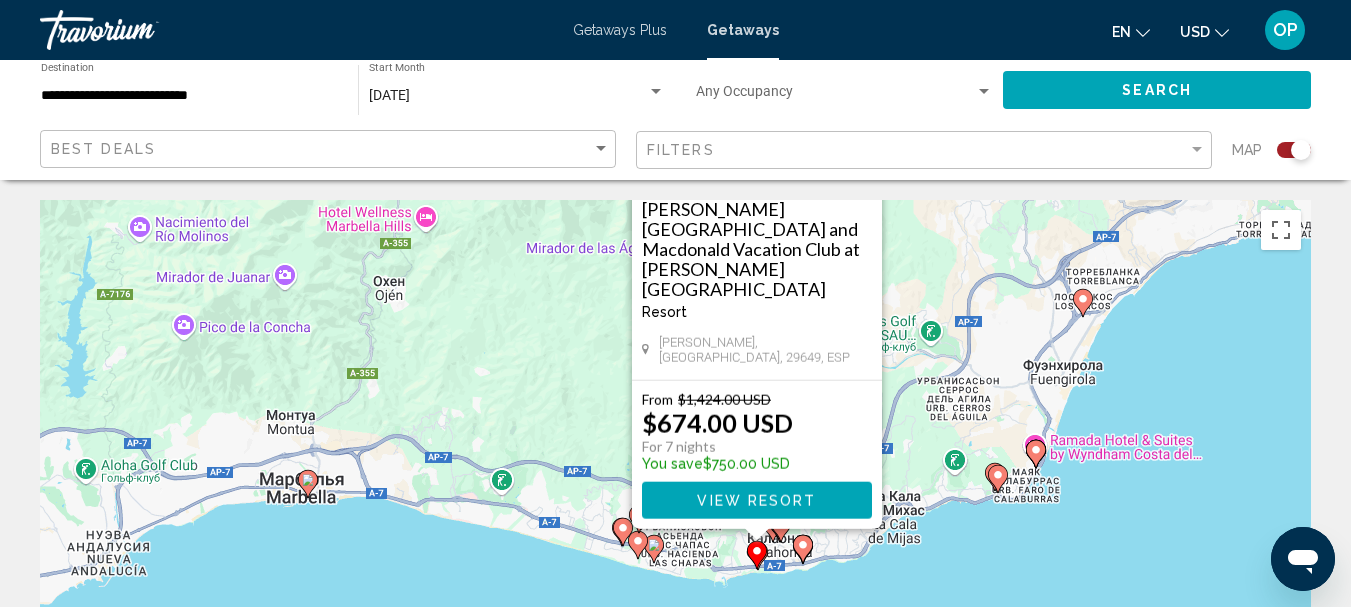 drag, startPoint x: 821, startPoint y: 547, endPoint x: 920, endPoint y: 215, distance: 346.44626 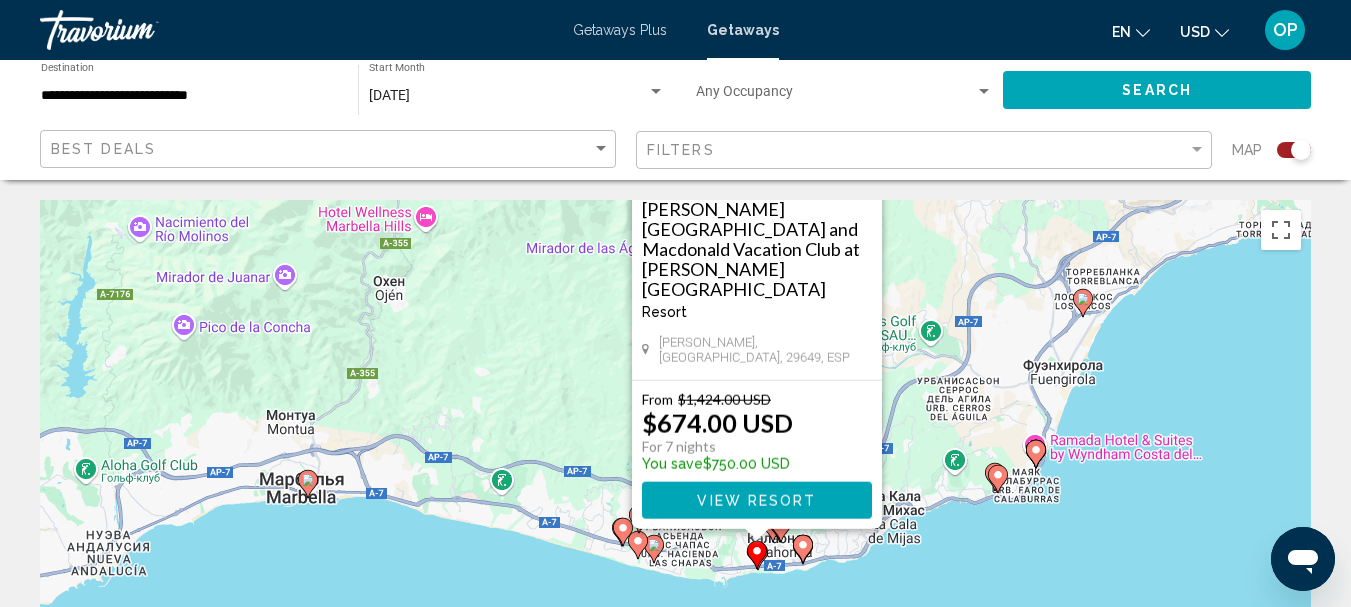 click 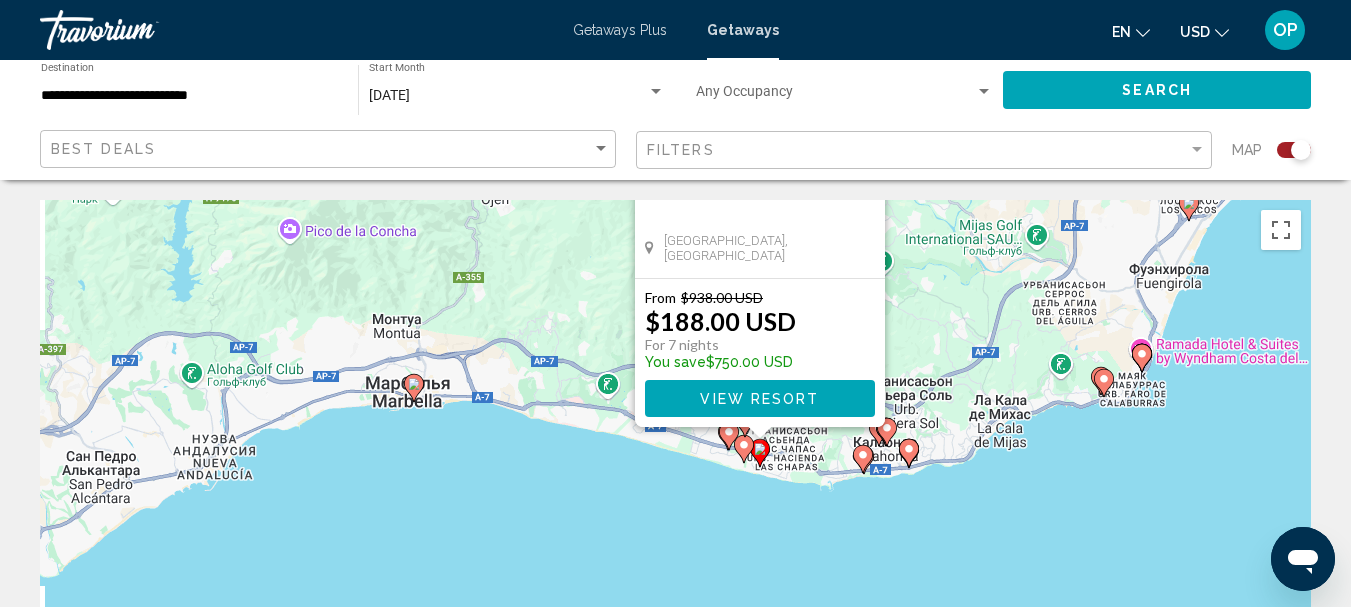 drag, startPoint x: 841, startPoint y: 455, endPoint x: 921, endPoint y: 205, distance: 262.4881 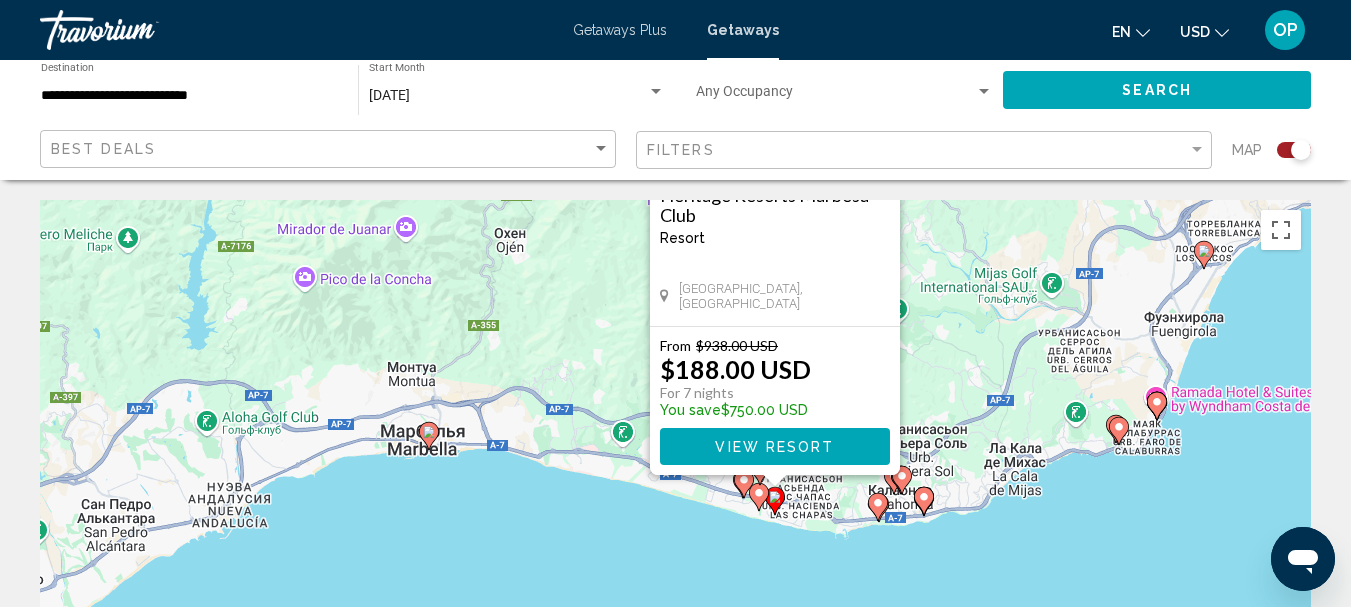 drag, startPoint x: 903, startPoint y: 225, endPoint x: 918, endPoint y: 276, distance: 53.160137 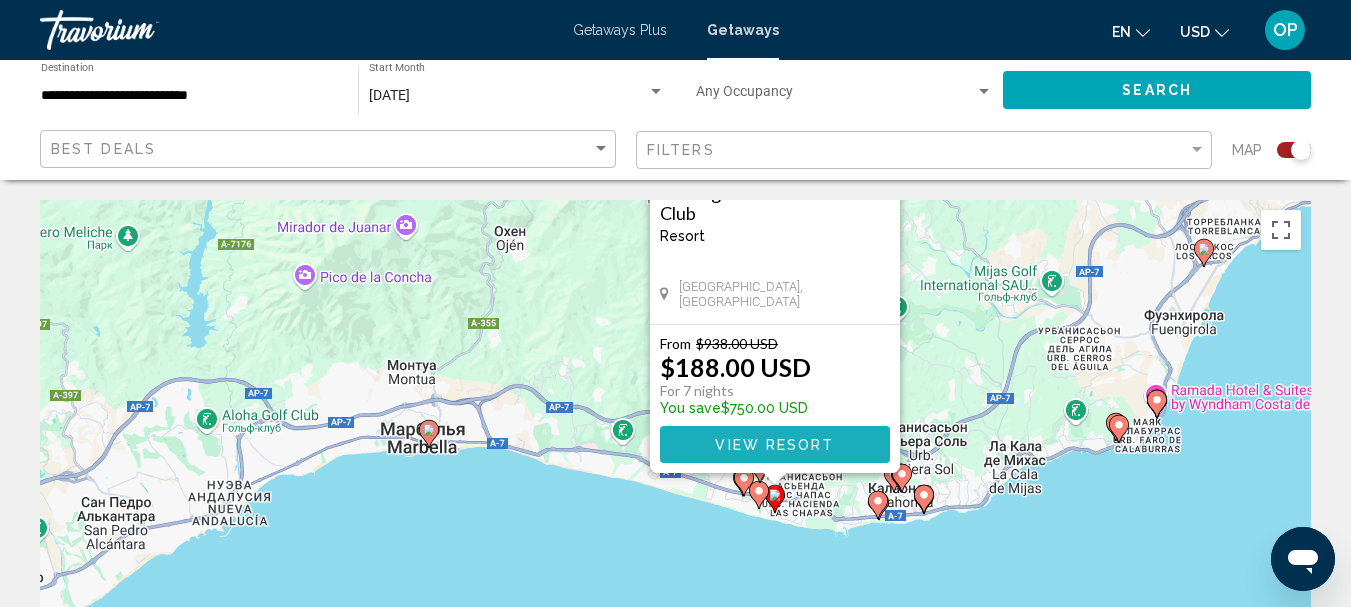 click on "View Resort" at bounding box center (774, 445) 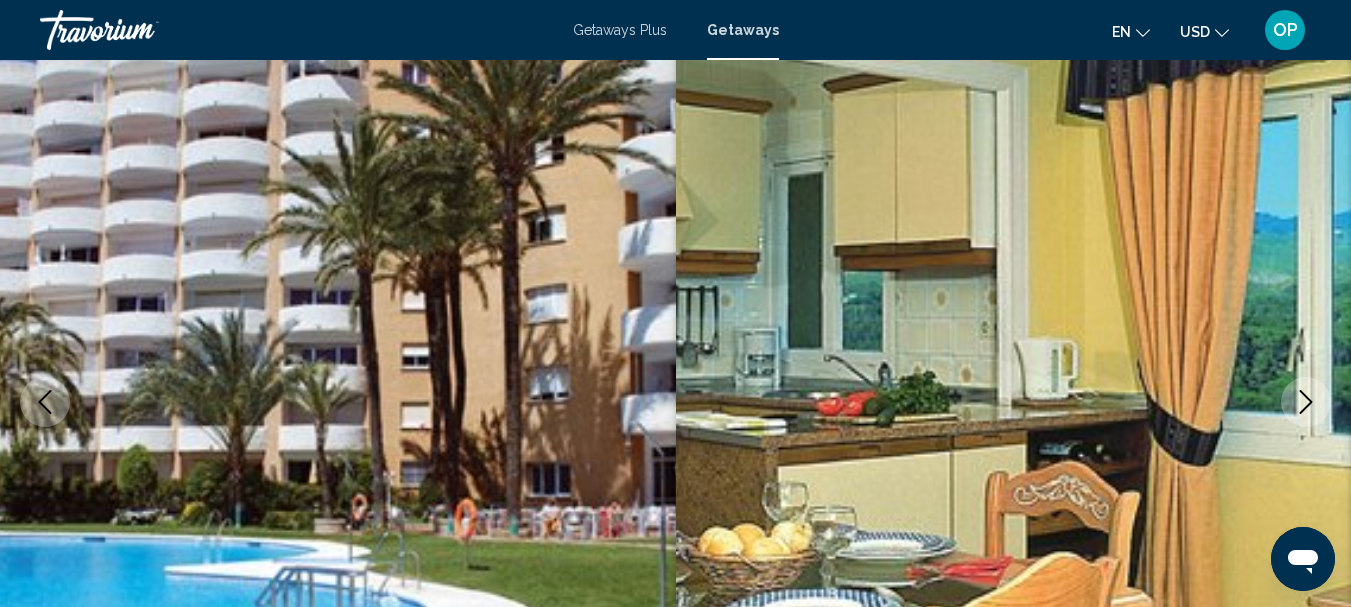 scroll, scrollTop: 113, scrollLeft: 0, axis: vertical 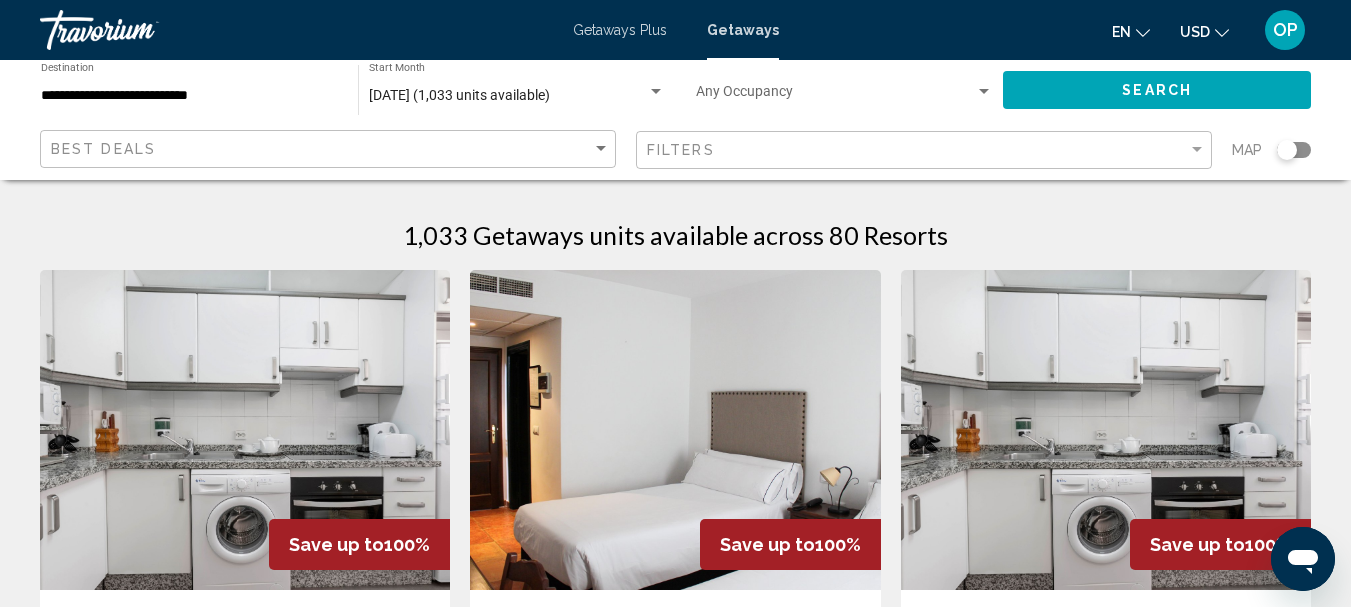 click 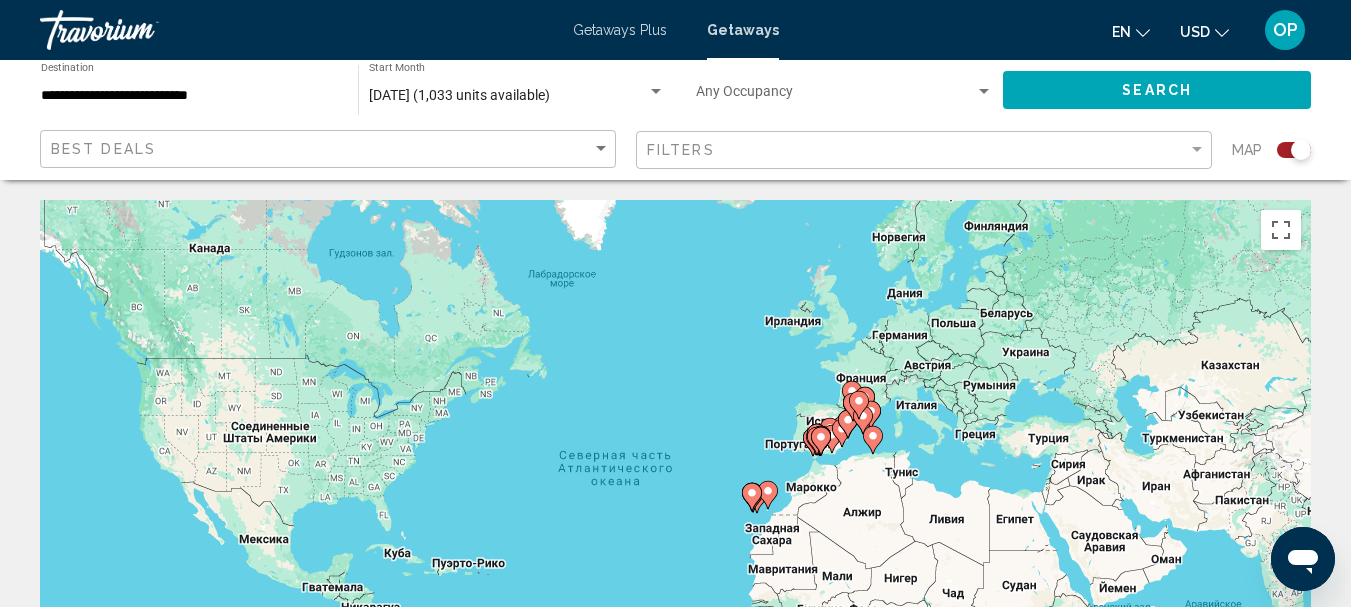 click 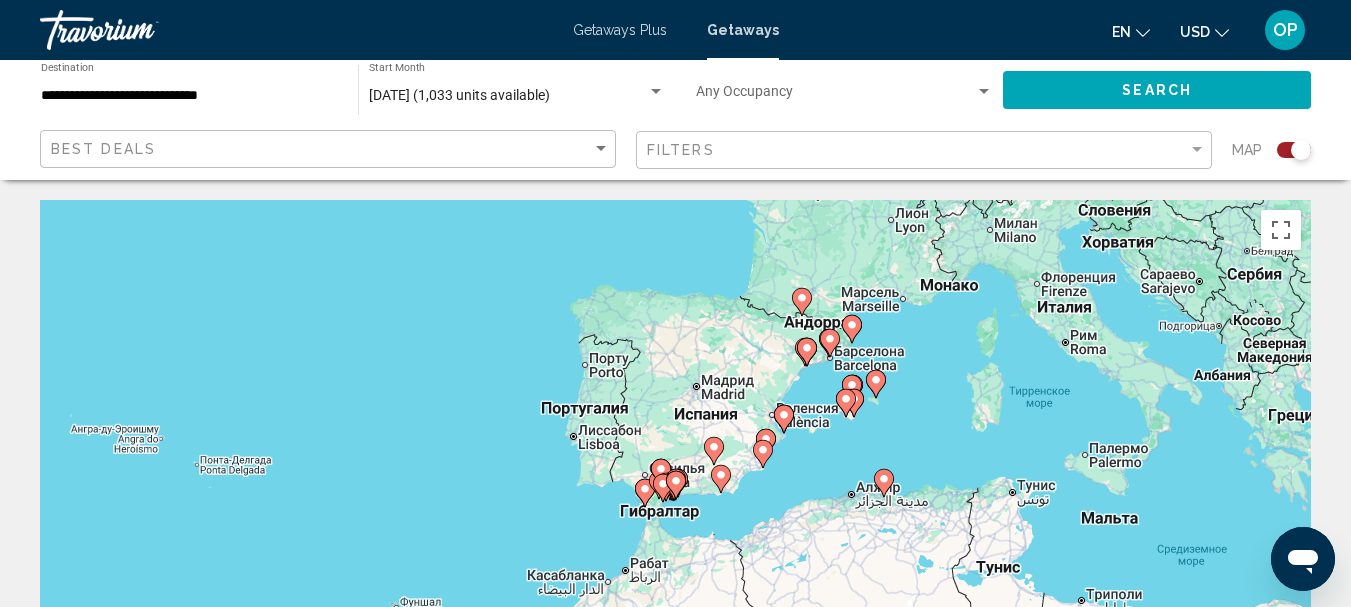 click 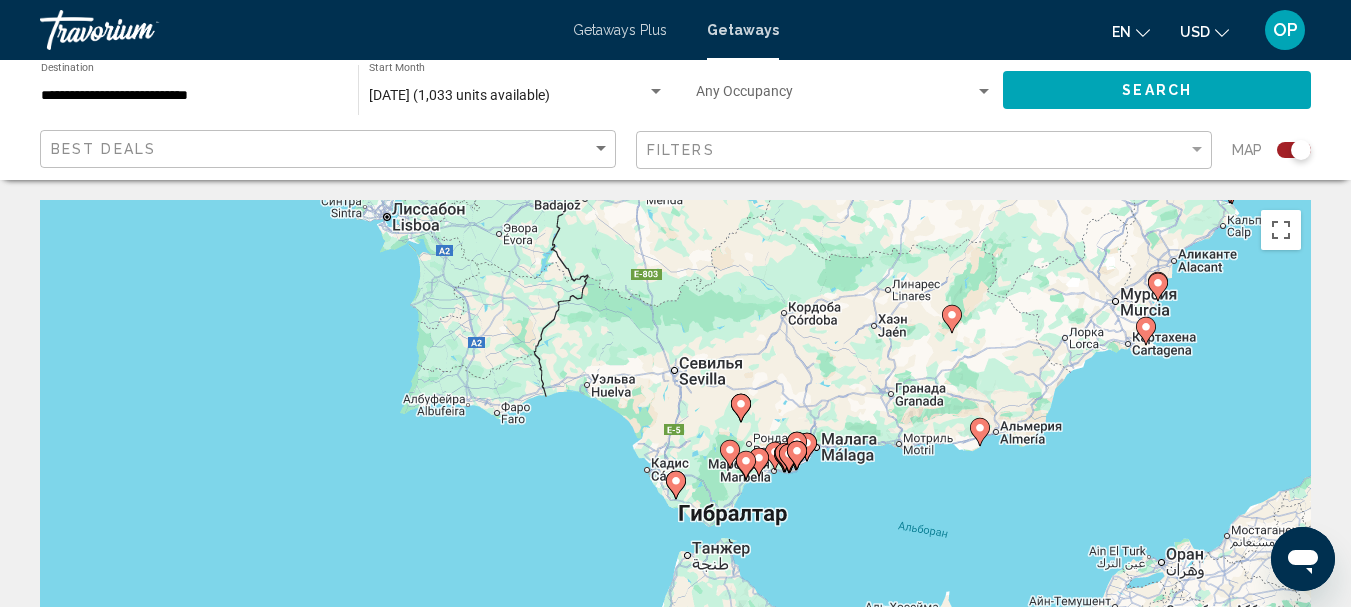 click 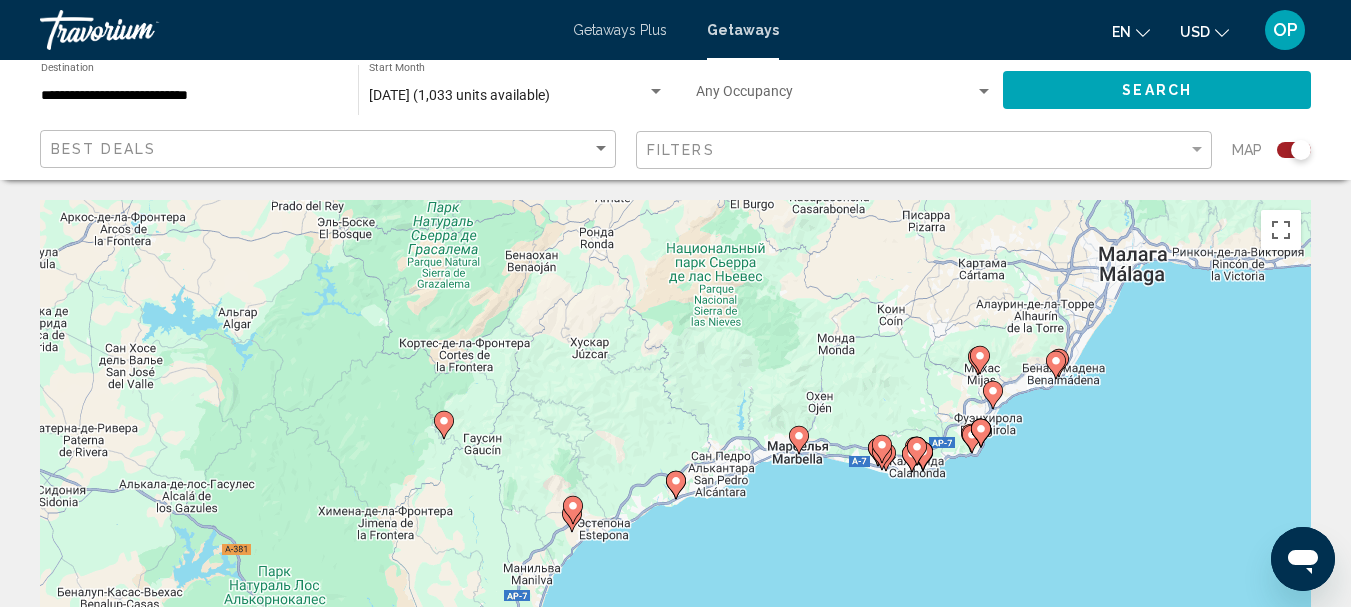 click 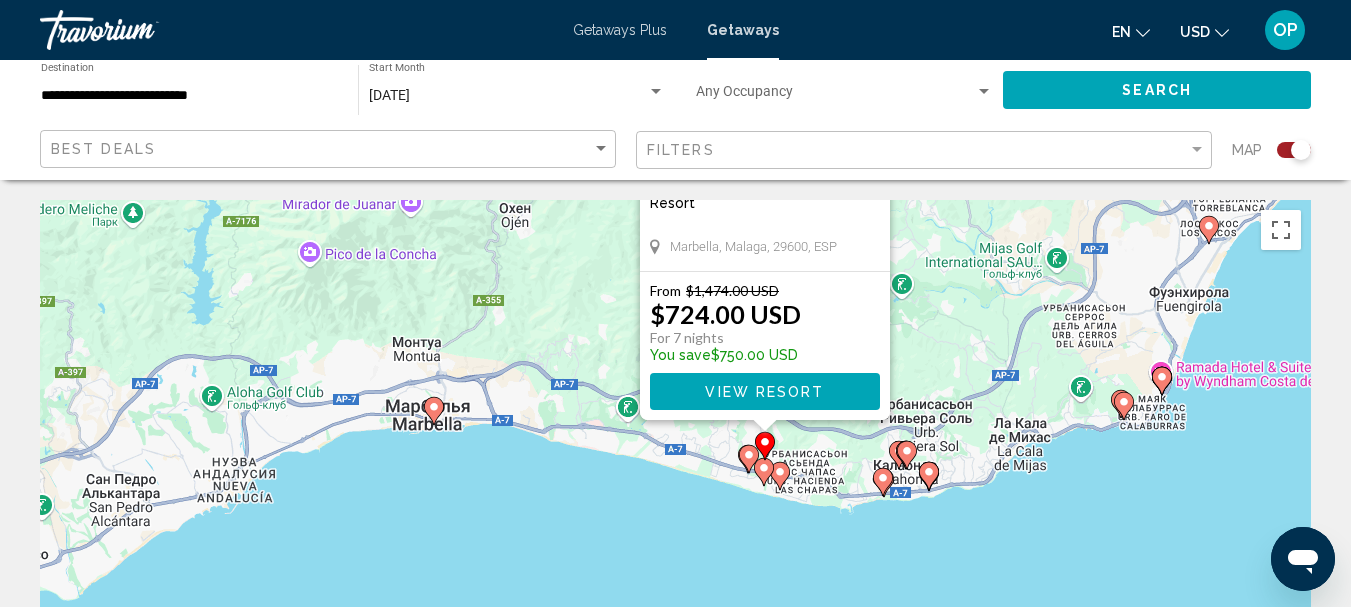 drag, startPoint x: 878, startPoint y: 542, endPoint x: 967, endPoint y: 231, distance: 323.48416 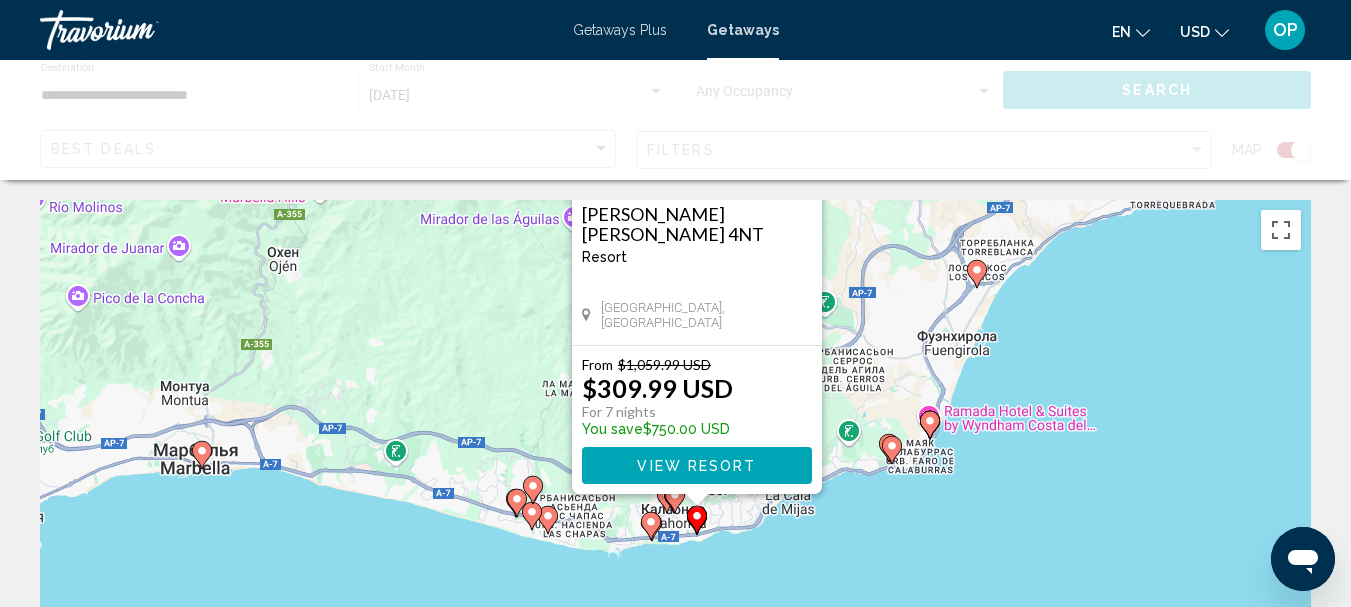 drag, startPoint x: 966, startPoint y: 461, endPoint x: 981, endPoint y: 296, distance: 165.68042 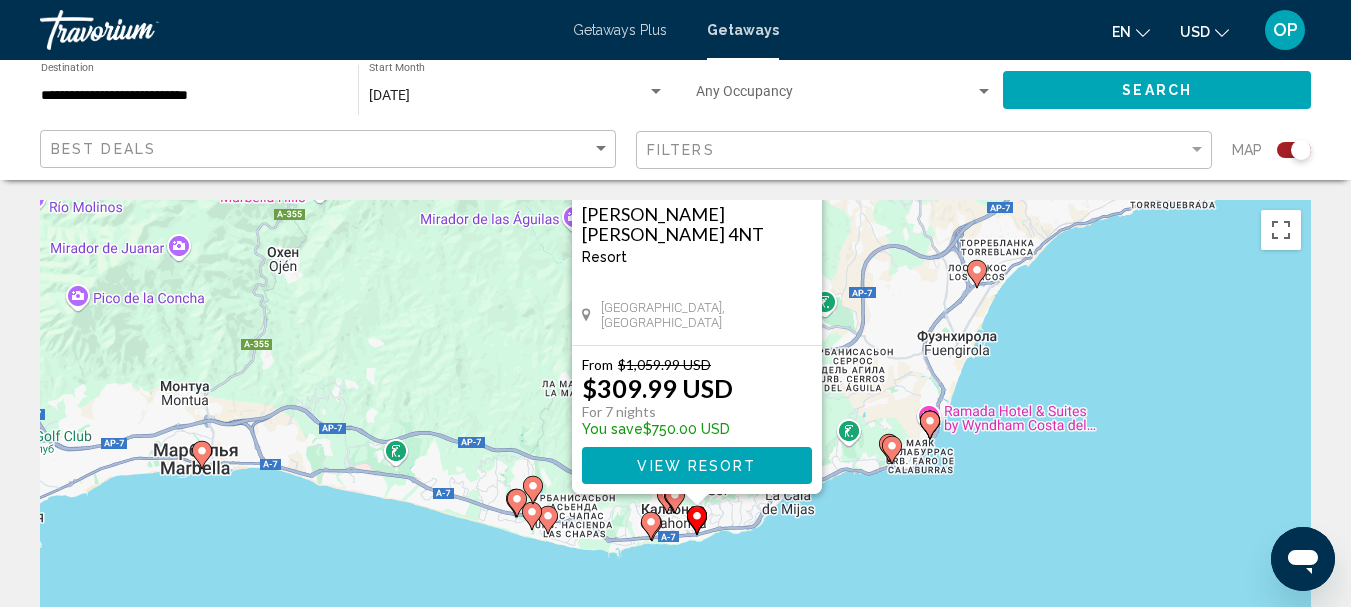 click 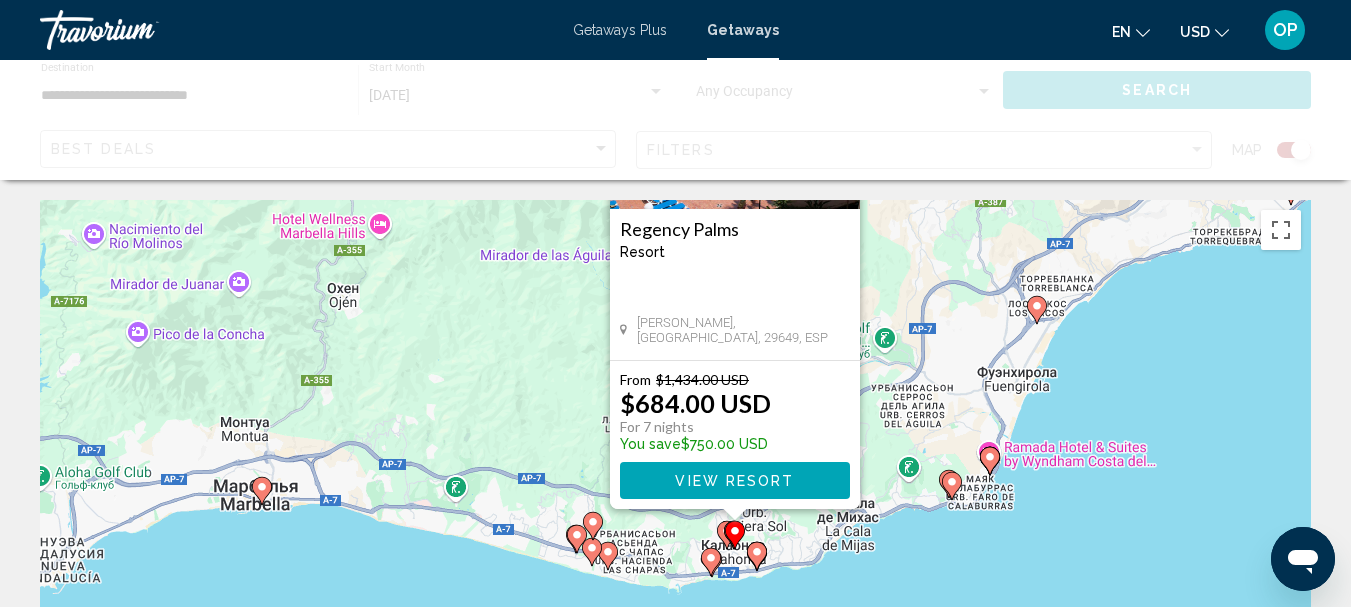 drag, startPoint x: 857, startPoint y: 408, endPoint x: 913, endPoint y: 285, distance: 135.14807 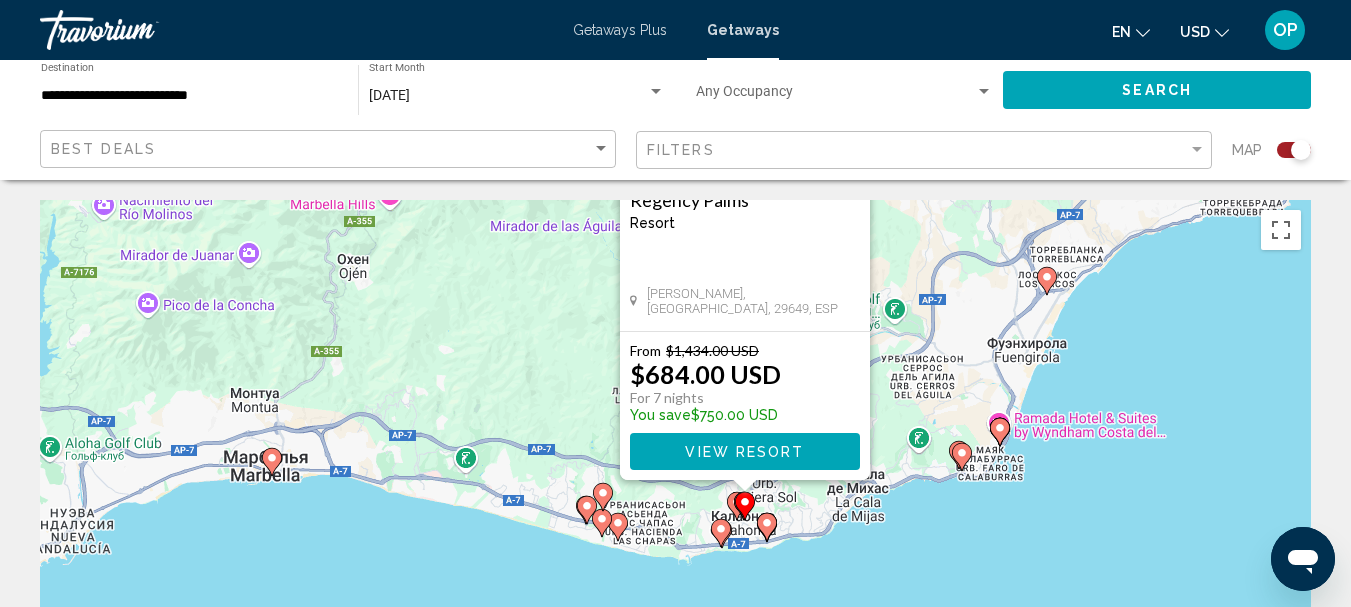 click 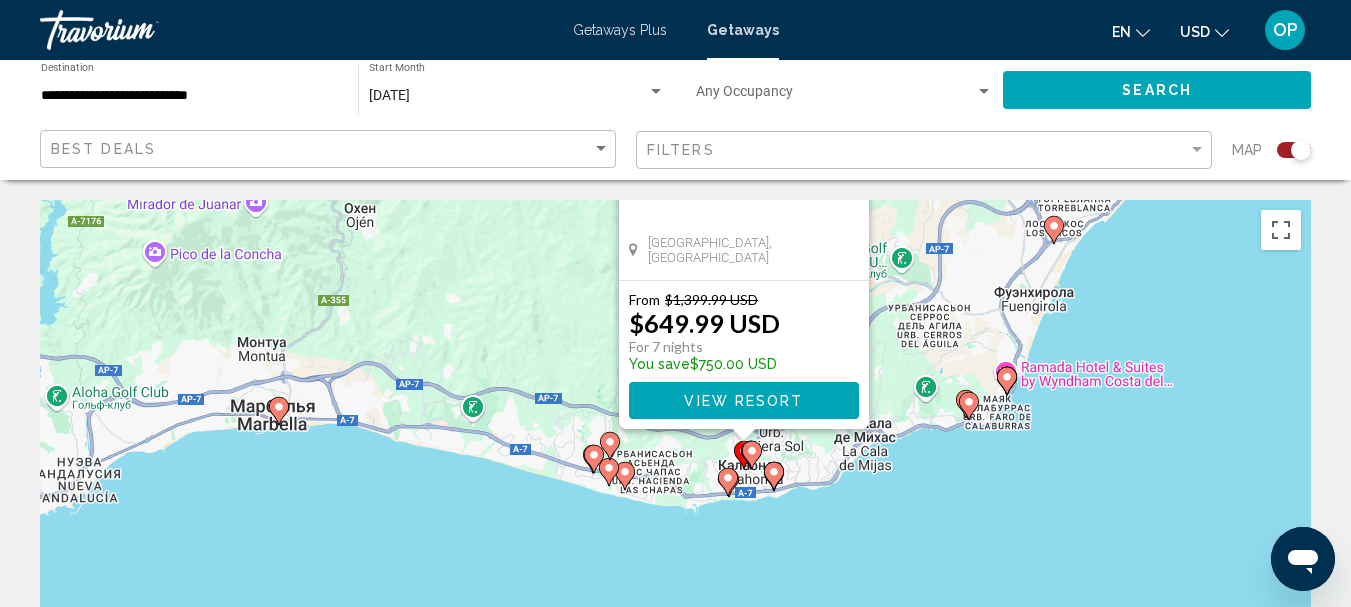 drag, startPoint x: 902, startPoint y: 331, endPoint x: 922, endPoint y: 218, distance: 114.75626 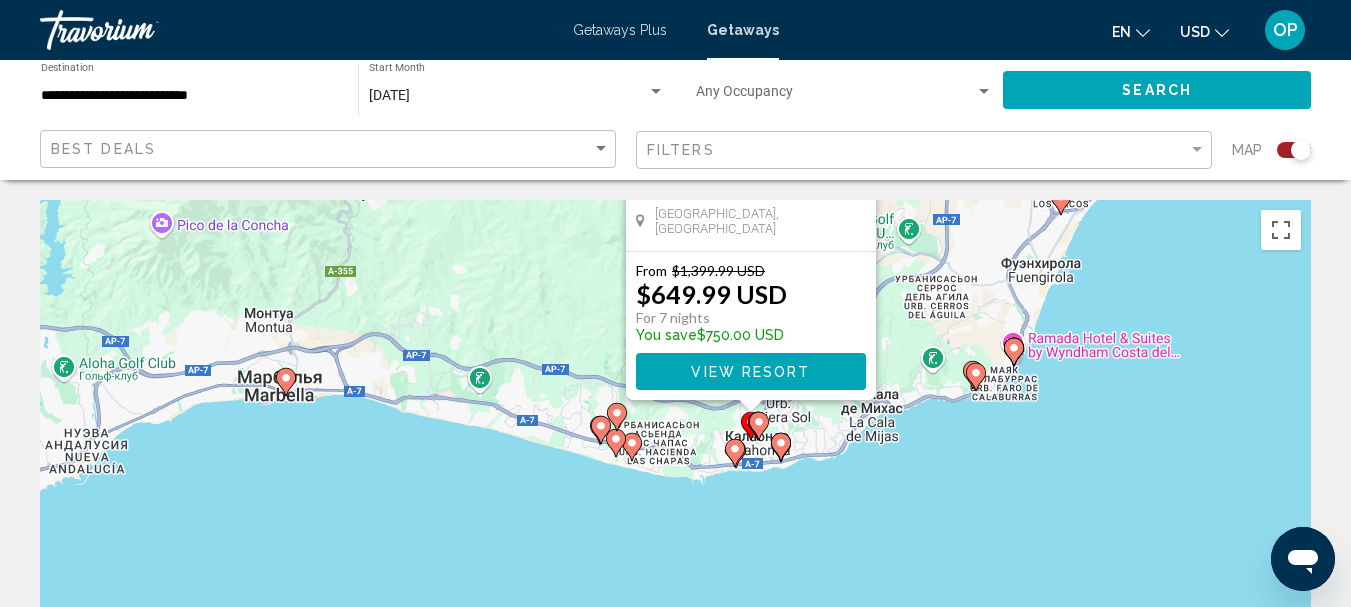 click 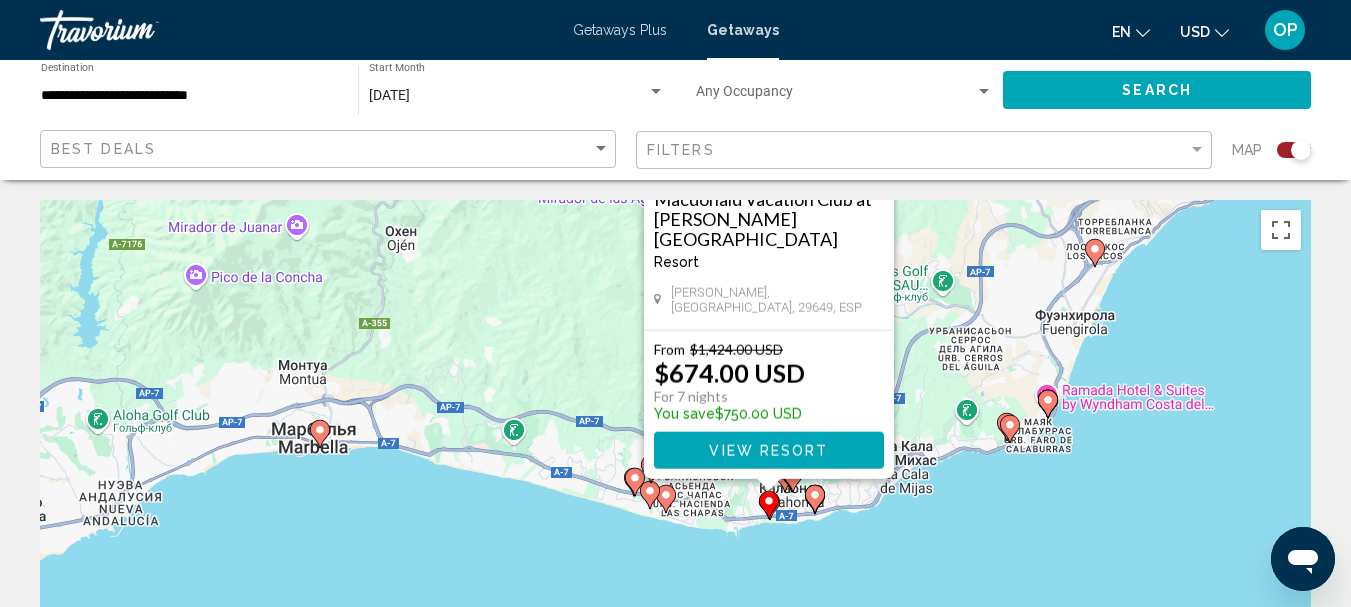 drag, startPoint x: 856, startPoint y: 485, endPoint x: 689, endPoint y: 467, distance: 167.96725 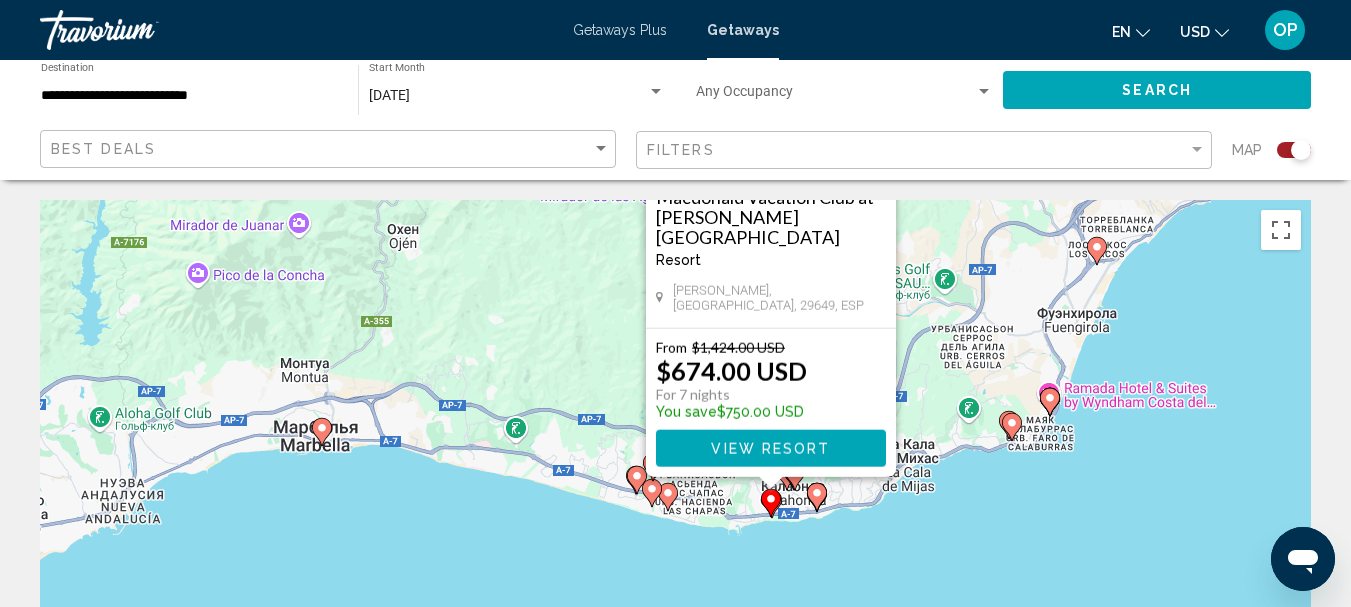 click 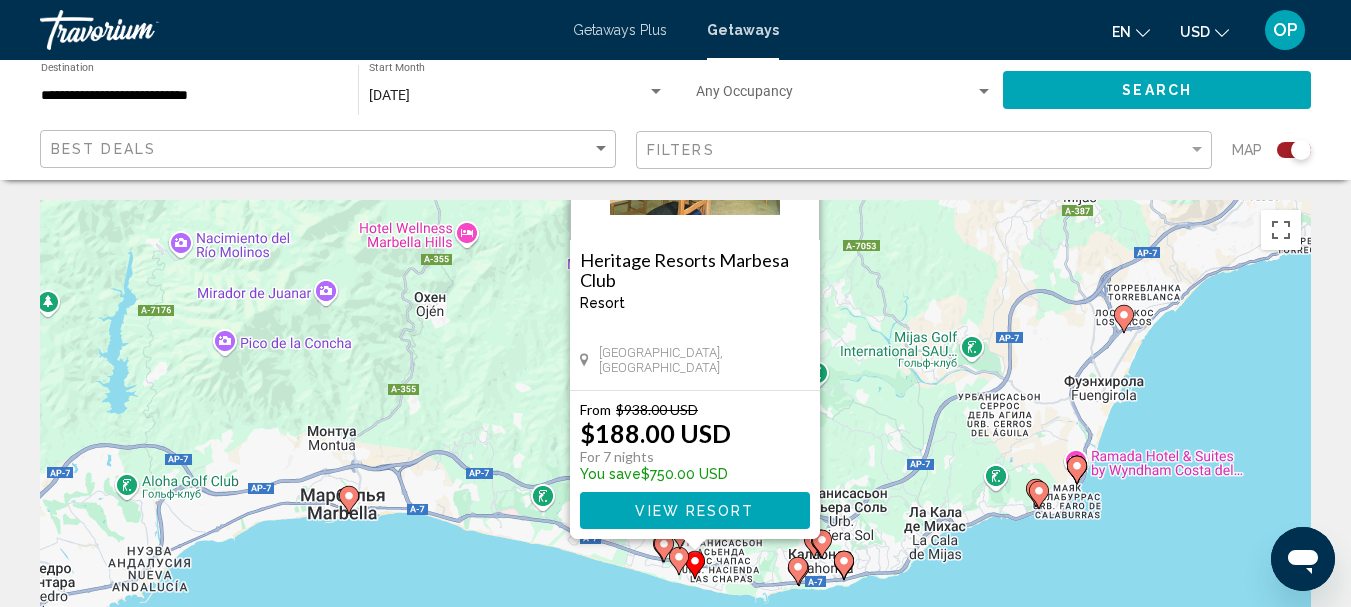 drag, startPoint x: 471, startPoint y: 510, endPoint x: 492, endPoint y: 306, distance: 205.07803 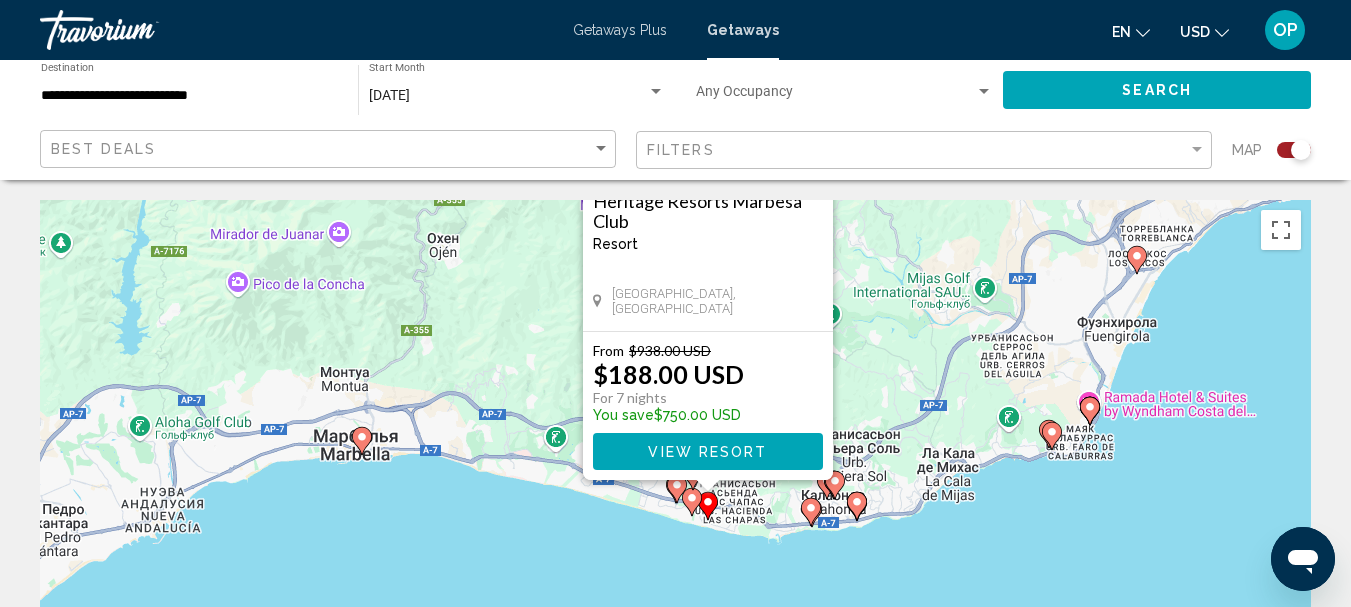 click 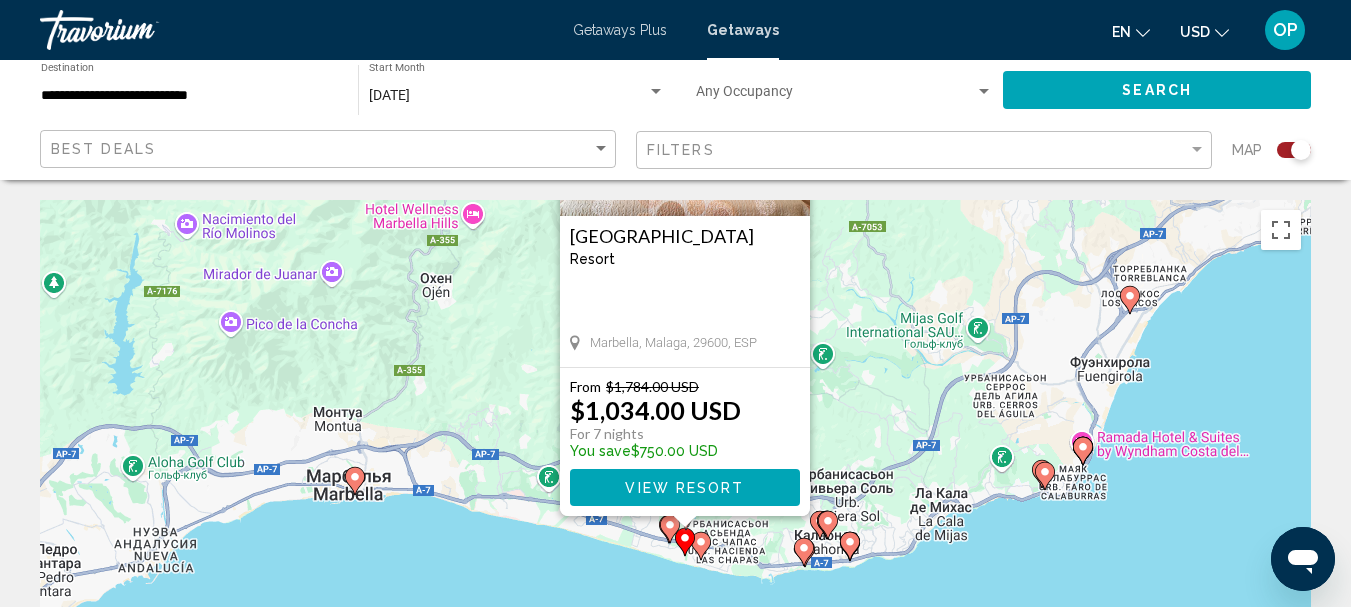 drag, startPoint x: 520, startPoint y: 537, endPoint x: 529, endPoint y: 318, distance: 219.18486 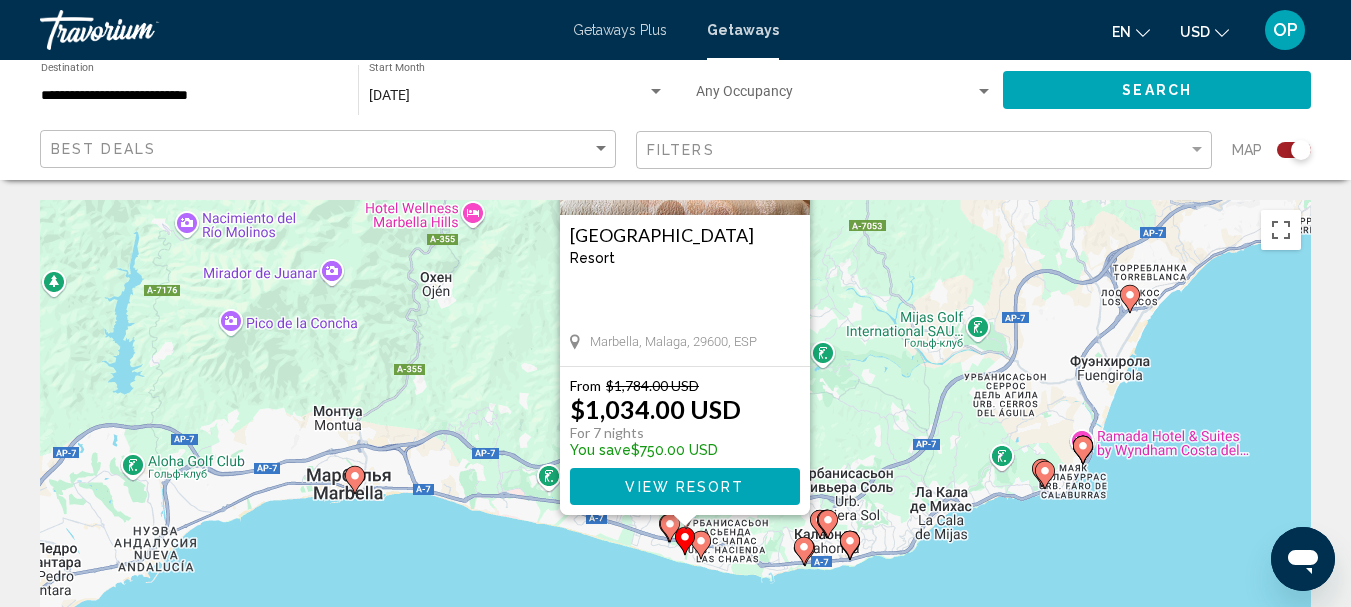 click 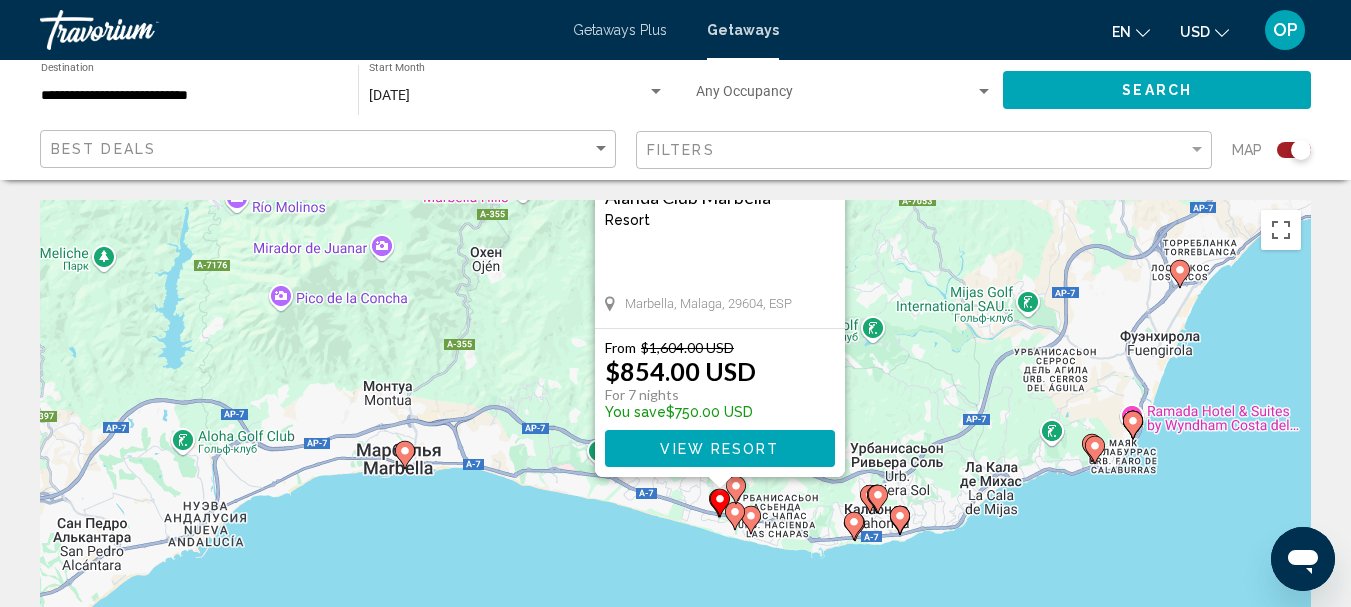 drag, startPoint x: 528, startPoint y: 535, endPoint x: 571, endPoint y: 275, distance: 263.53177 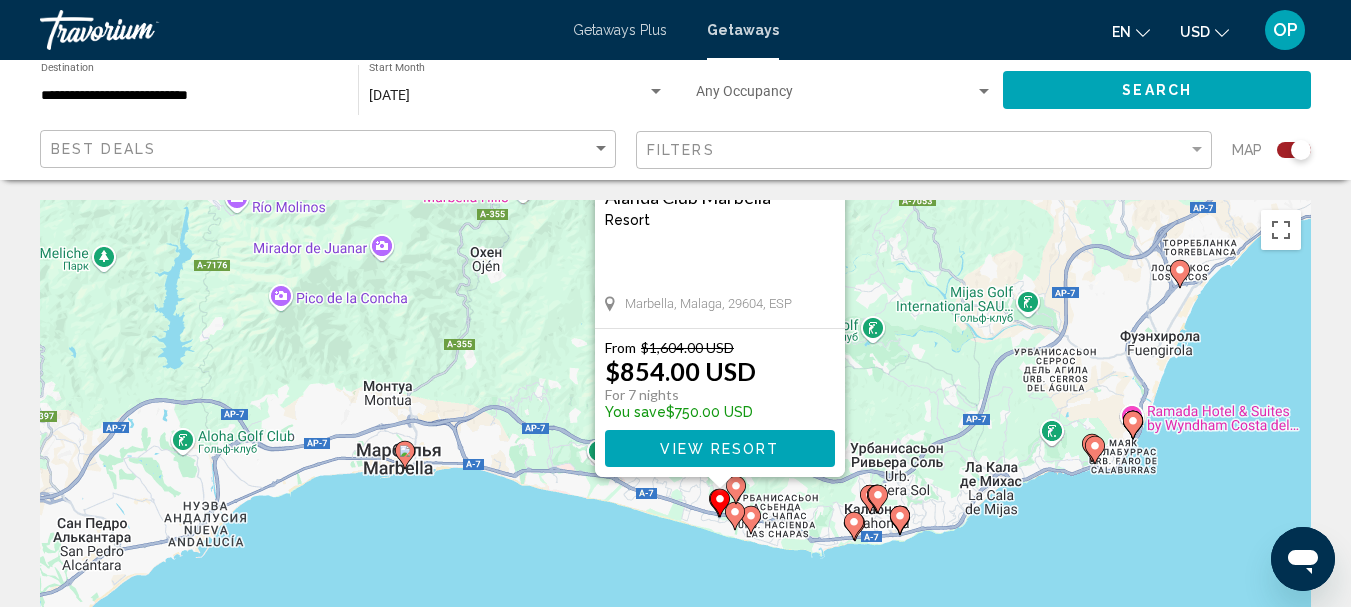 click 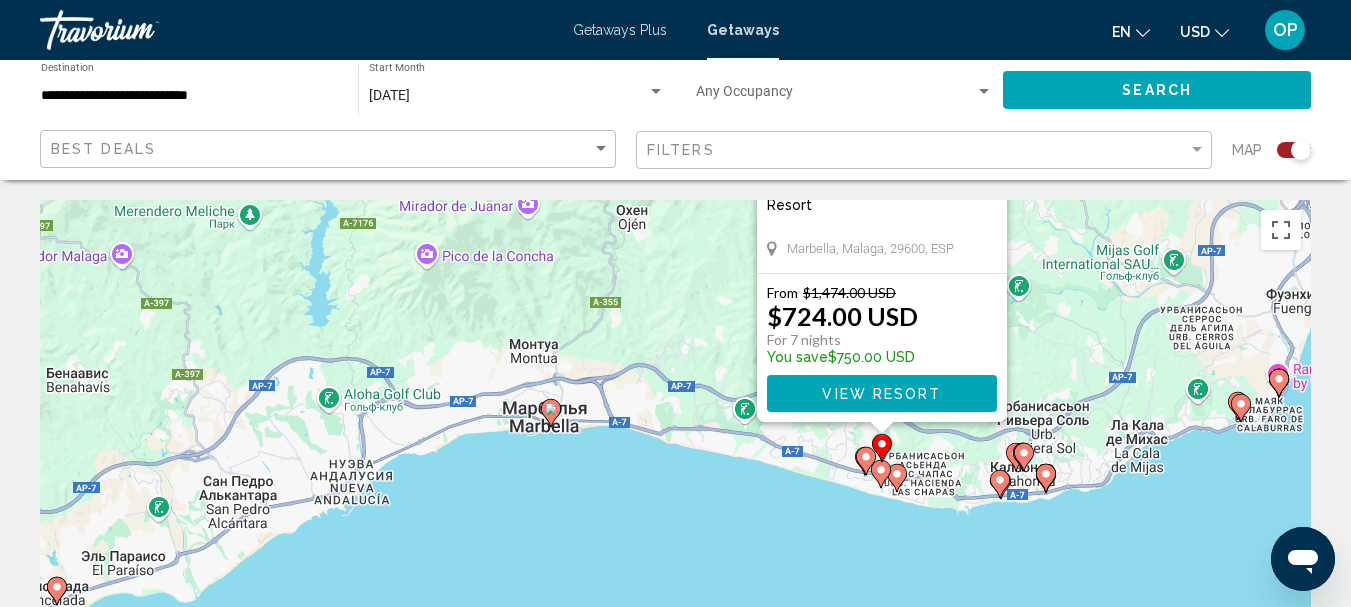 drag, startPoint x: 520, startPoint y: 335, endPoint x: 654, endPoint y: 184, distance: 201.88364 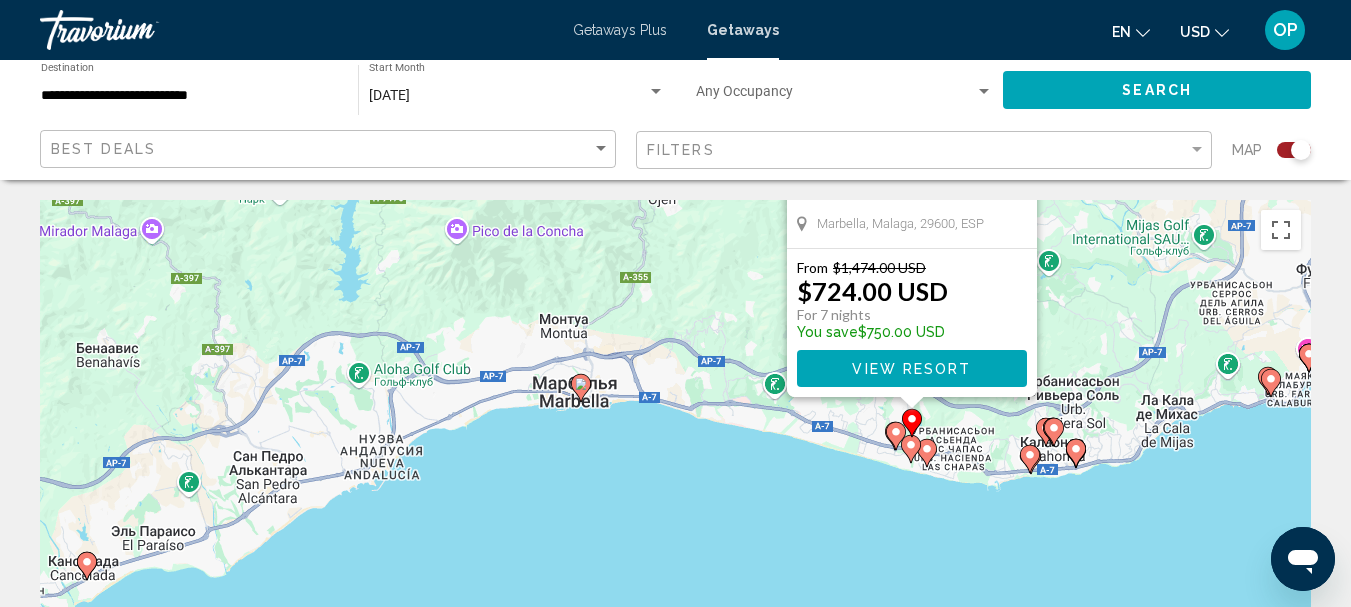 click 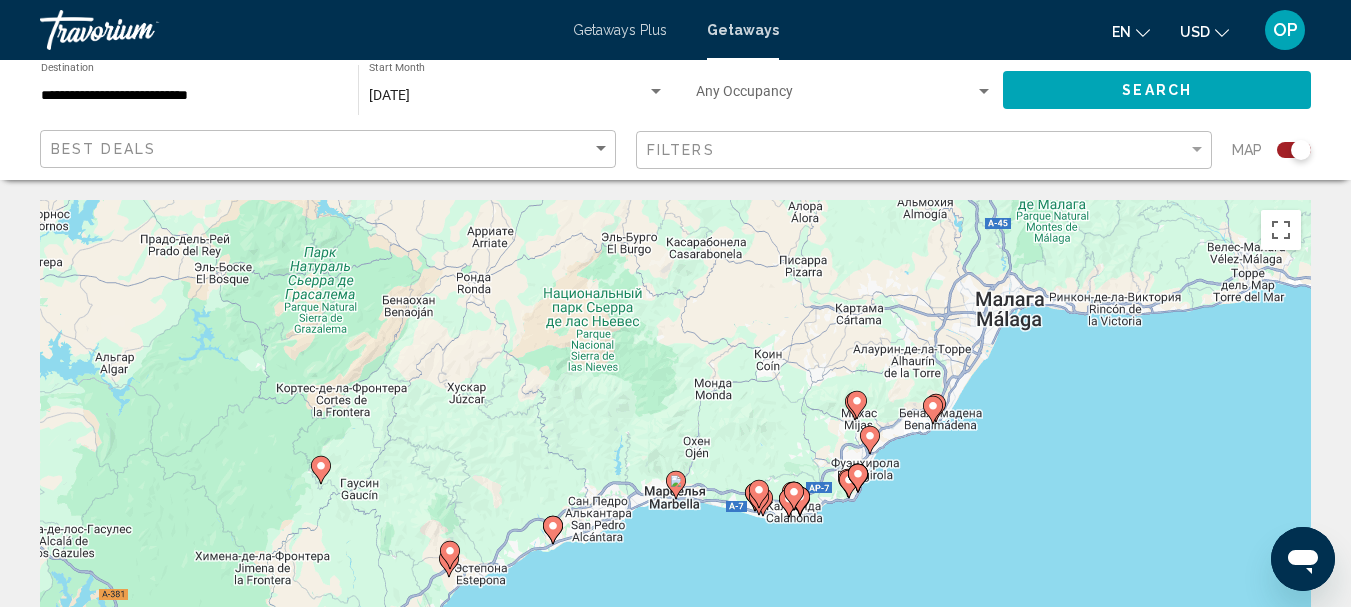 click 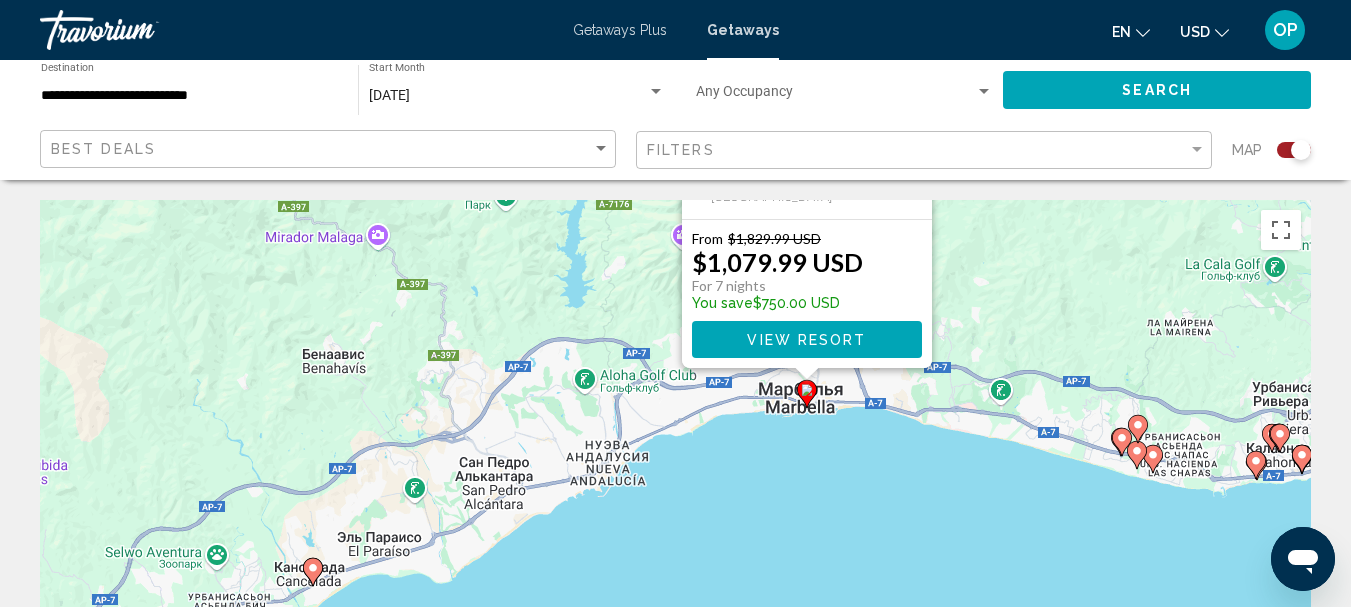 drag, startPoint x: 847, startPoint y: 501, endPoint x: 965, endPoint y: 207, distance: 316.79648 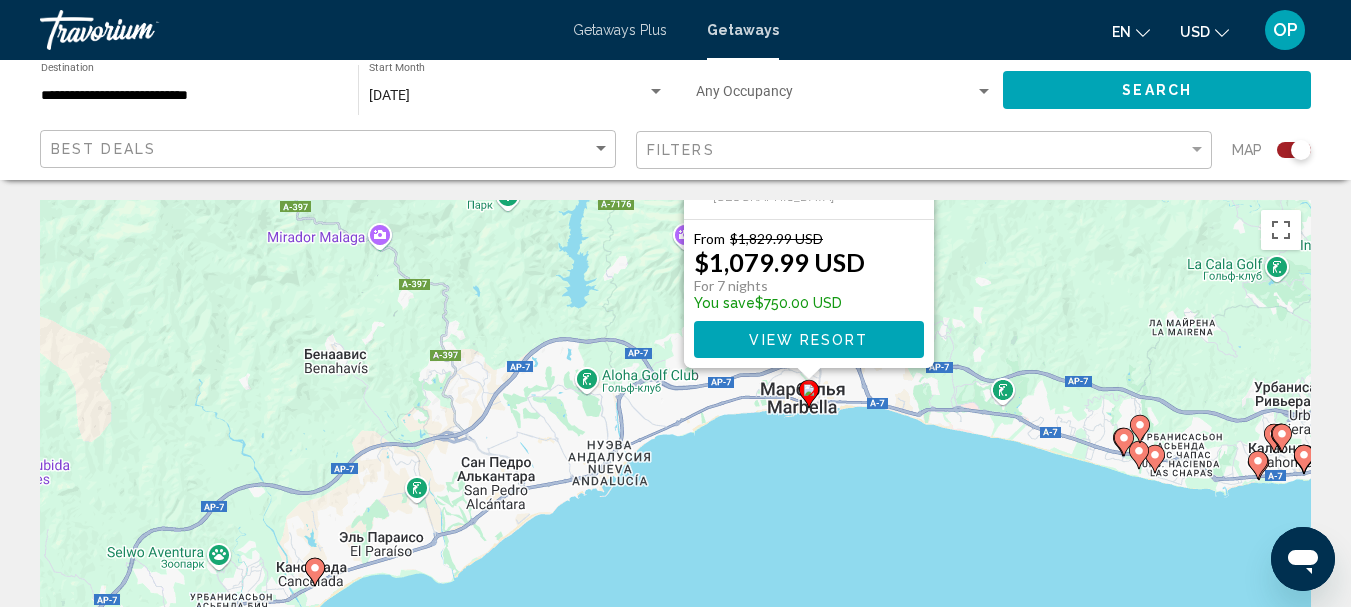 click 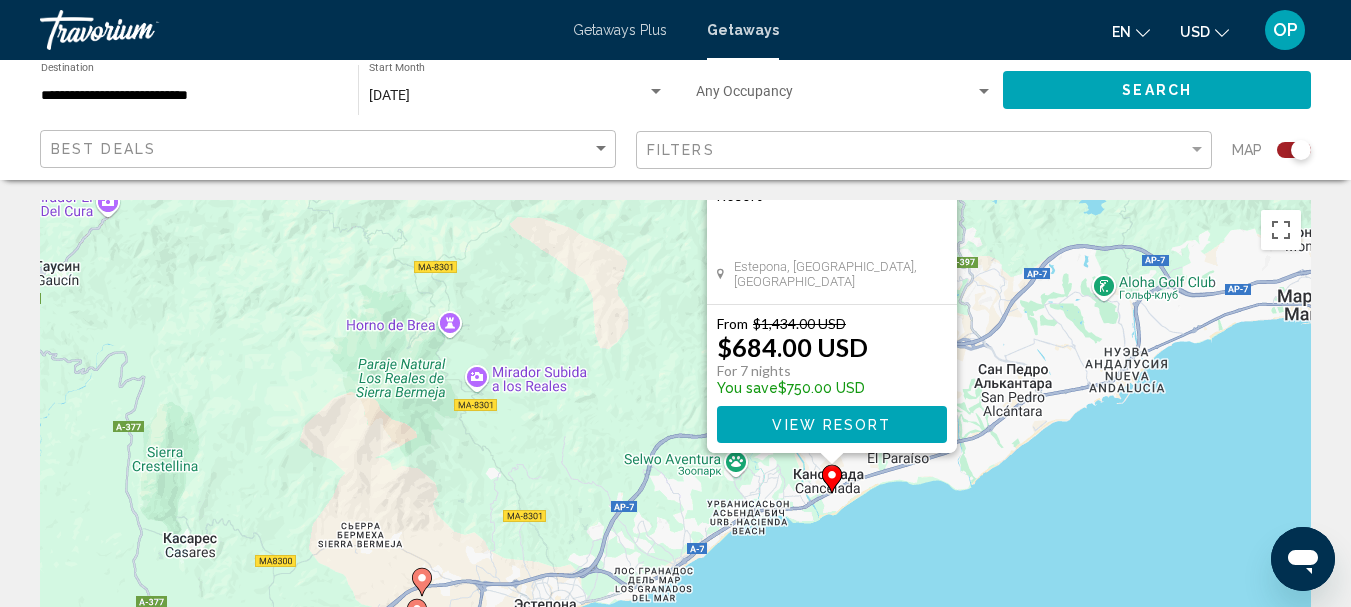 drag, startPoint x: 473, startPoint y: 406, endPoint x: 612, endPoint y: 190, distance: 256.8599 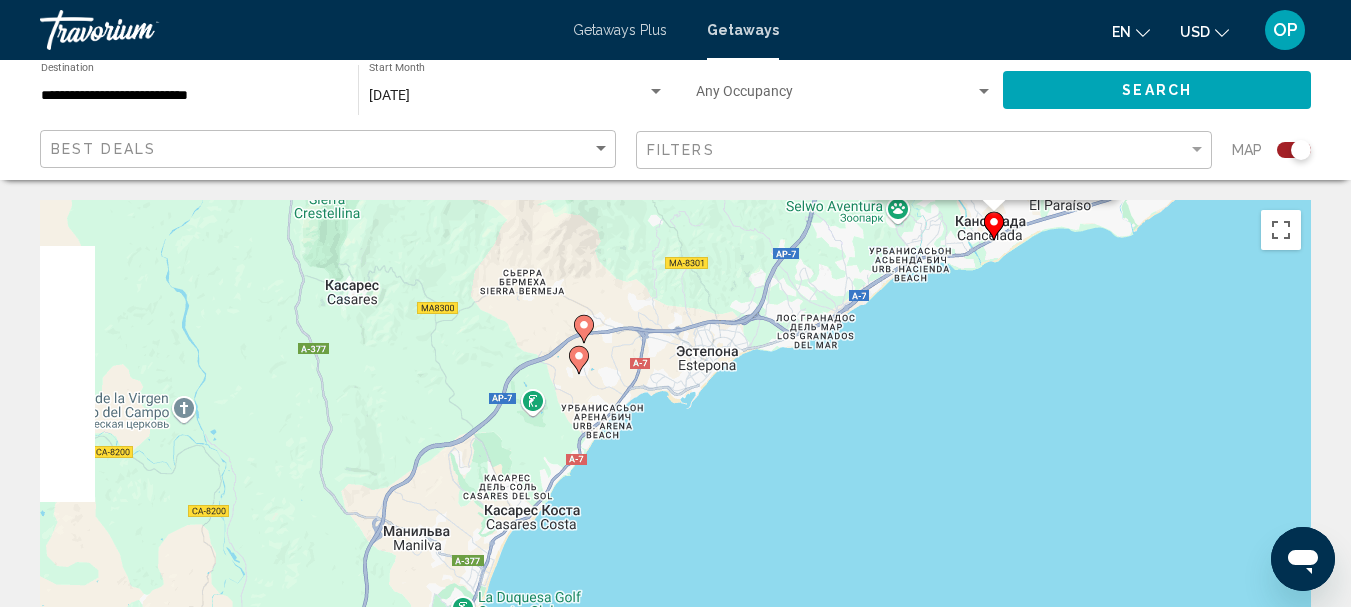drag, startPoint x: 564, startPoint y: 442, endPoint x: 727, endPoint y: 183, distance: 306.0229 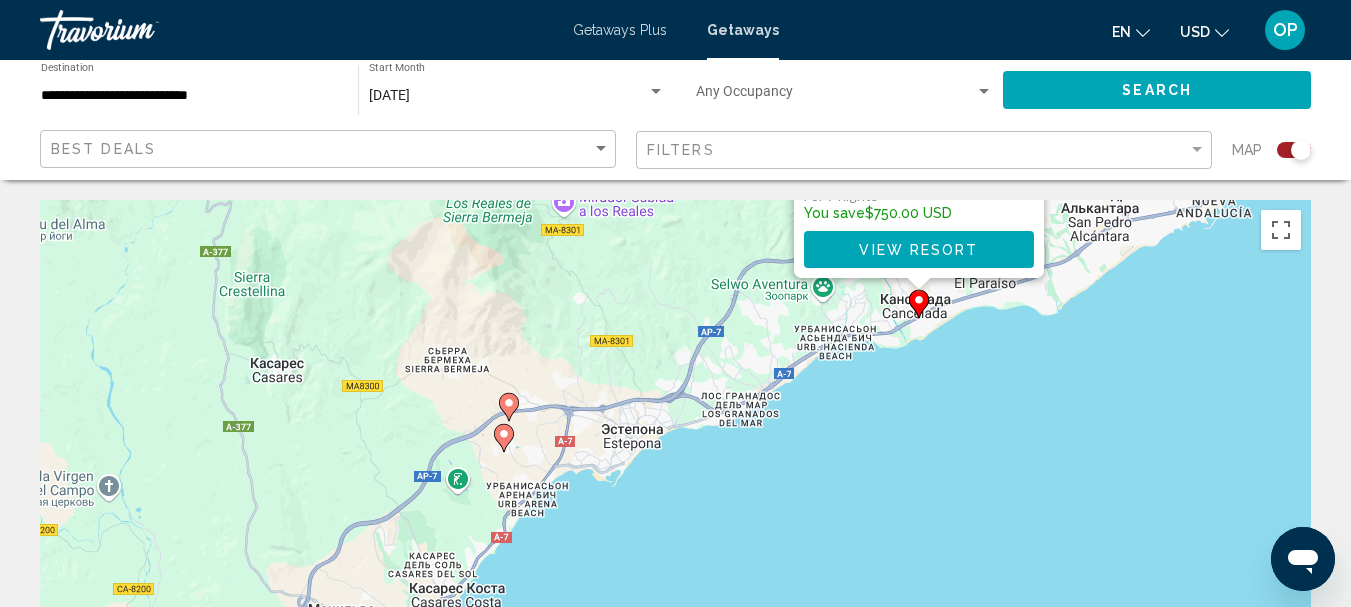 drag, startPoint x: 676, startPoint y: 292, endPoint x: 571, endPoint y: 417, distance: 163.24828 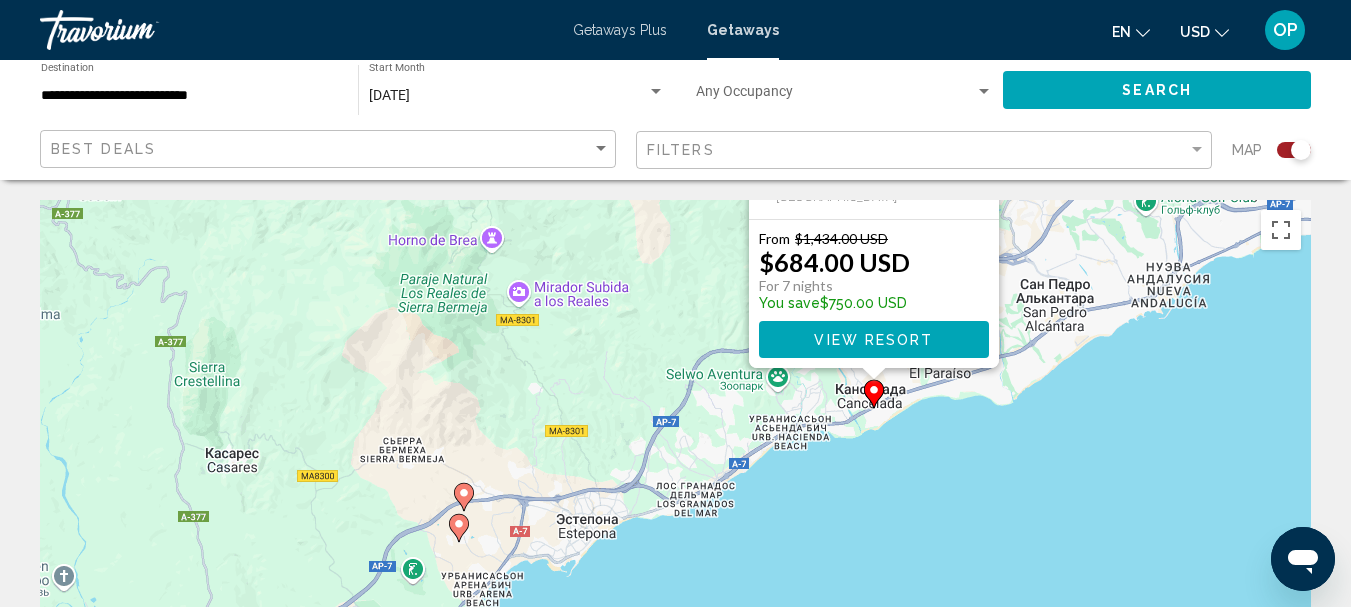 drag, startPoint x: 571, startPoint y: 416, endPoint x: 526, endPoint y: 503, distance: 97.94897 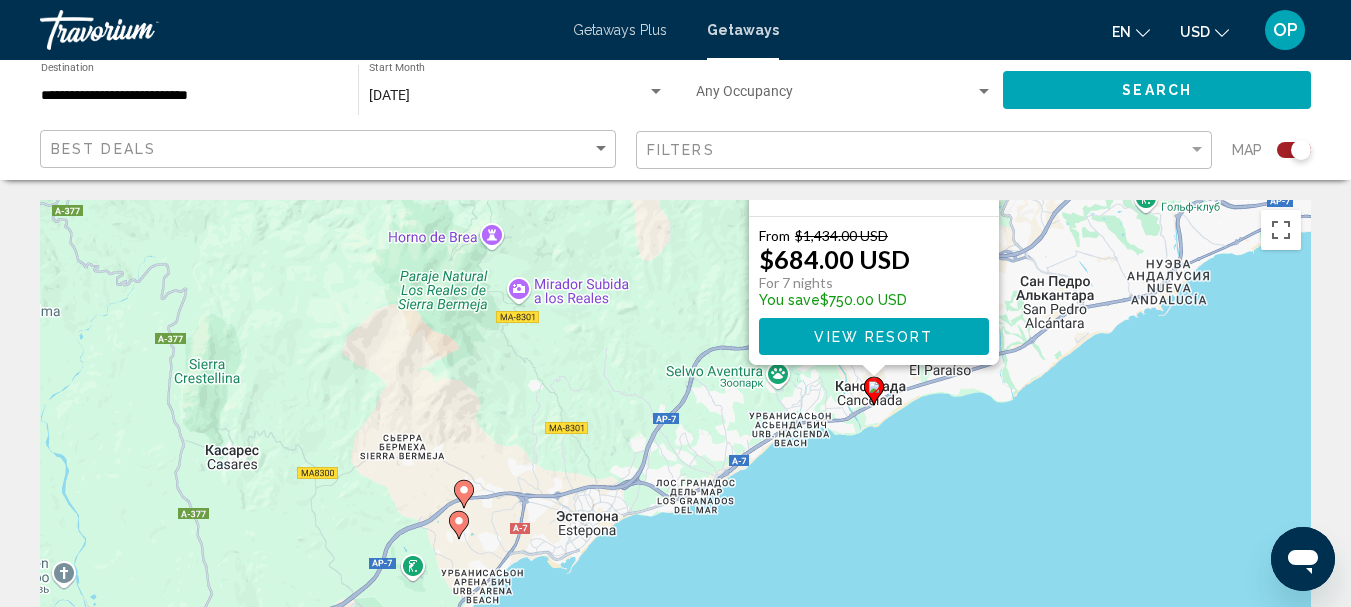 click 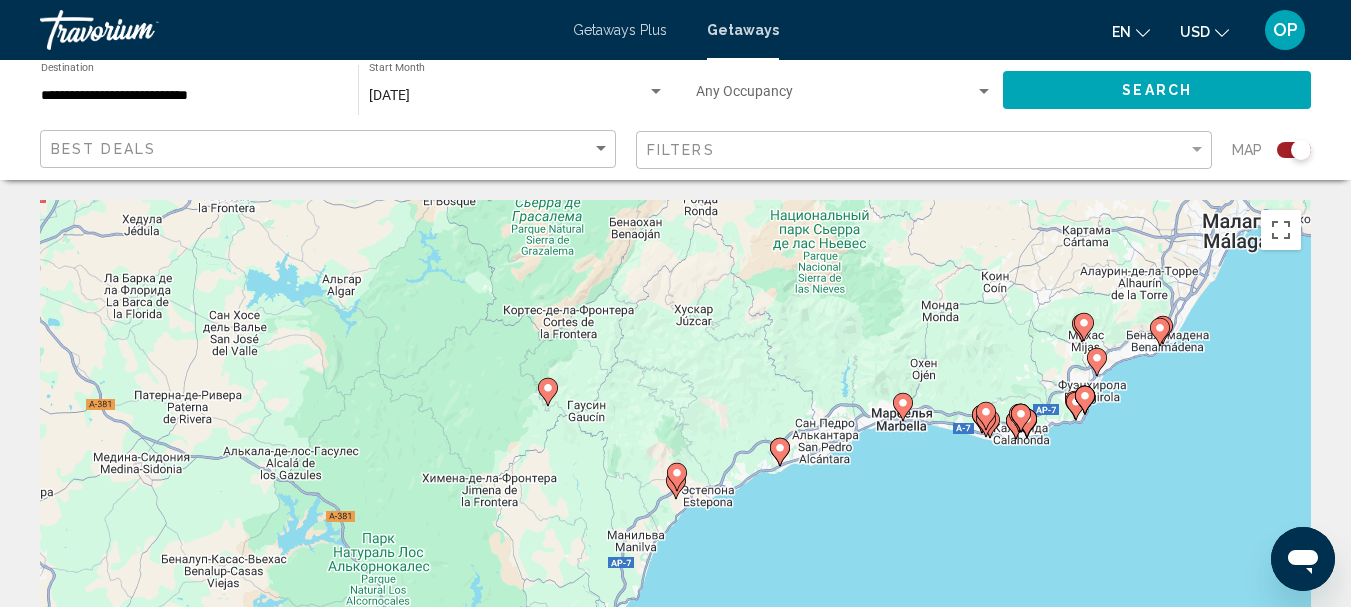 click 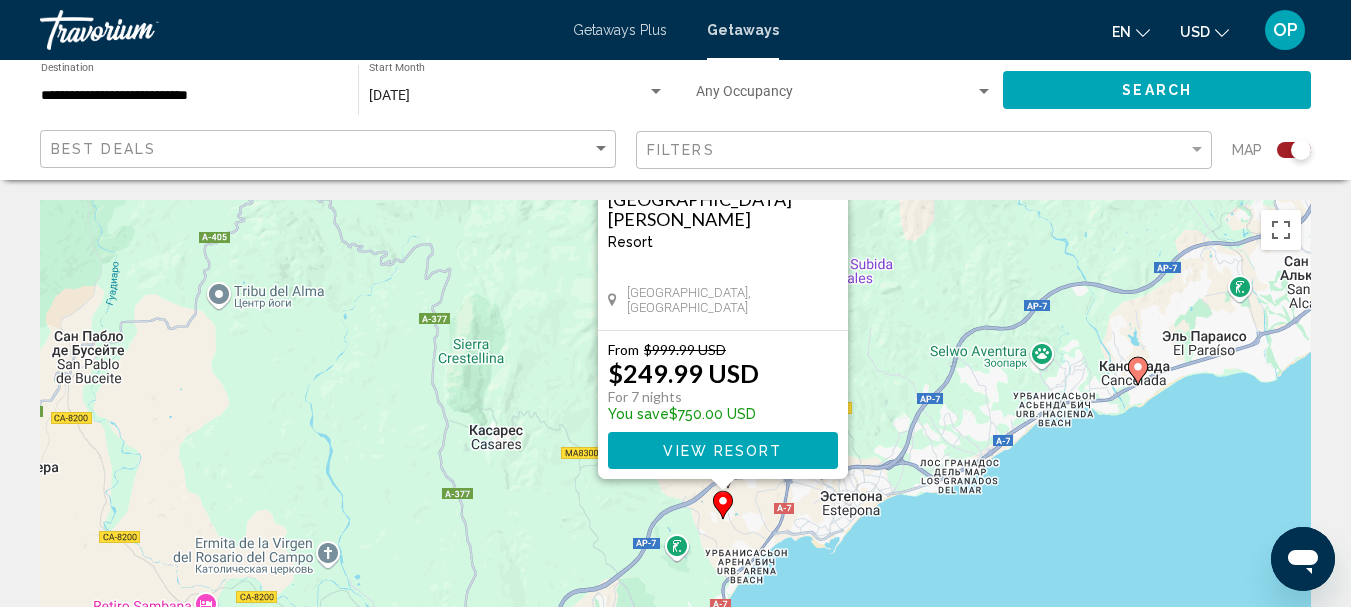 drag, startPoint x: 857, startPoint y: 414, endPoint x: 894, endPoint y: 278, distance: 140.94325 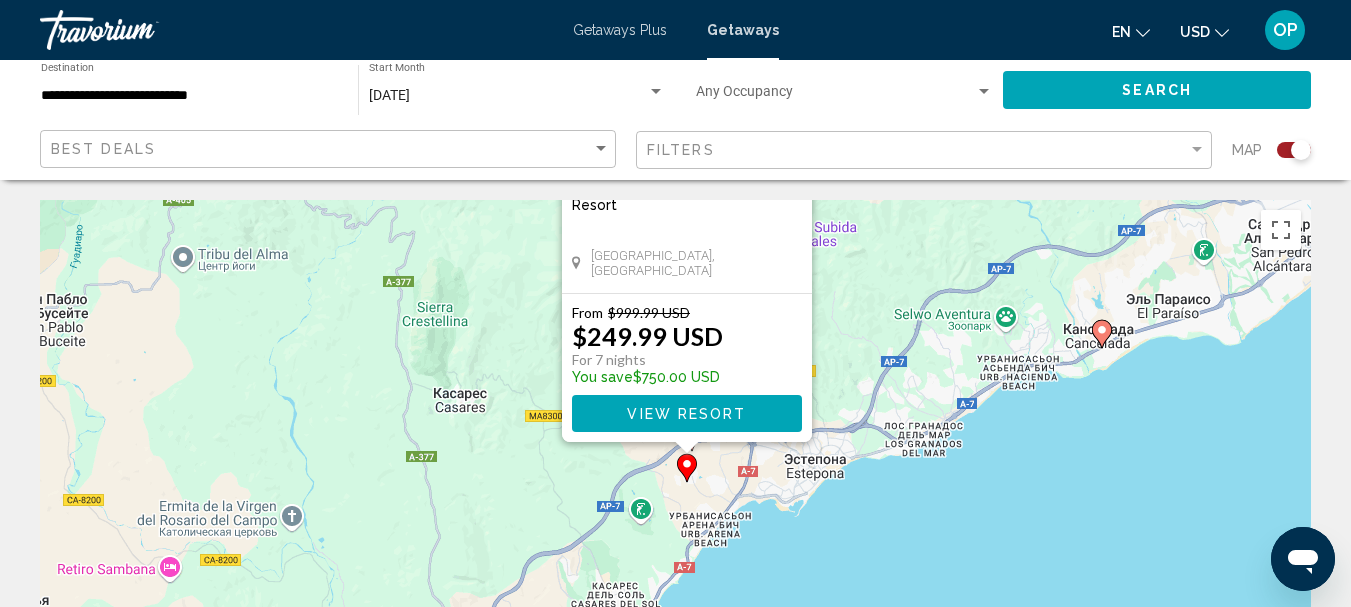 drag, startPoint x: 893, startPoint y: 282, endPoint x: 857, endPoint y: 246, distance: 50.91169 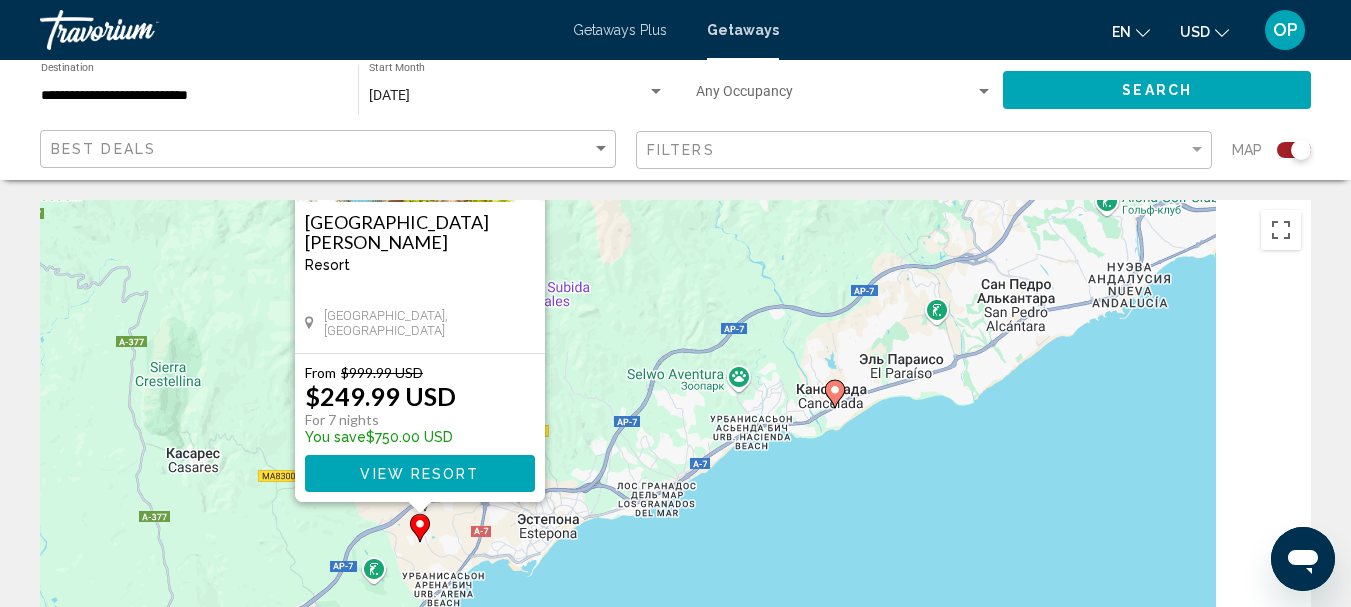 drag, startPoint x: 1133, startPoint y: 412, endPoint x: 721, endPoint y: 501, distance: 421.50327 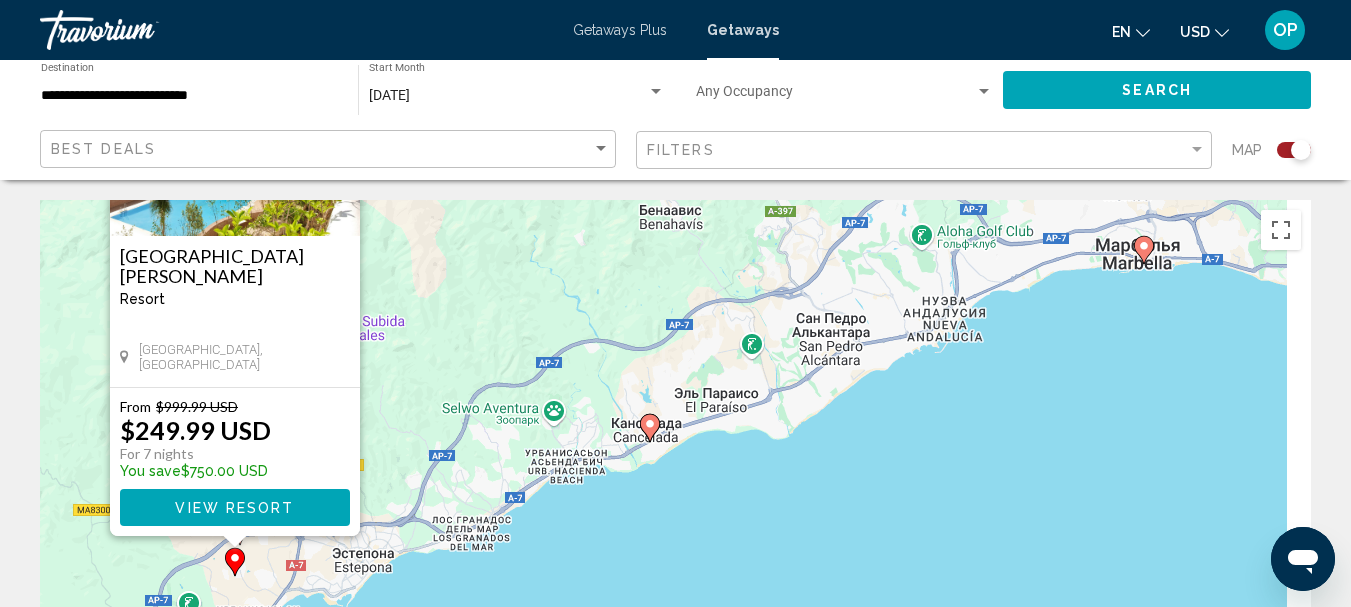 drag, startPoint x: 733, startPoint y: 475, endPoint x: 545, endPoint y: 488, distance: 188.44893 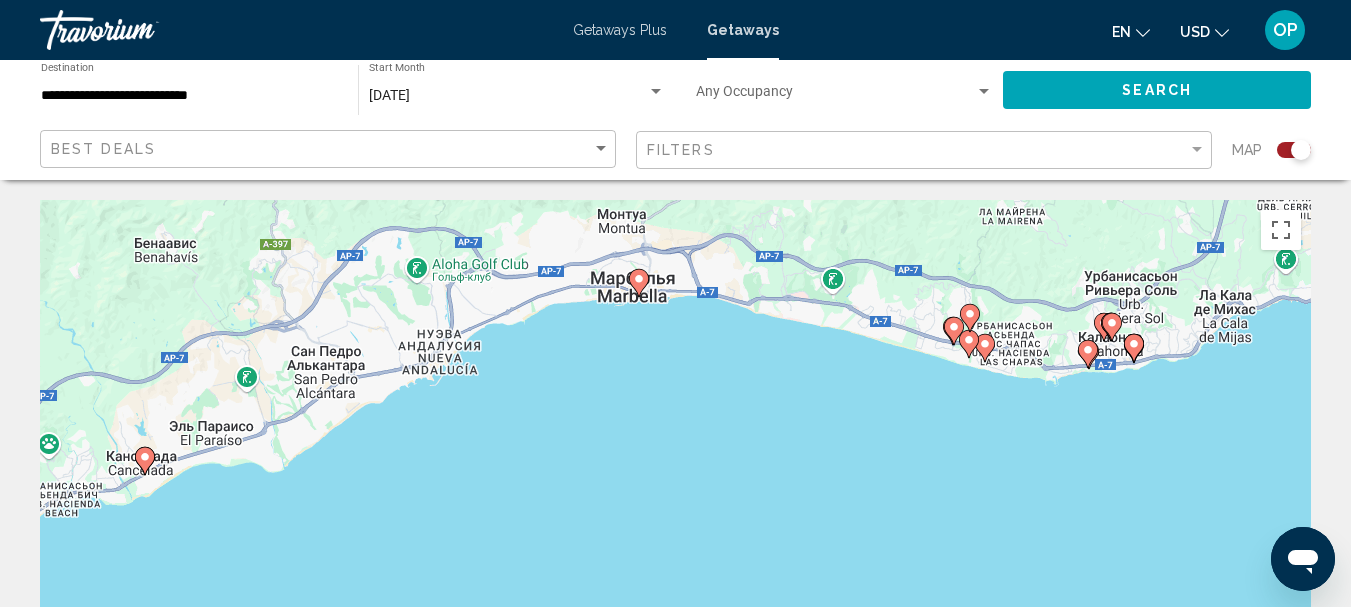 drag, startPoint x: 1051, startPoint y: 428, endPoint x: 441, endPoint y: 462, distance: 610.9468 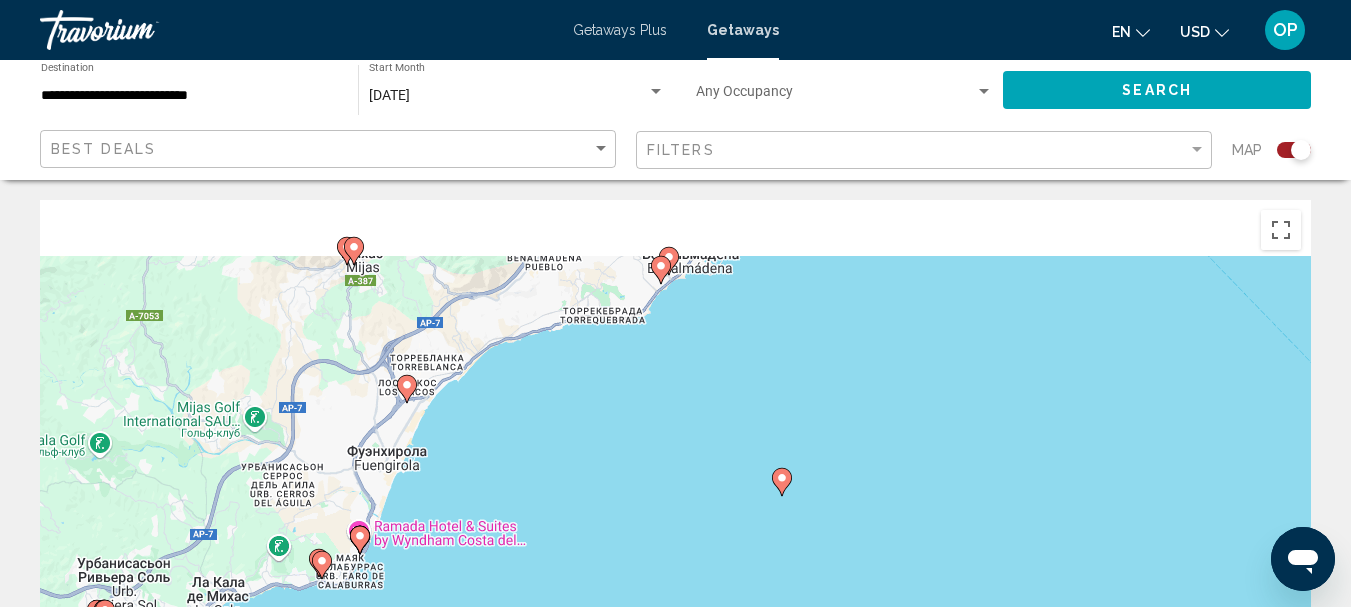 drag, startPoint x: 553, startPoint y: 480, endPoint x: 623, endPoint y: 605, distance: 143.26549 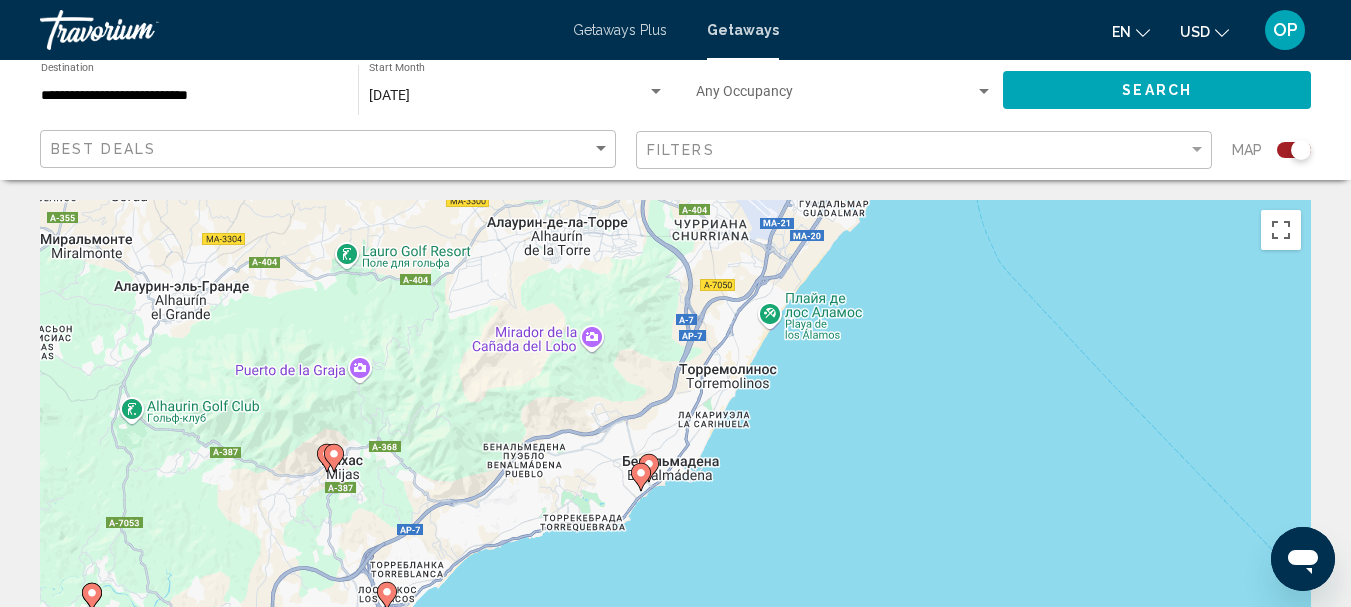 drag, startPoint x: 801, startPoint y: 363, endPoint x: 634, endPoint y: 599, distance: 289.11072 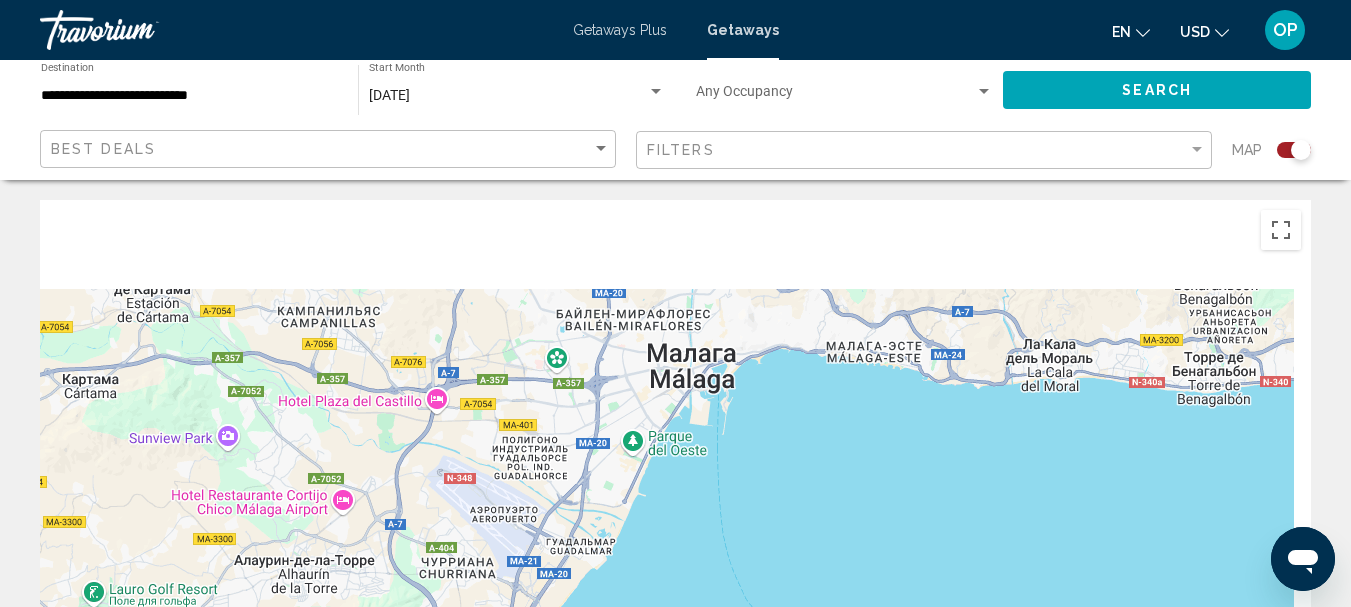 drag, startPoint x: 783, startPoint y: 357, endPoint x: 680, endPoint y: 546, distance: 215.24405 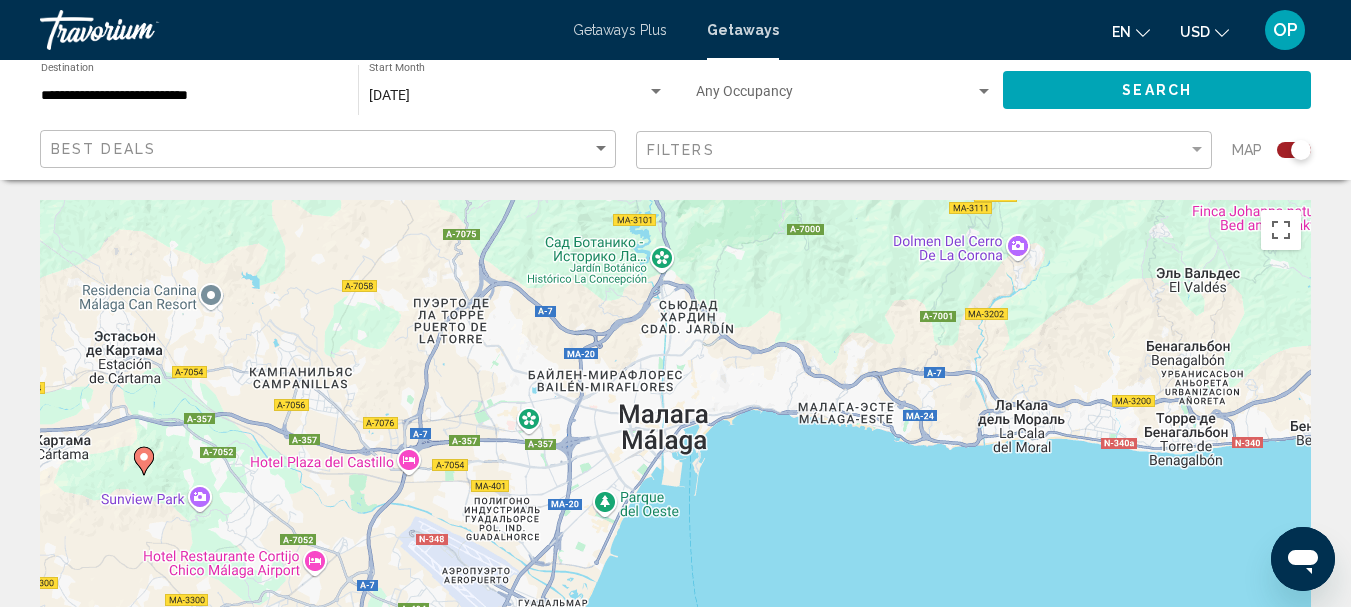 drag, startPoint x: 862, startPoint y: 432, endPoint x: 439, endPoint y: 443, distance: 423.143 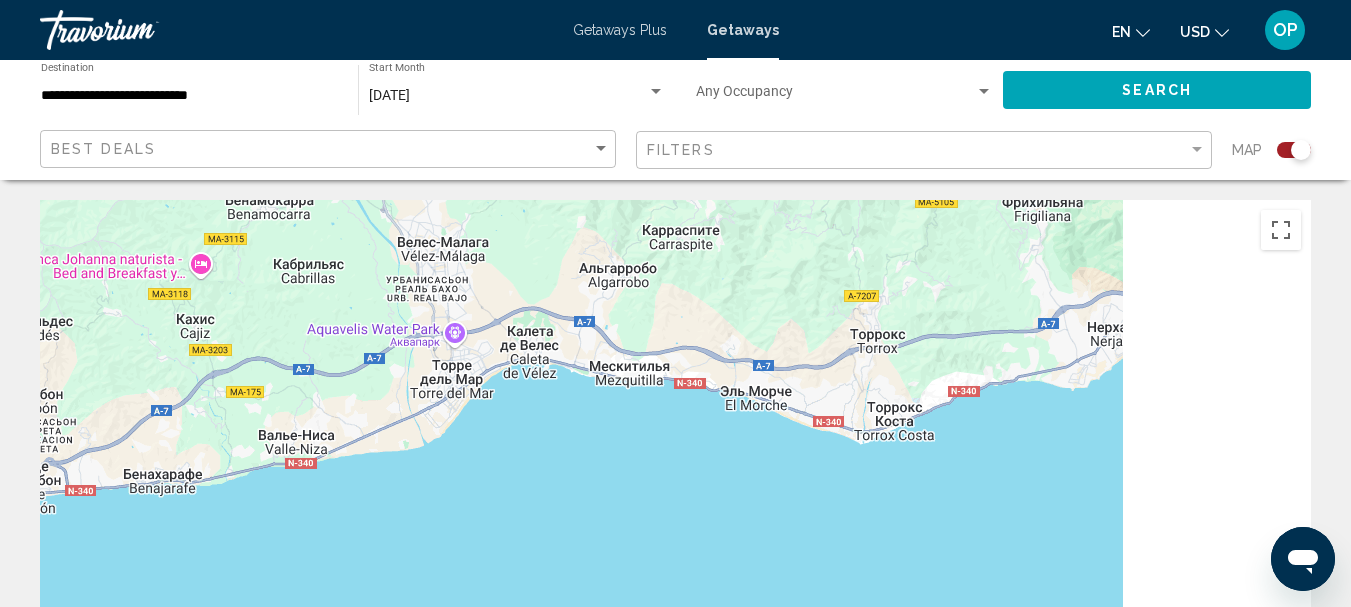 drag, startPoint x: 779, startPoint y: 444, endPoint x: 434, endPoint y: 513, distance: 351.83234 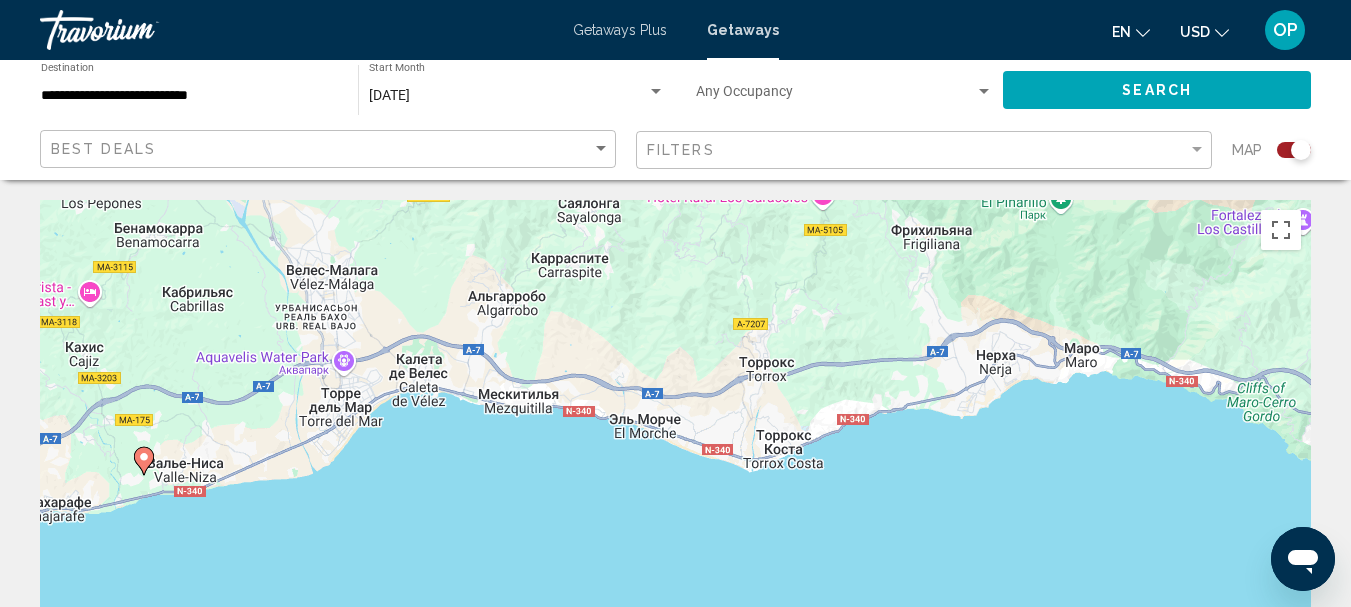 drag, startPoint x: 776, startPoint y: 417, endPoint x: 270, endPoint y: 419, distance: 506.00397 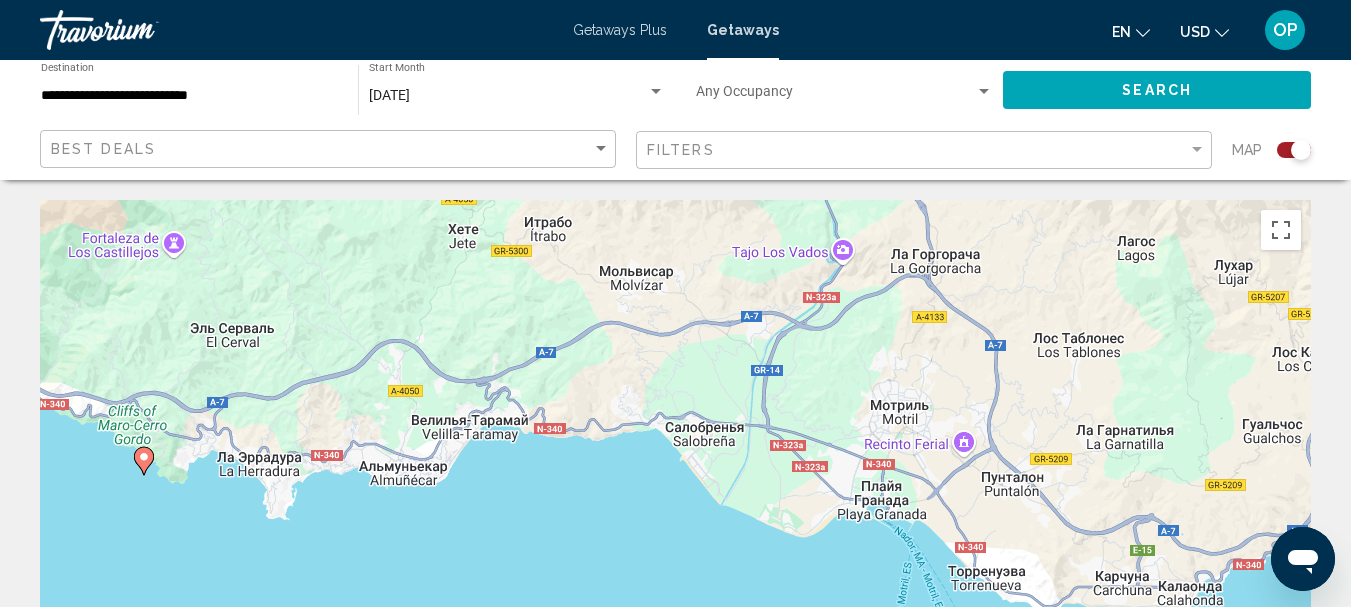 drag, startPoint x: 661, startPoint y: 445, endPoint x: 194, endPoint y: 363, distance: 474.1445 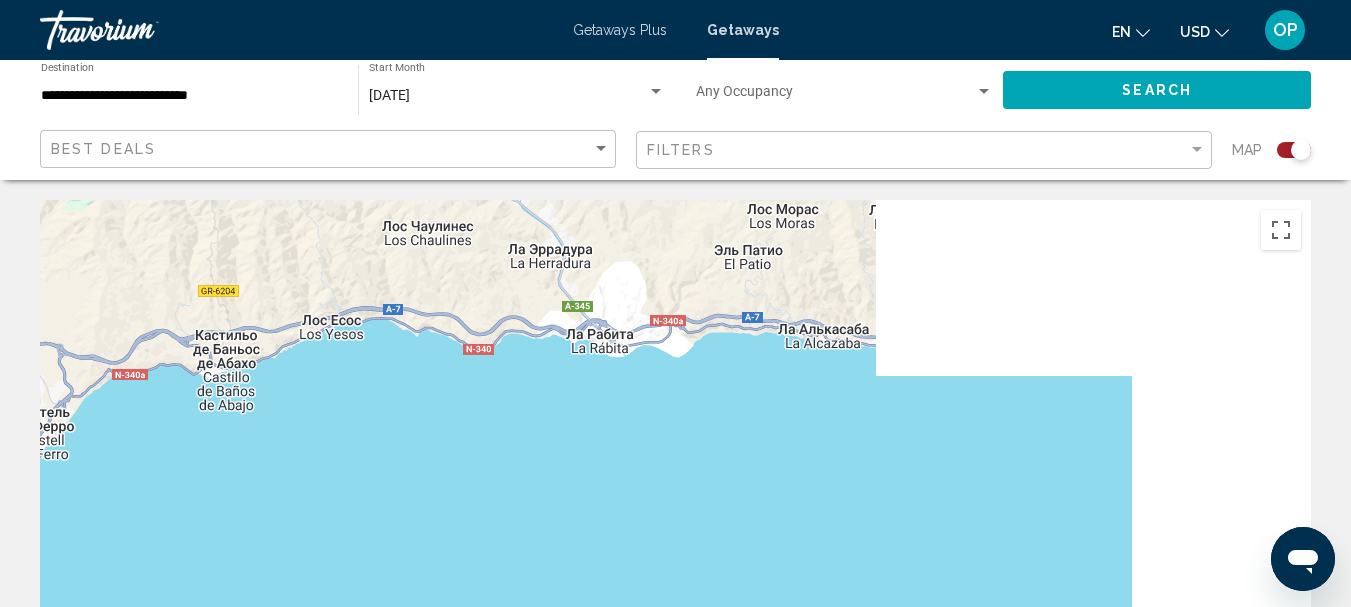 drag, startPoint x: 770, startPoint y: 266, endPoint x: 399, endPoint y: 346, distance: 379.52734 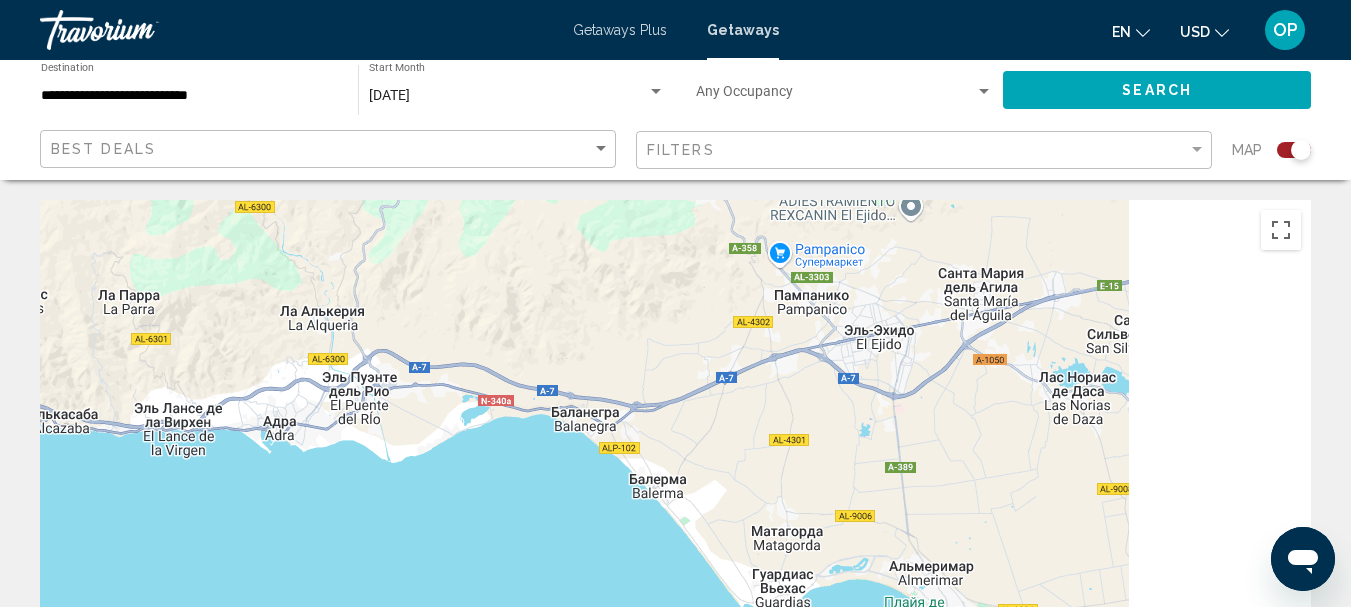 drag, startPoint x: 804, startPoint y: 404, endPoint x: 337, endPoint y: 279, distance: 483.43976 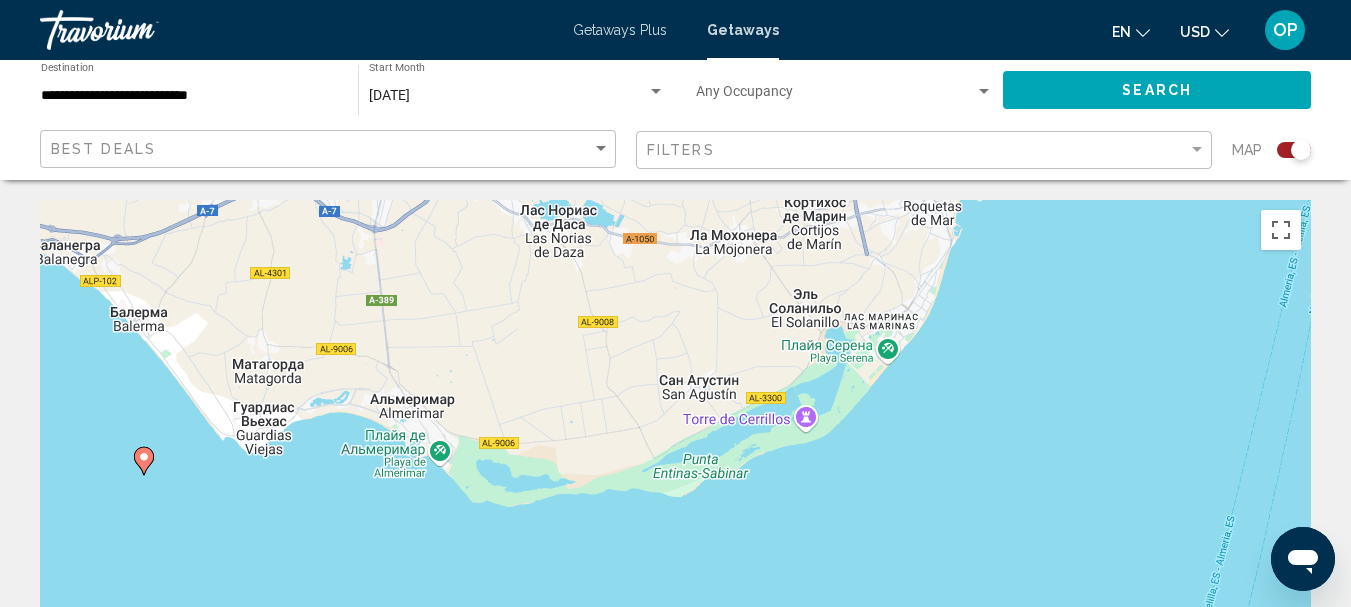 drag, startPoint x: 682, startPoint y: 341, endPoint x: 390, endPoint y: 484, distance: 325.13535 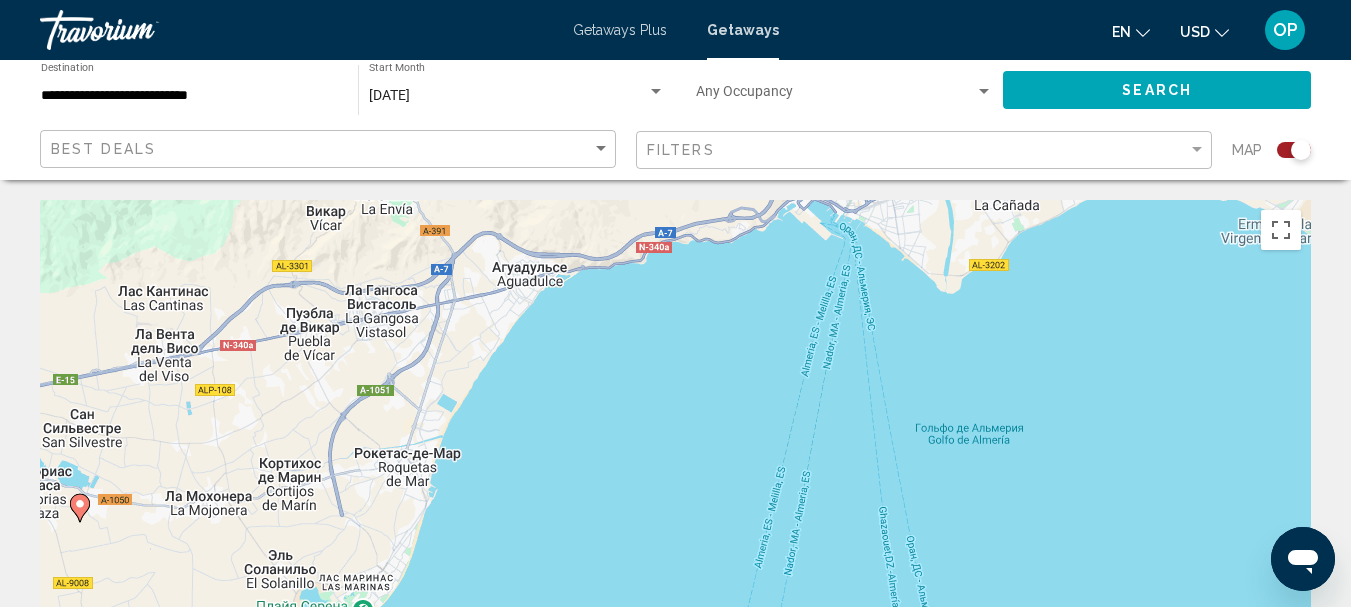 drag, startPoint x: 515, startPoint y: 369, endPoint x: 401, endPoint y: 521, distance: 190 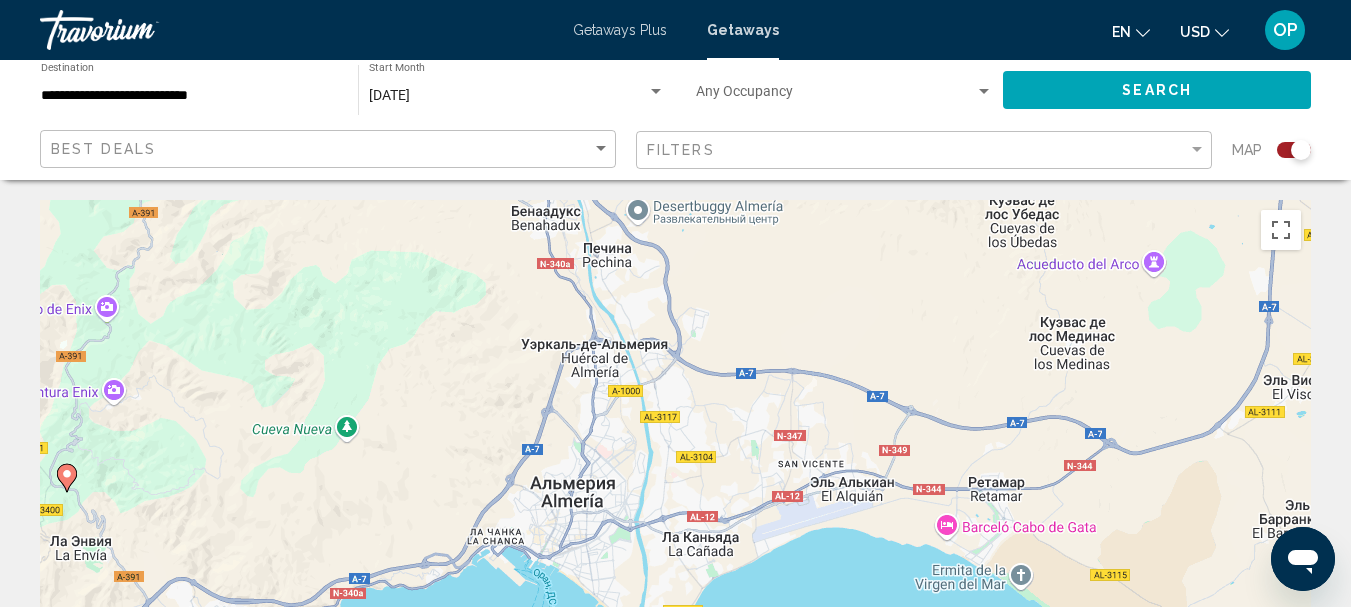 drag, startPoint x: 583, startPoint y: 410, endPoint x: 276, endPoint y: 378, distance: 308.66324 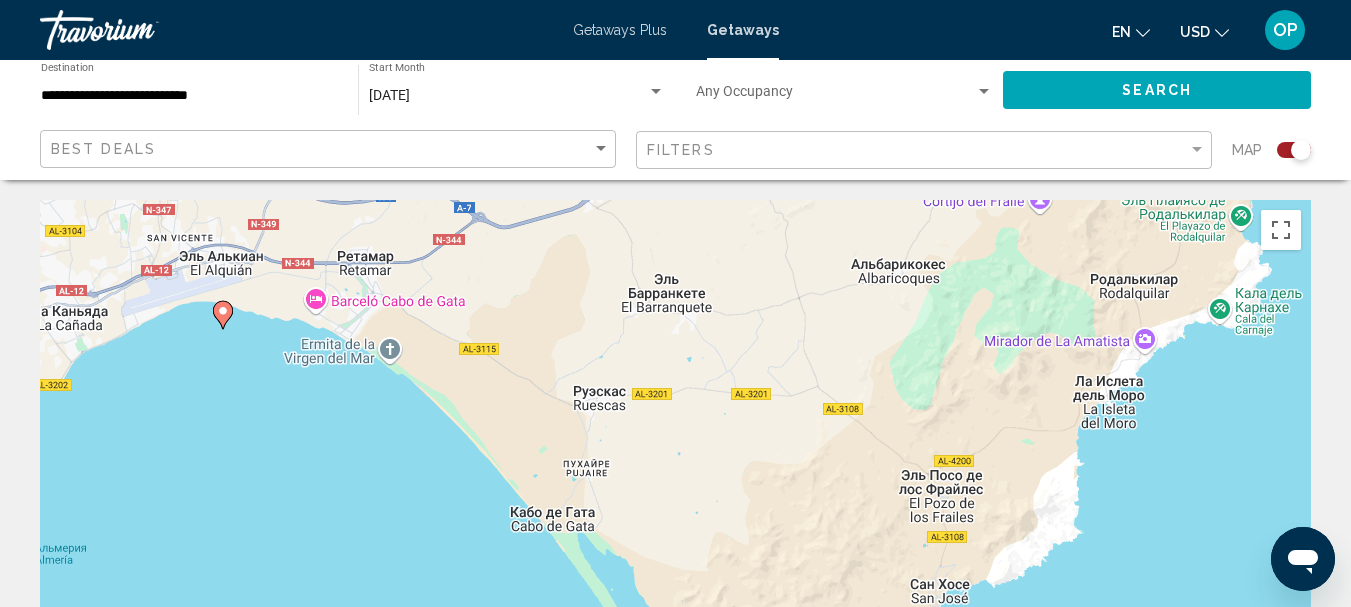 drag, startPoint x: 676, startPoint y: 387, endPoint x: 804, endPoint y: 94, distance: 319.73895 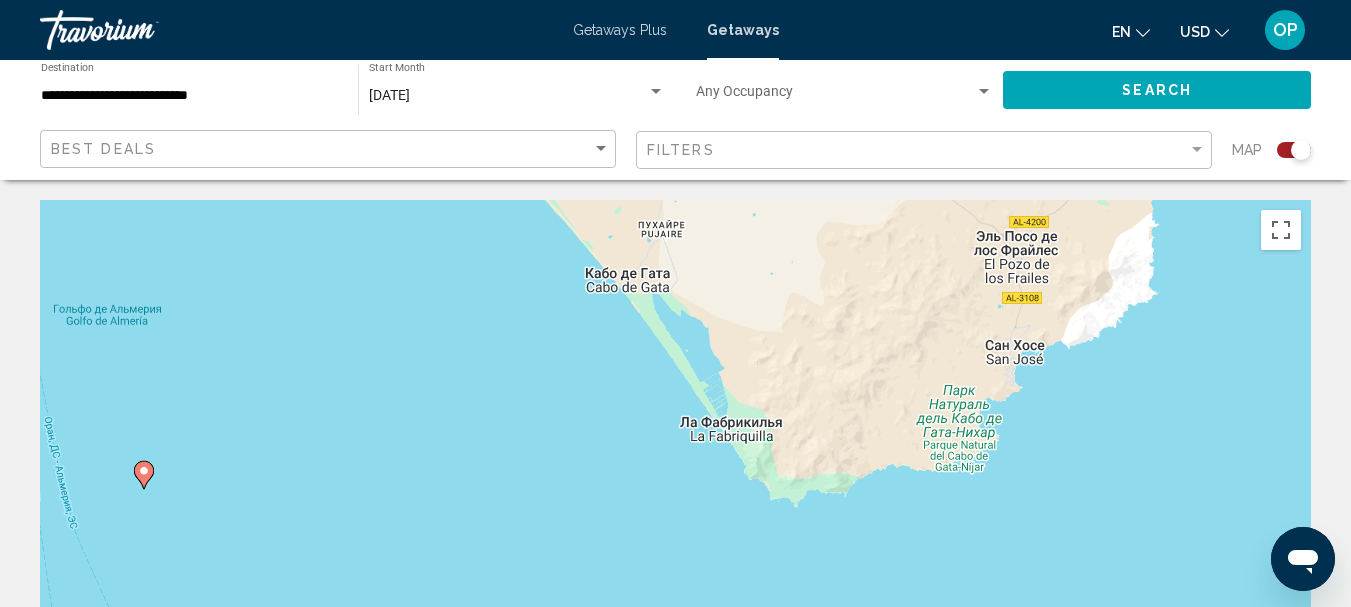 drag, startPoint x: 824, startPoint y: 221, endPoint x: 835, endPoint y: 336, distance: 115.52489 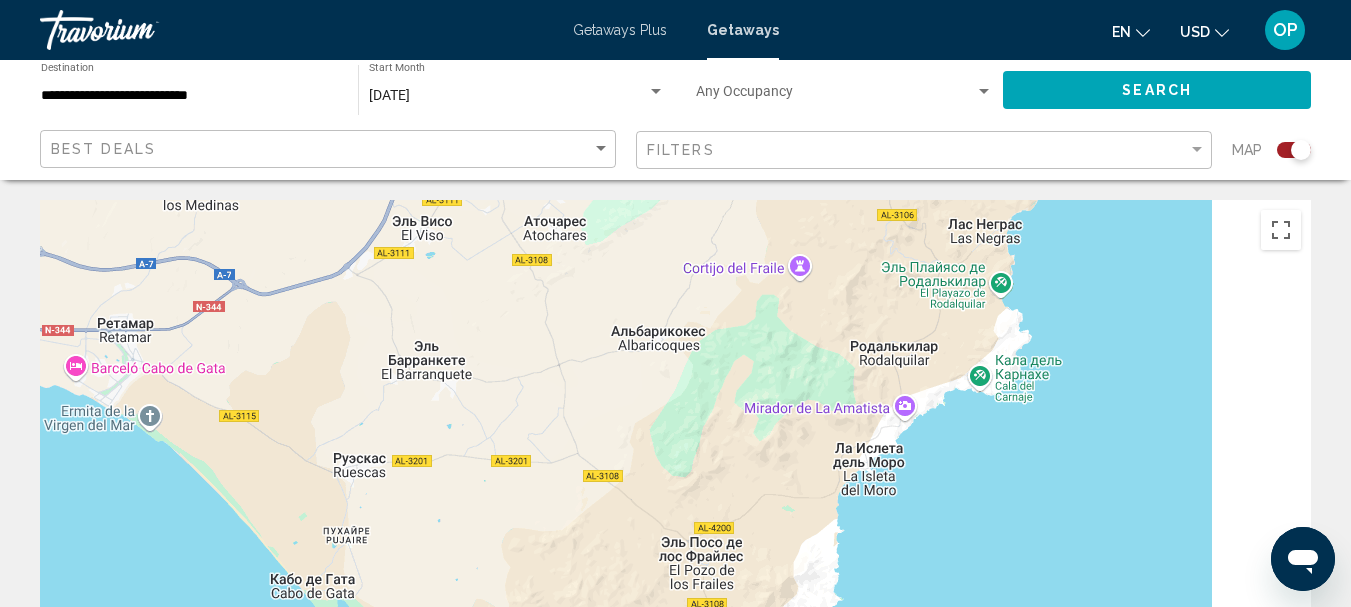 drag 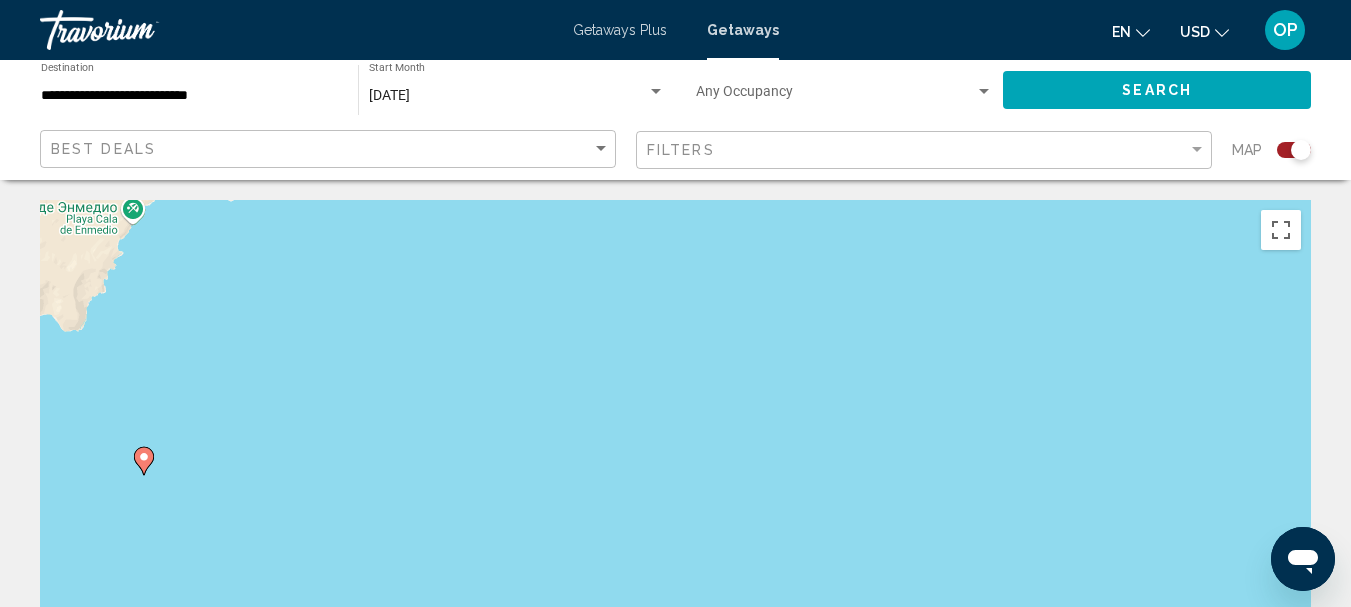 click on "Для навигации используйте клавиши со стрелками. Чтобы активировать перетаскивание с помощью клавиатуры, нажмите Alt + Ввод. После этого перемещайте маркер, используя клавиши со стрелками. Чтобы завершить перетаскивание, нажмите клавишу Ввод. Чтобы отменить действие, нажмите клавишу Esc." at bounding box center (675, 500) 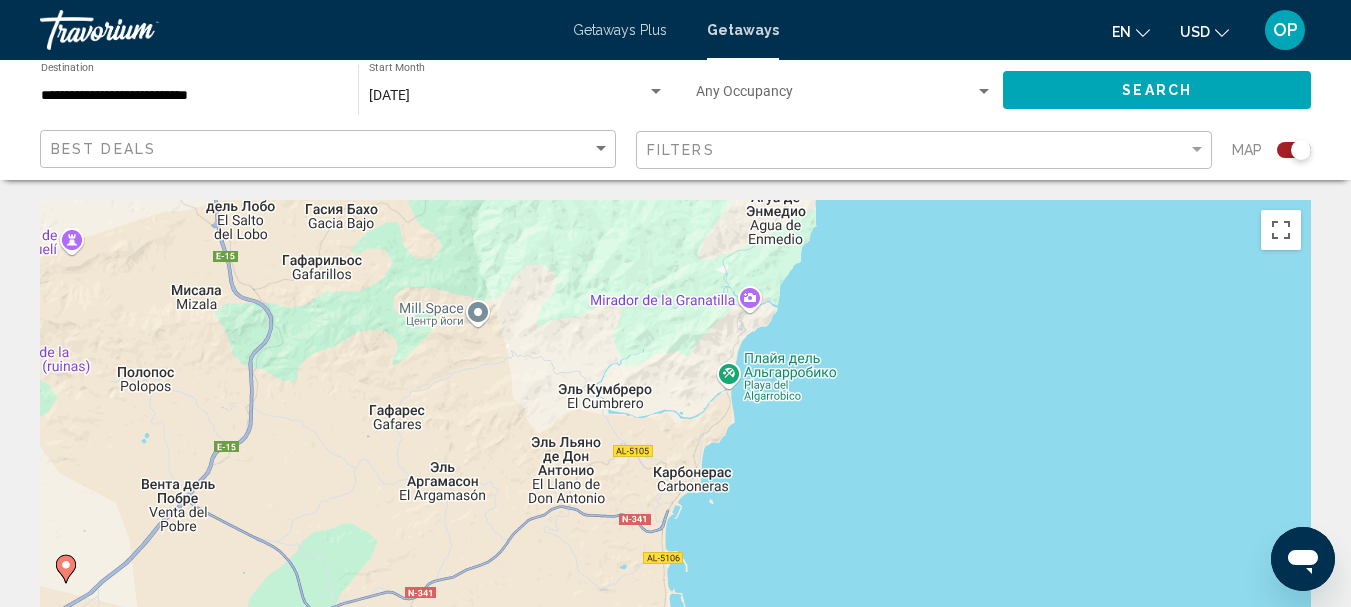 click on "Для навигации используйте клавиши со стрелками. Чтобы активировать перетаскивание с помощью клавиатуры, нажмите Alt + Ввод. После этого перемещайте маркер, используя клавиши со стрелками. Чтобы завершить перетаскивание, нажмите клавишу Ввод. Чтобы отменить действие, нажмите клавишу Esc." at bounding box center (675, 500) 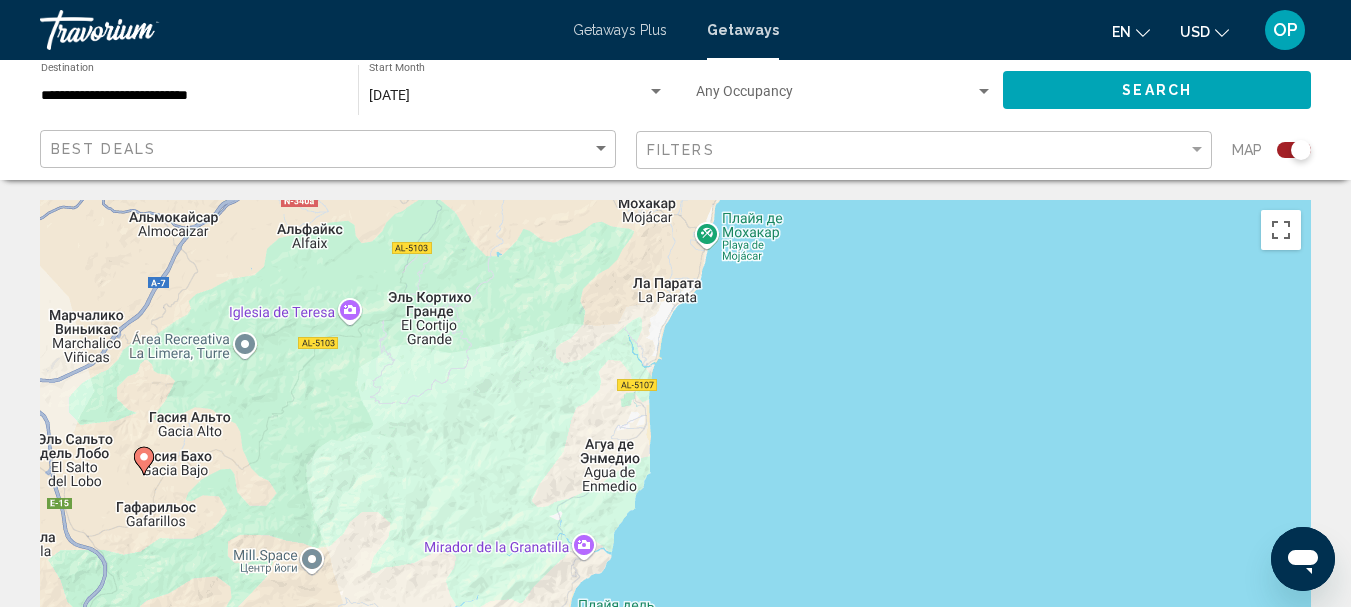 click on "**********" at bounding box center [675, 303] 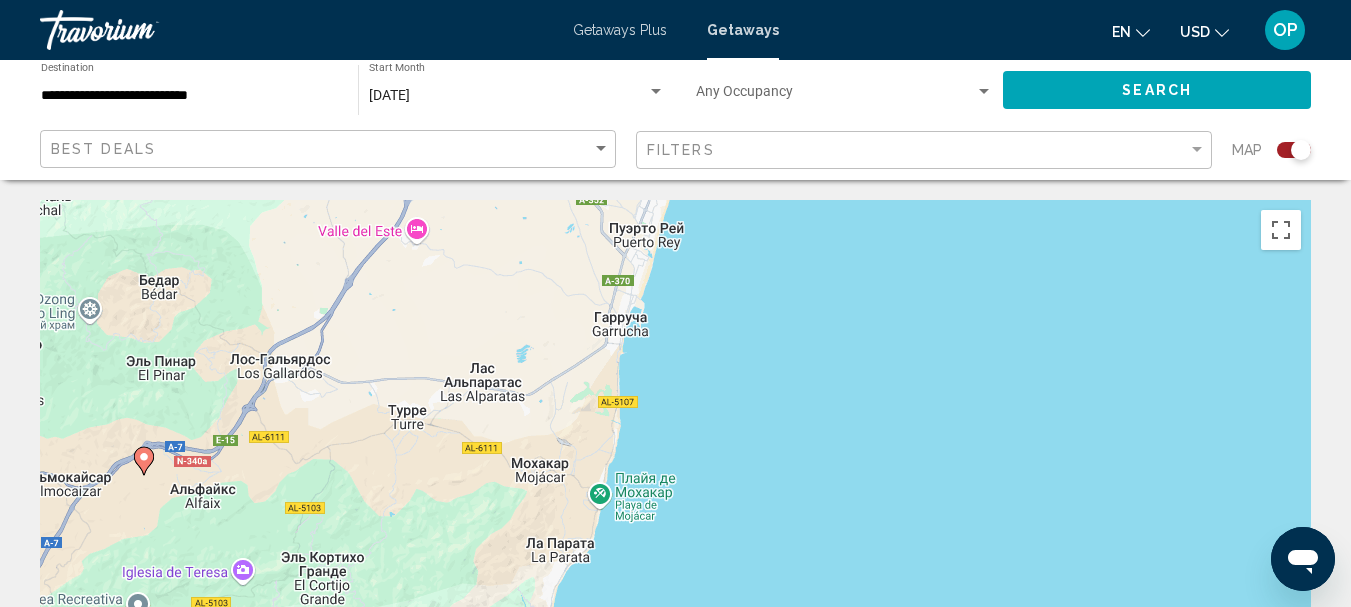 click on "Для навигации используйте клавиши со стрелками. Чтобы активировать перетаскивание с помощью клавиатуры, нажмите Alt + Ввод. После этого перемещайте маркер, используя клавиши со стрелками. Чтобы завершить перетаскивание, нажмите клавишу Ввод. Чтобы отменить действие, нажмите клавишу Esc." at bounding box center [675, 500] 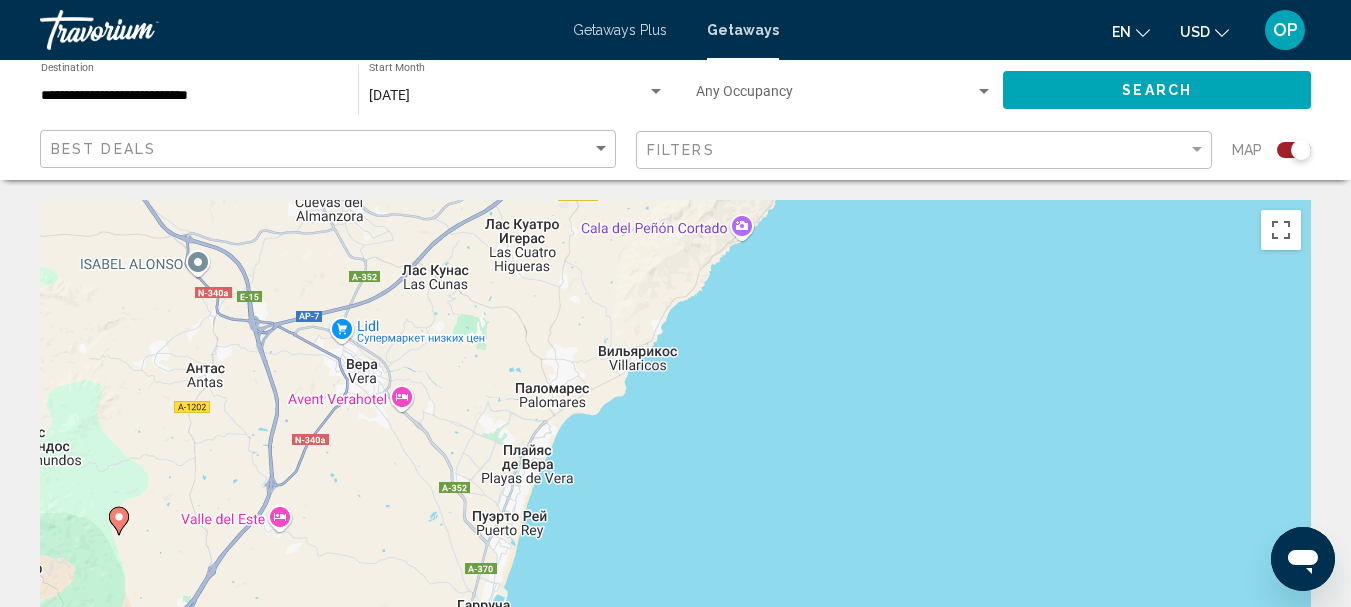 click on "Для навигации используйте клавиши со стрелками. Чтобы активировать перетаскивание с помощью клавиатуры, нажмите Alt + Ввод. После этого перемещайте маркер, используя клавиши со стрелками. Чтобы завершить перетаскивание, нажмите клавишу Ввод. Чтобы отменить действие, нажмите клавишу Esc." at bounding box center (675, 500) 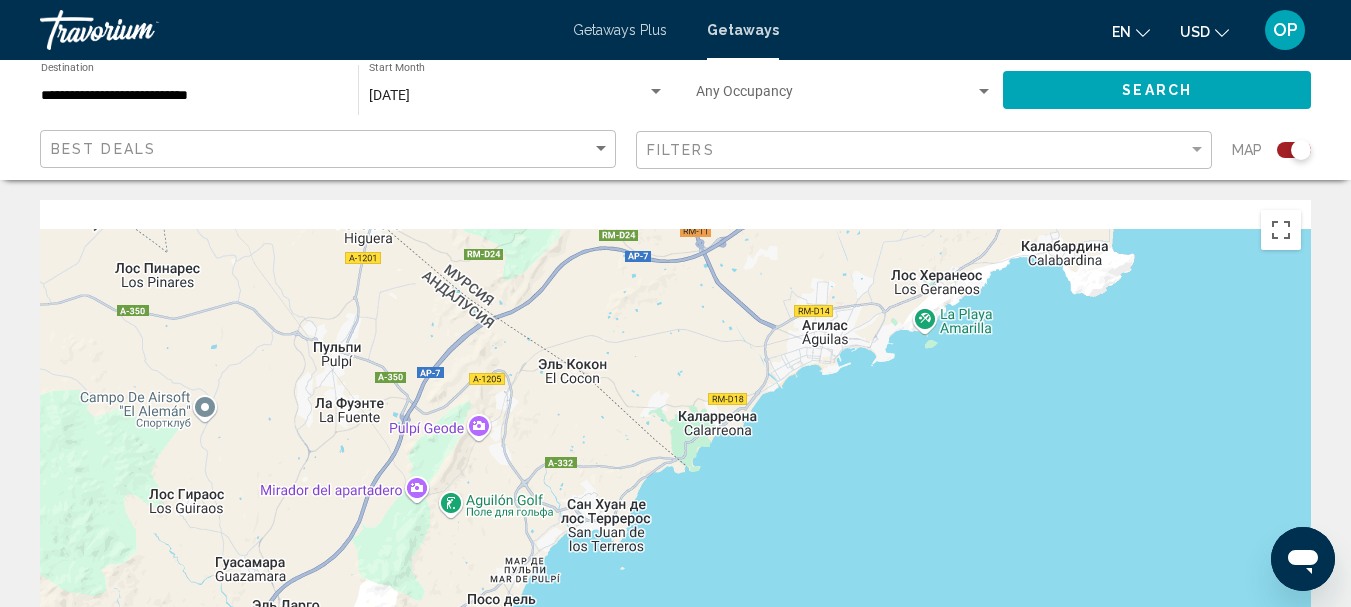 click on "Для навигации используйте клавиши со стрелками. Чтобы активировать перетаскивание с помощью клавиатуры, нажмите Alt + Ввод. После этого перемещайте маркер, используя клавиши со стрелками. Чтобы завершить перетаскивание, нажмите клавишу Ввод. Чтобы отменить действие, нажмите клавишу Esc." at bounding box center [675, 500] 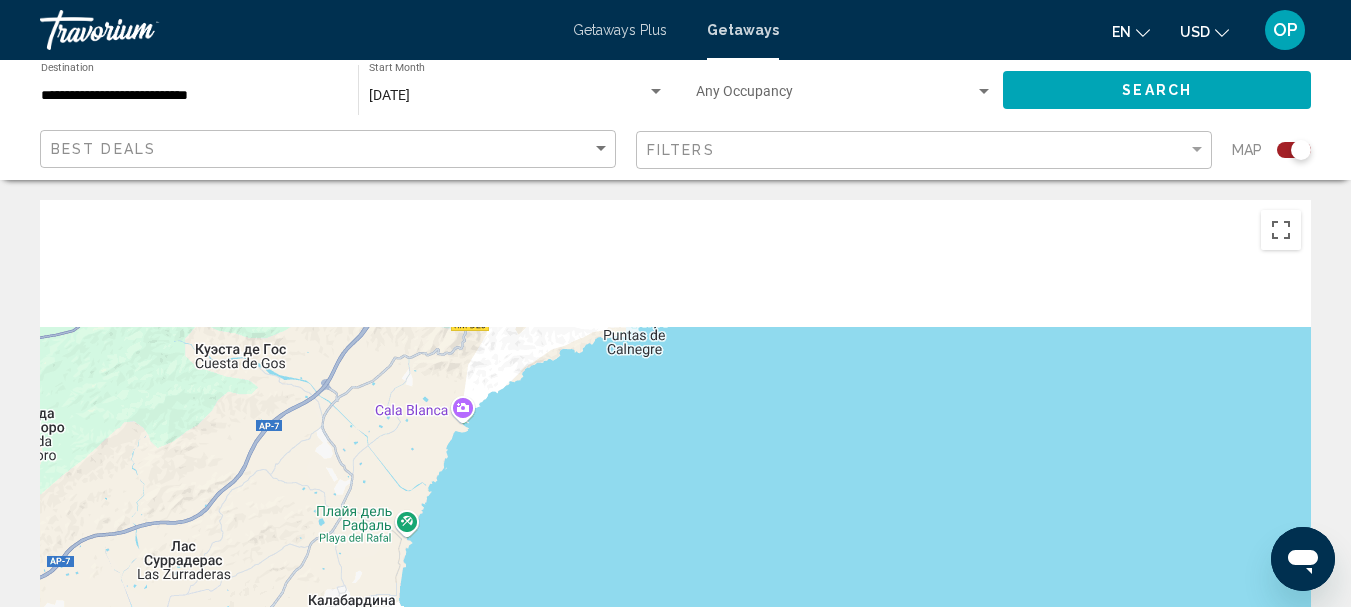 click on "Для навигации используйте клавиши со стрелками. Чтобы активировать перетаскивание с помощью клавиатуры, нажмите Alt + Ввод. После этого перемещайте маркер, используя клавиши со стрелками. Чтобы завершить перетаскивание, нажмите клавишу Ввод. Чтобы отменить действие, нажмите клавишу Esc." at bounding box center [675, 500] 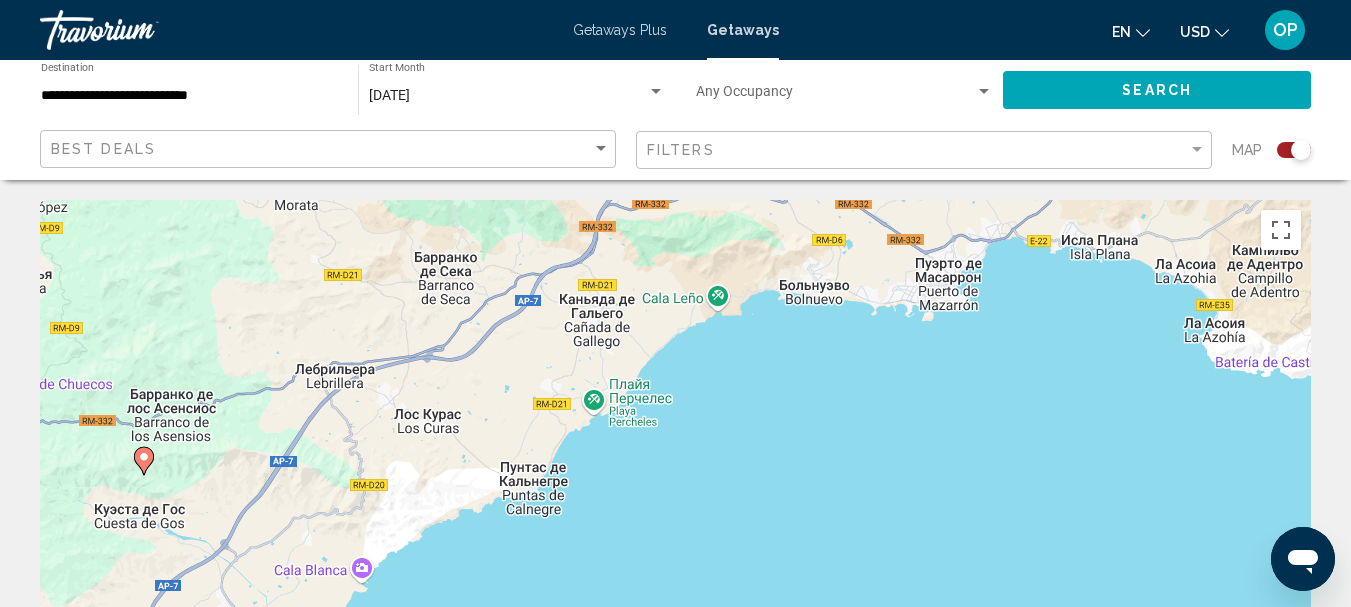 click on "Для навигации используйте клавиши со стрелками. Чтобы активировать перетаскивание с помощью клавиатуры, нажмите Alt + Ввод. После этого перемещайте маркер, используя клавиши со стрелками. Чтобы завершить перетаскивание, нажмите клавишу Ввод. Чтобы отменить действие, нажмите клавишу Esc." at bounding box center (675, 500) 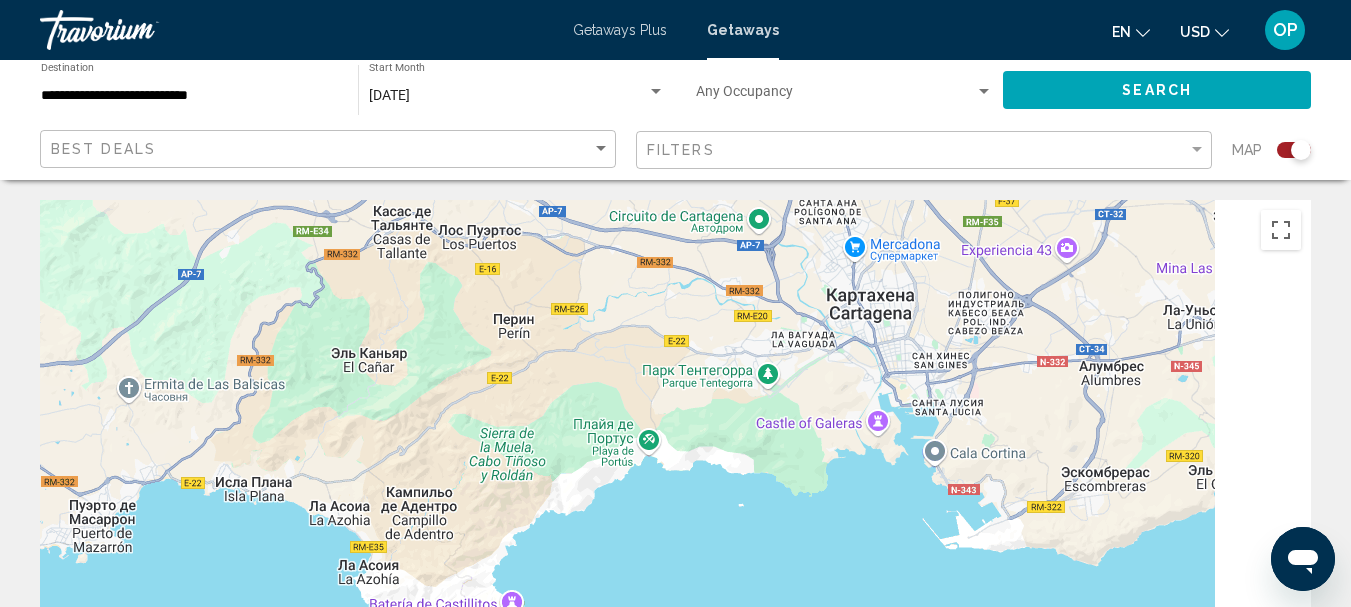 click on "Для навигации используйте клавиши со стрелками. Чтобы активировать перетаскивание с помощью клавиатуры, нажмите Alt + Ввод. После этого перемещайте маркер, используя клавиши со стрелками. Чтобы завершить перетаскивание, нажмите клавишу Ввод. Чтобы отменить действие, нажмите клавишу Esc." at bounding box center (675, 500) 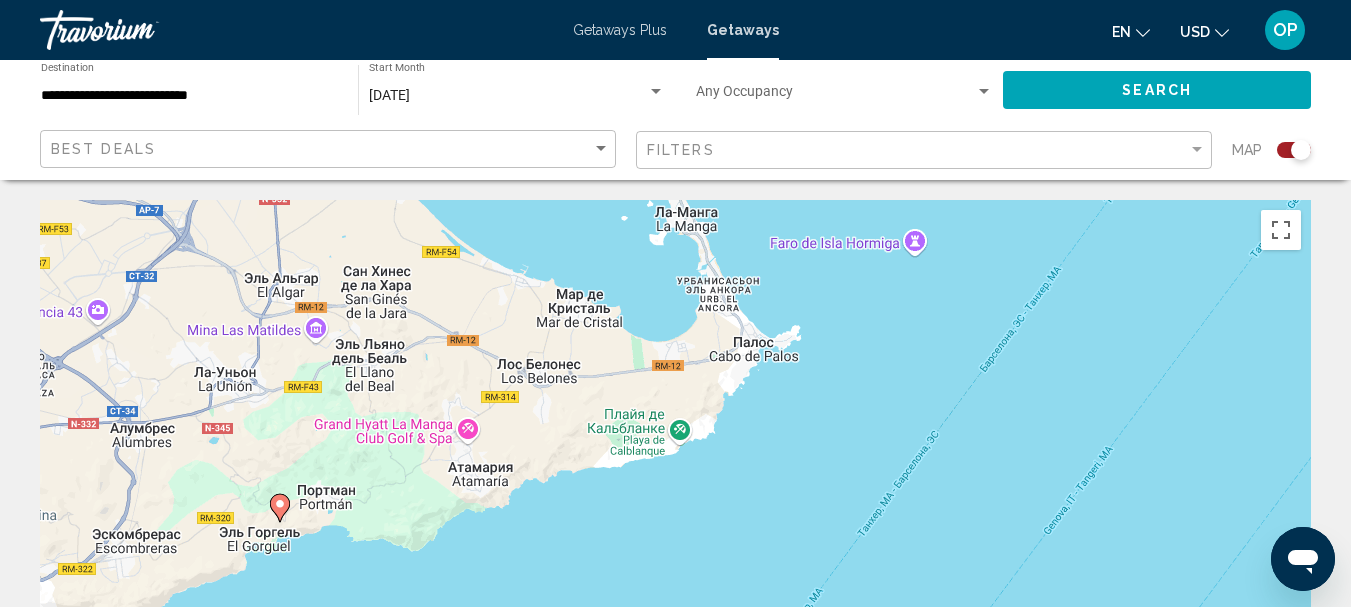 click on "Для навигации используйте клавиши со стрелками. Чтобы активировать перетаскивание с помощью клавиатуры, нажмите Alt + Ввод. После этого перемещайте маркер, используя клавиши со стрелками. Чтобы завершить перетаскивание, нажмите клавишу Ввод. Чтобы отменить действие, нажмите клавишу Esc." at bounding box center (675, 500) 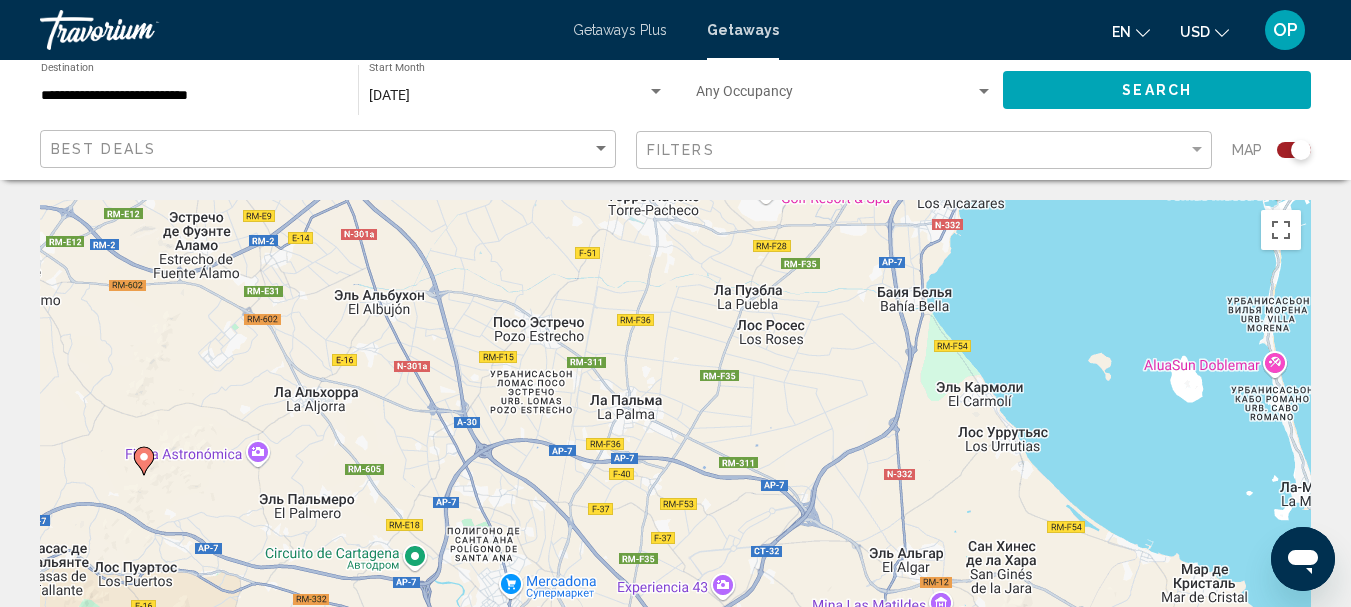 click on "Для навигации используйте клавиши со стрелками. Чтобы активировать перетаскивание с помощью клавиатуры, нажмите Alt + Ввод. После этого перемещайте маркер, используя клавиши со стрелками. Чтобы завершить перетаскивание, нажмите клавишу Ввод. Чтобы отменить действие, нажмите клавишу Esc." at bounding box center [675, 500] 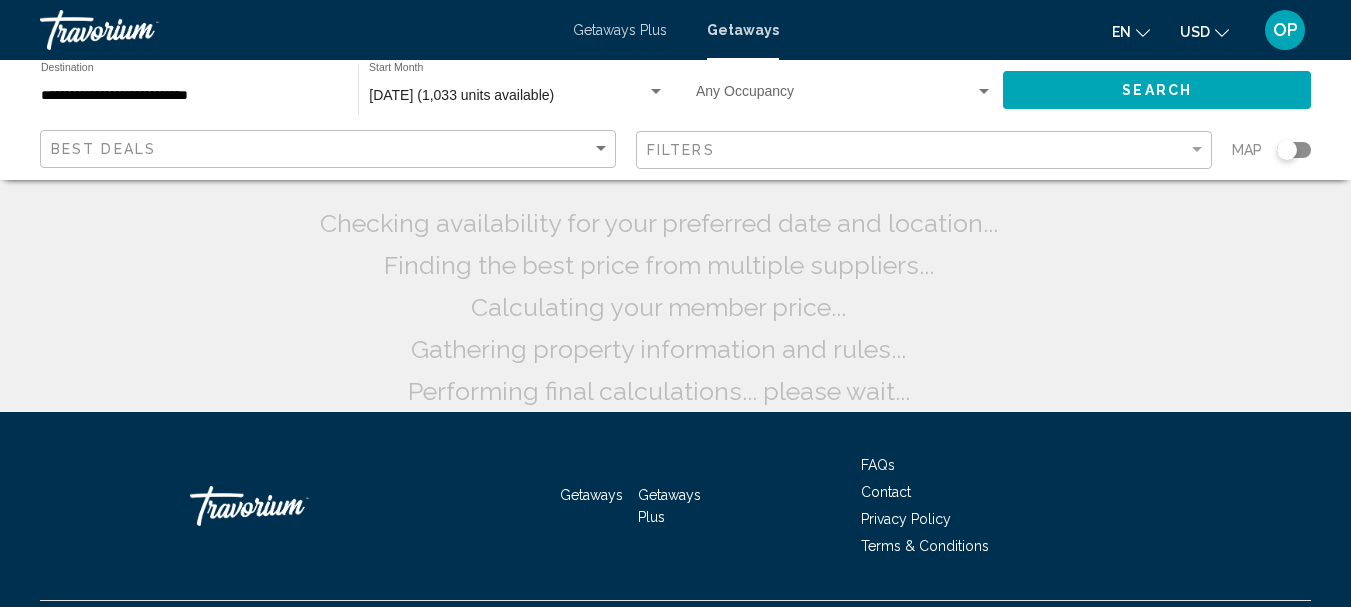 scroll, scrollTop: 0, scrollLeft: 0, axis: both 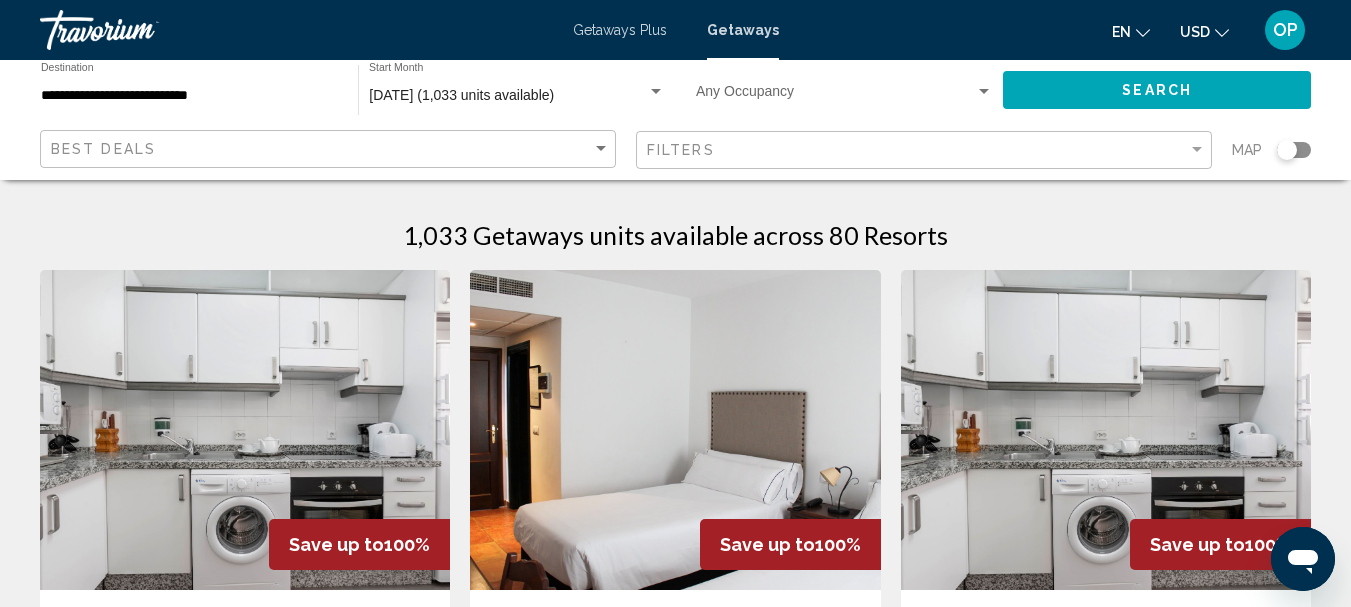 click 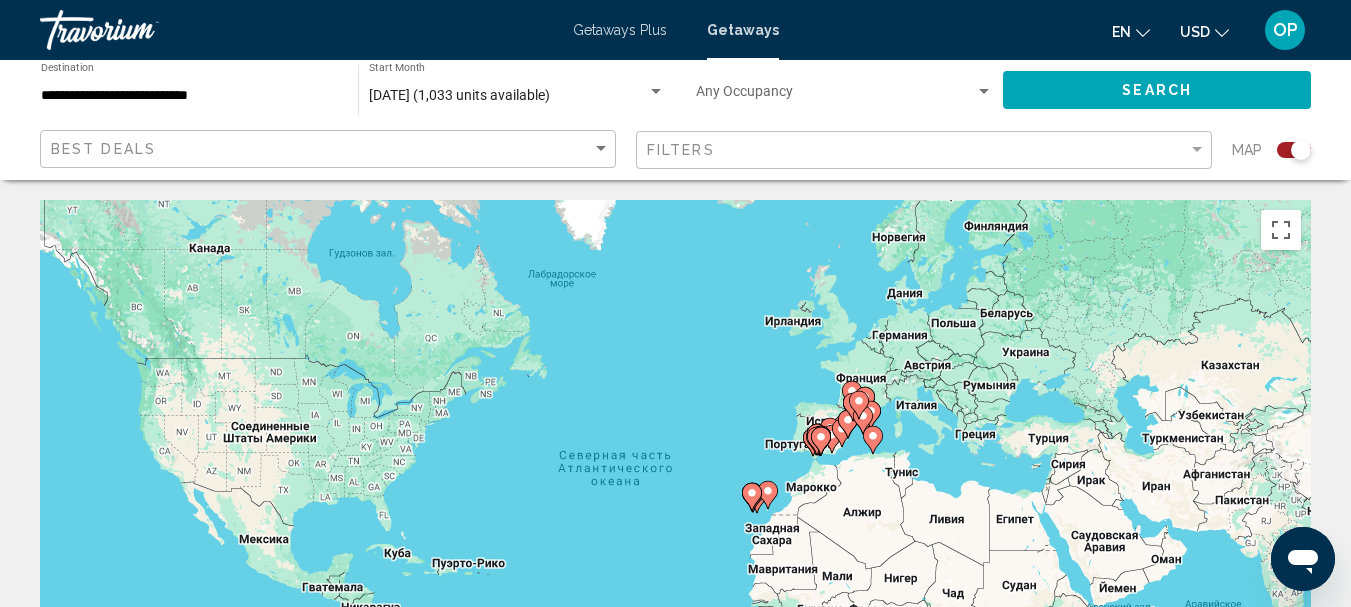 click 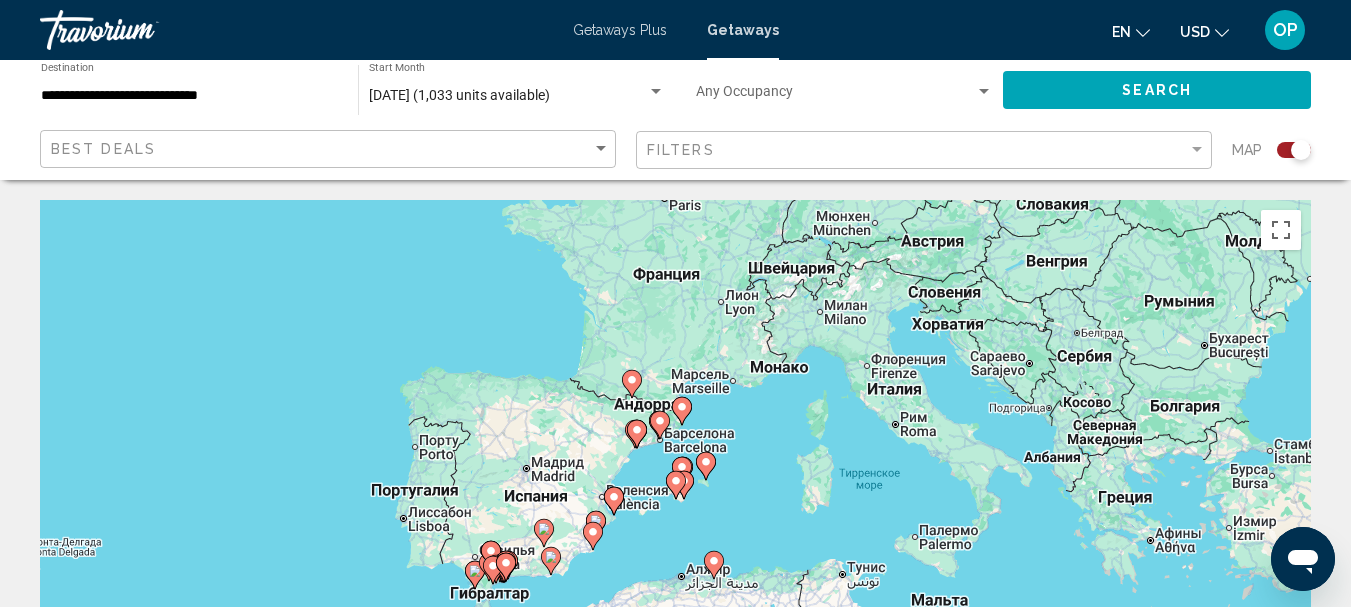 click 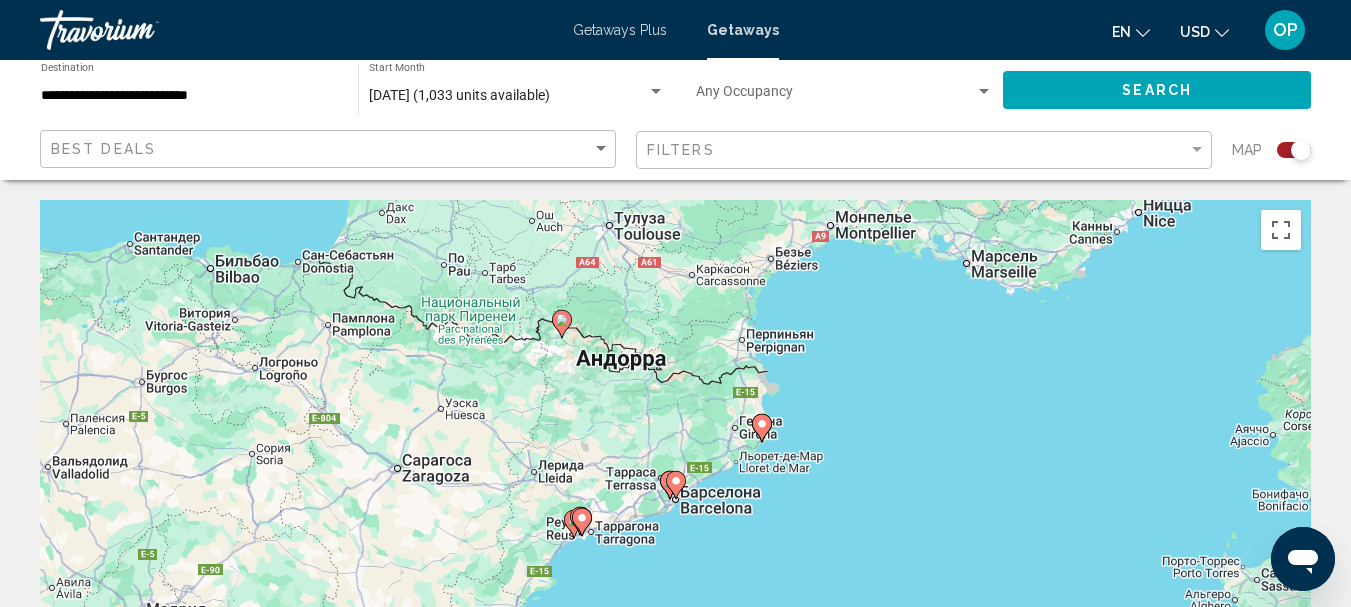 click 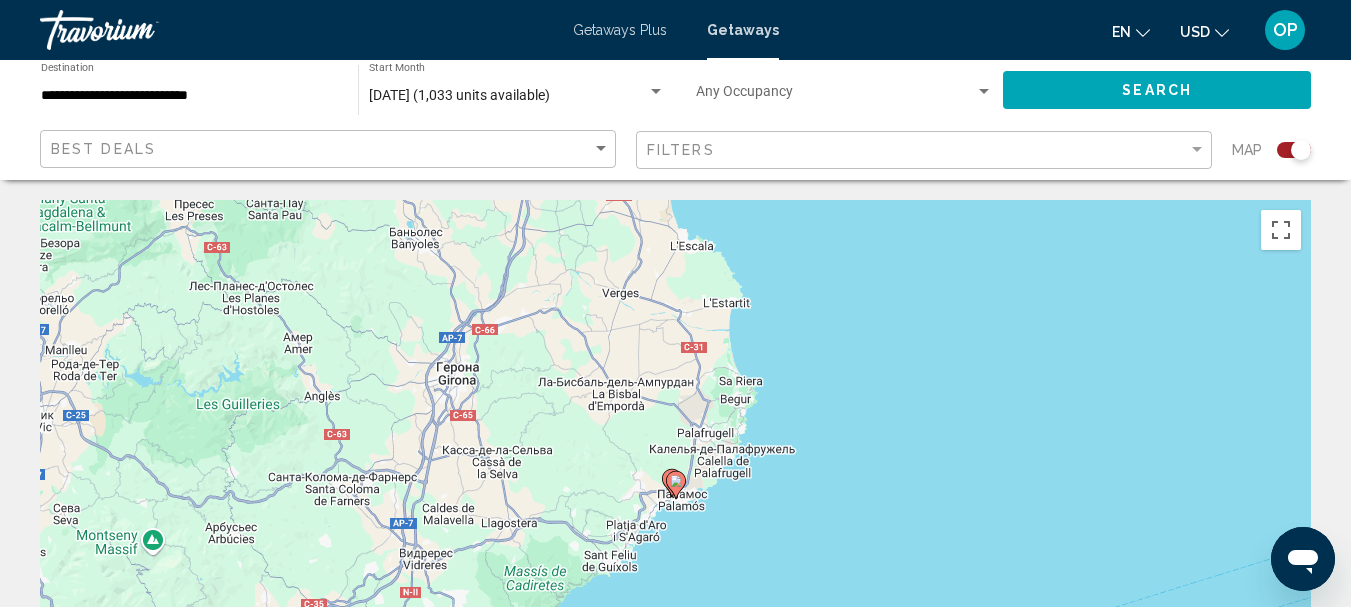click 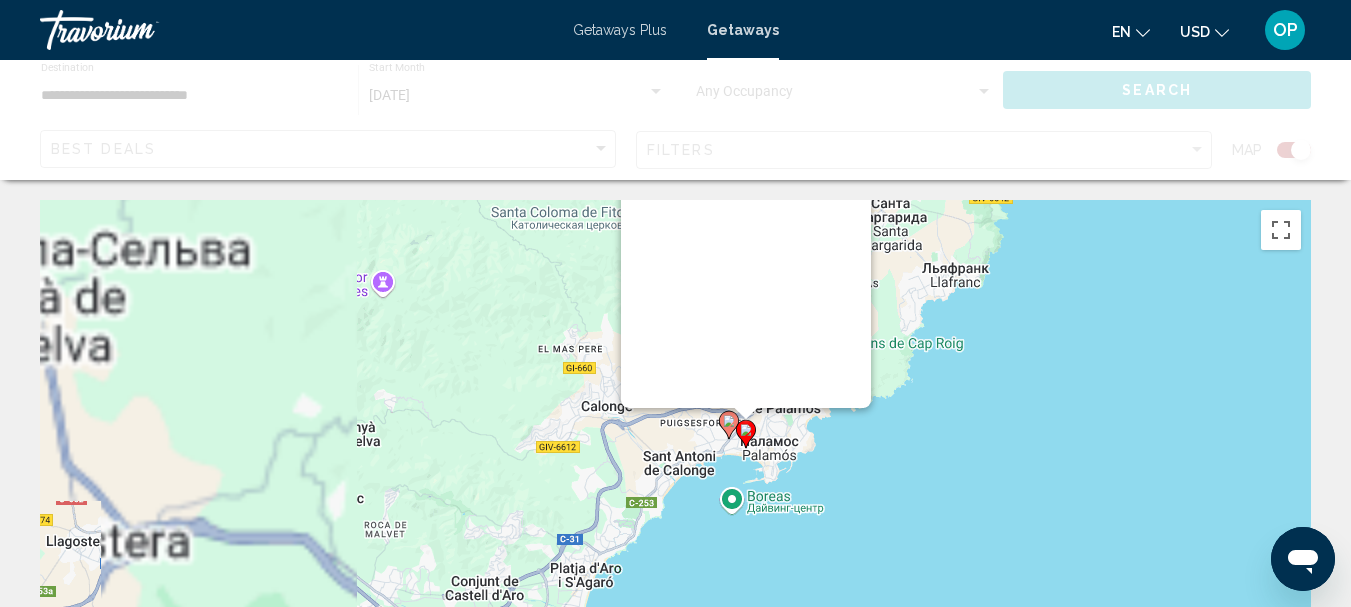 drag, startPoint x: 876, startPoint y: 518, endPoint x: 945, endPoint y: 190, distance: 335.17905 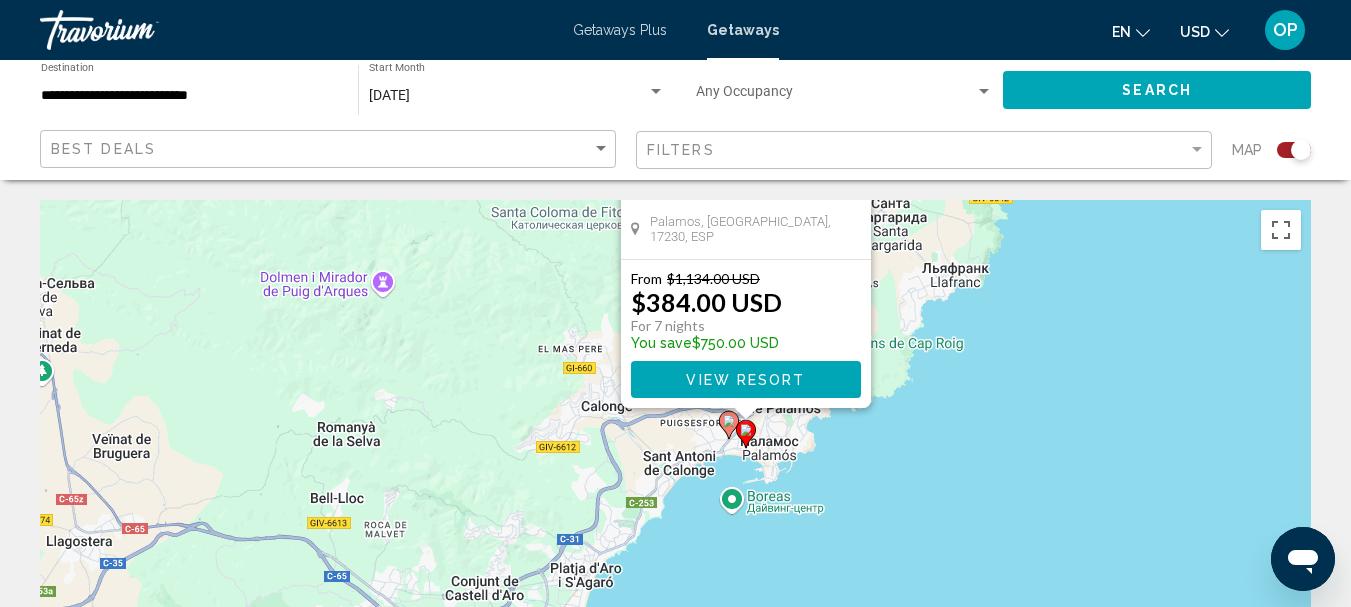 click 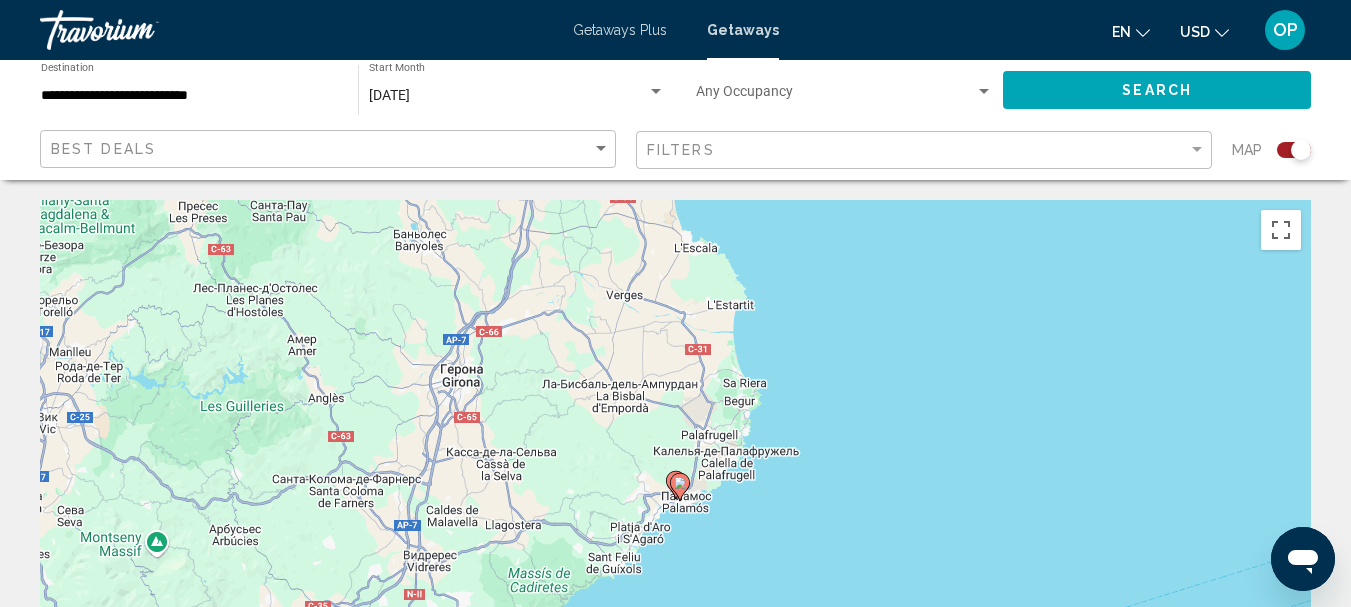 click 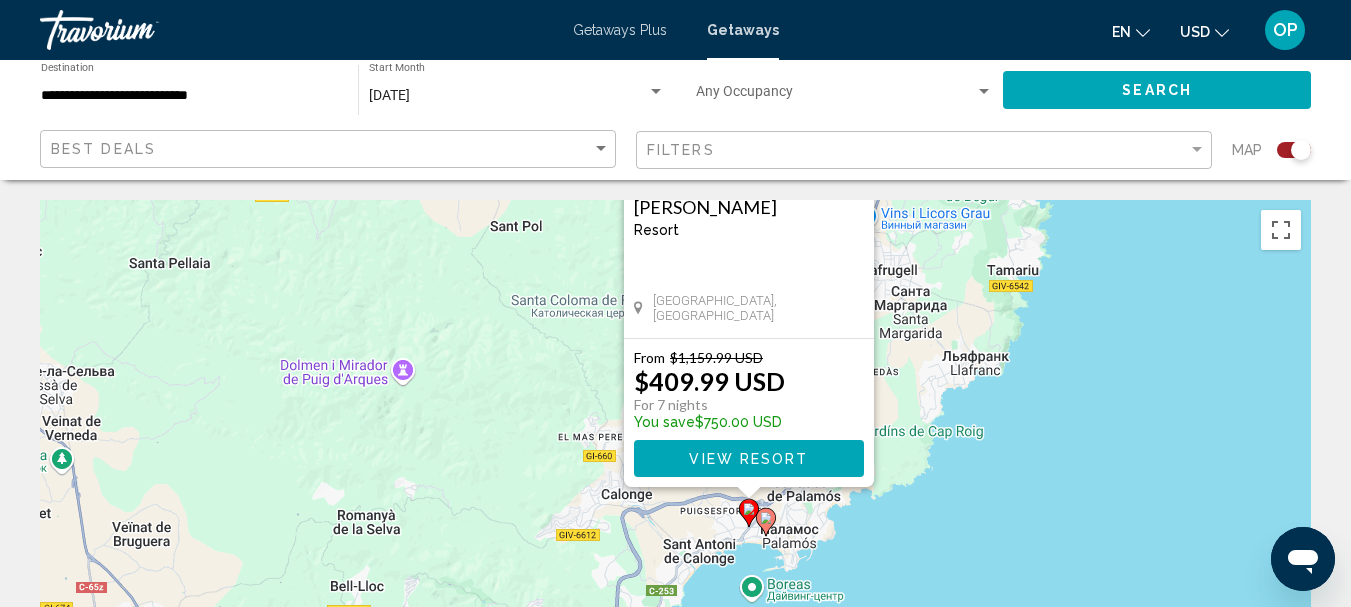 drag, startPoint x: 870, startPoint y: 514, endPoint x: 943, endPoint y: 276, distance: 248.94377 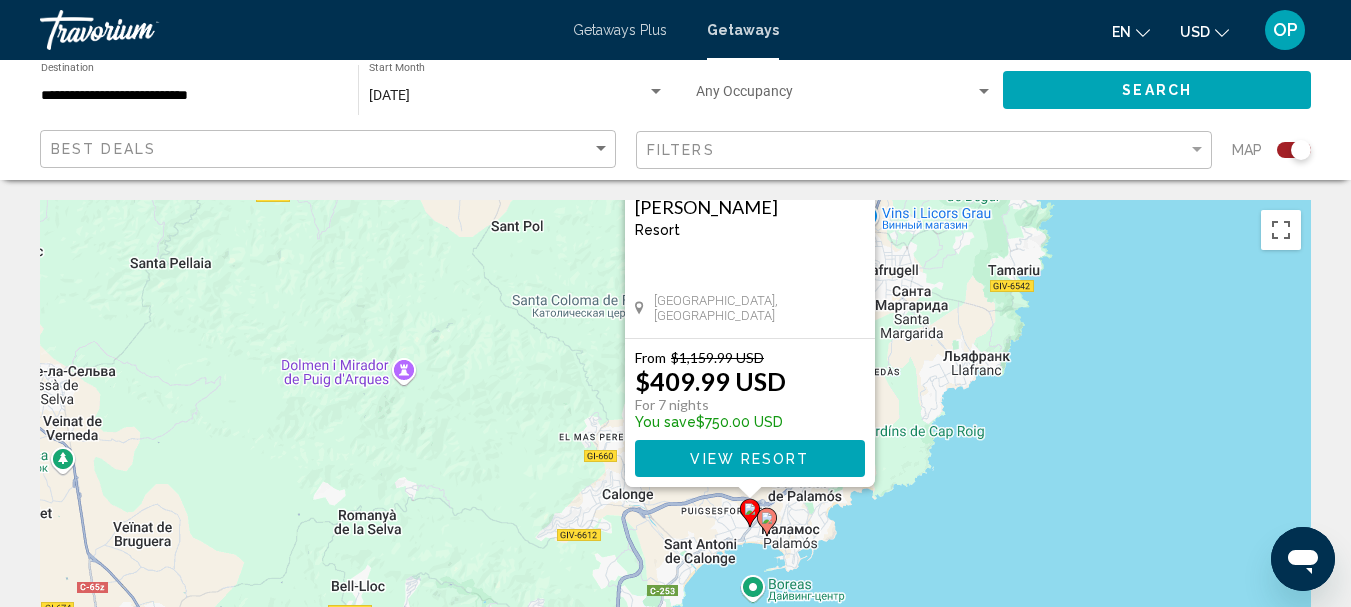 click on "Для навигации используйте клавиши со стрелками. Чтобы активировать перетаскивание с помощью клавиатуры, нажмите Alt + Ввод. После этого перемещайте маркер, используя клавиши со стрелками. Чтобы завершить перетаскивание, нажмите клавишу Ввод. Чтобы отменить действие, нажмите клавишу Esc.  Ona Palamos  Resort  -  This is an adults only resort
Palamós, Spain From $1,159.99 USD $409.99 USD For 7 nights You save  $750.00 USD  View Resort" at bounding box center [675, 500] 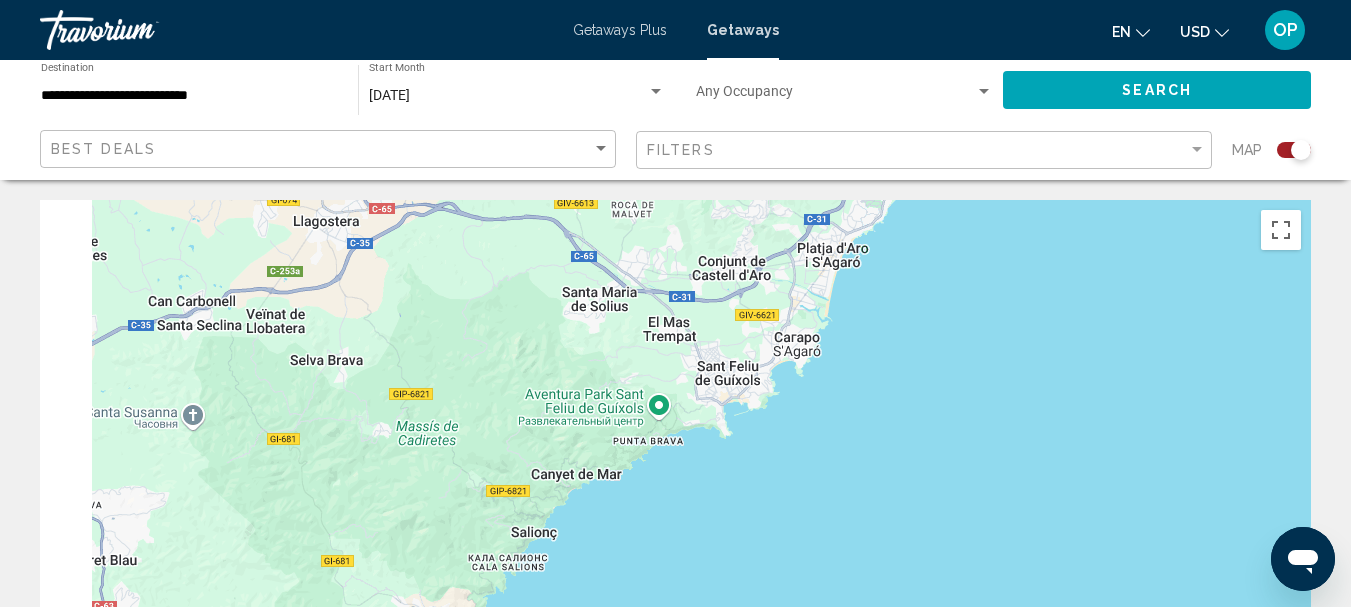 drag, startPoint x: 829, startPoint y: 510, endPoint x: 1020, endPoint y: 162, distance: 396.96976 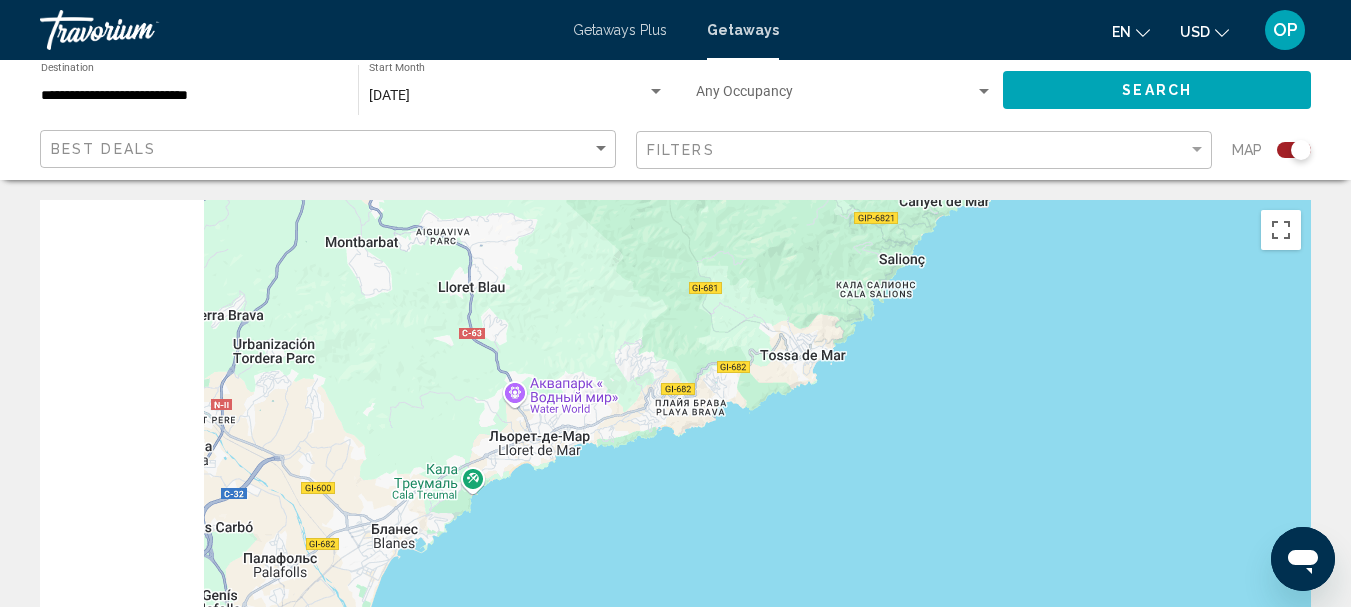 drag, startPoint x: 663, startPoint y: 446, endPoint x: 1096, endPoint y: 212, distance: 492.1839 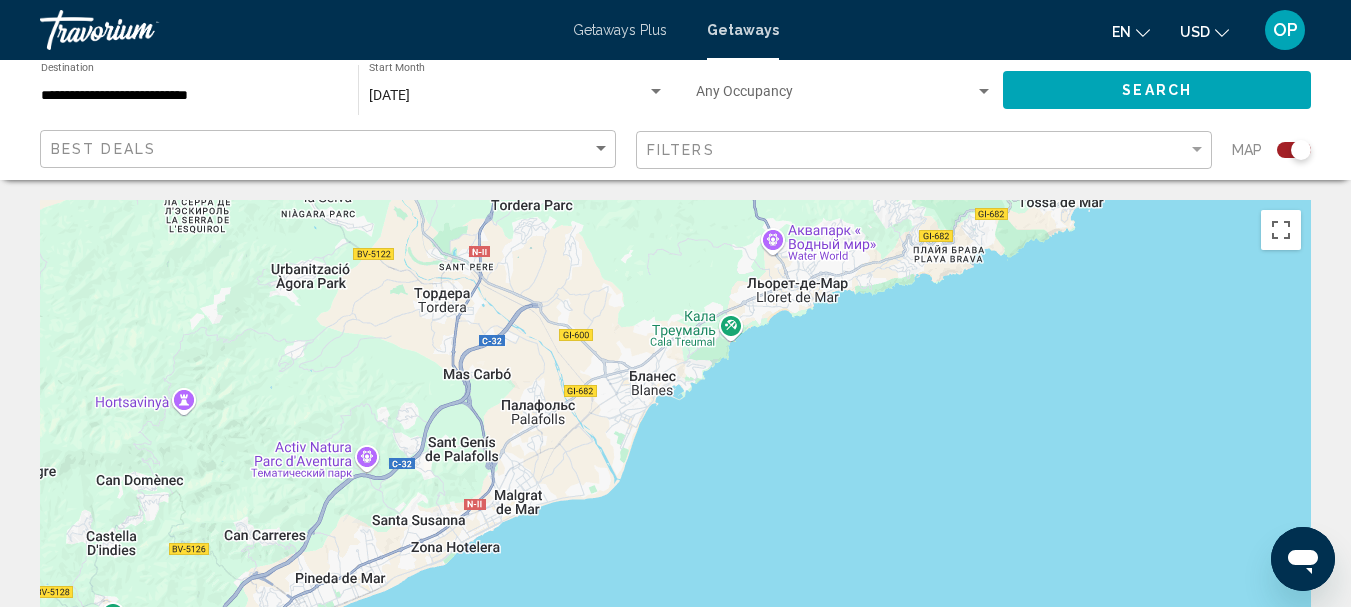 drag, startPoint x: 708, startPoint y: 501, endPoint x: 1137, endPoint y: 191, distance: 529.2835 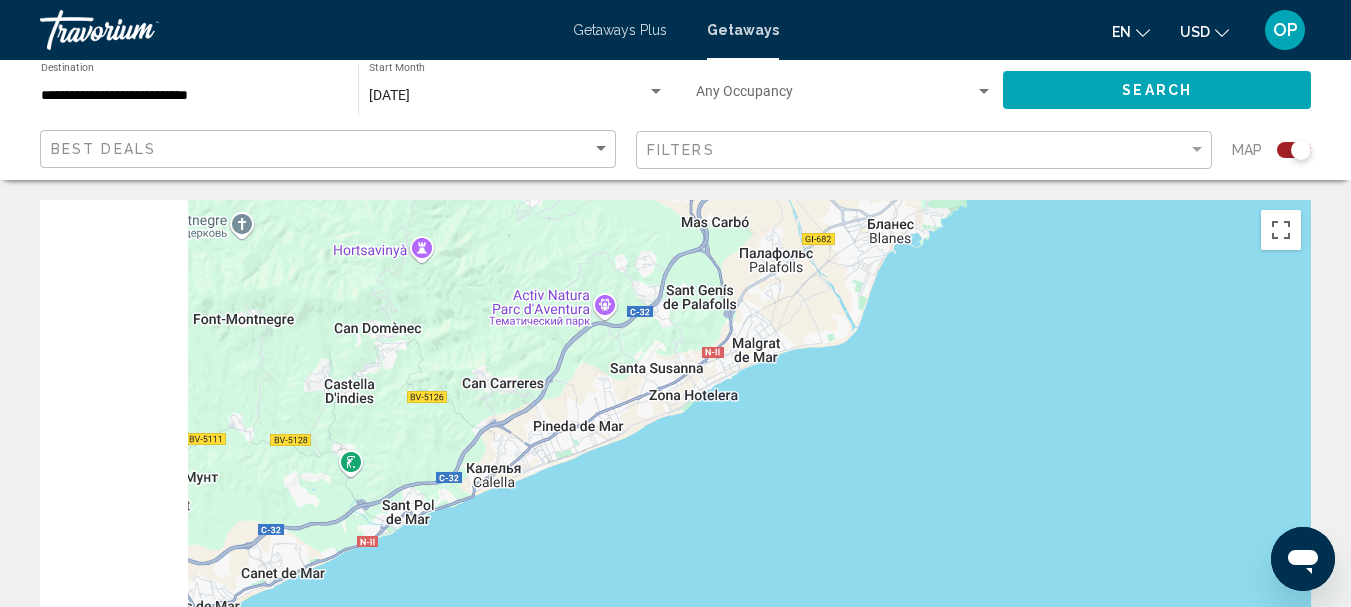 drag, startPoint x: 969, startPoint y: 263, endPoint x: 1197, endPoint y: 116, distance: 271.2803 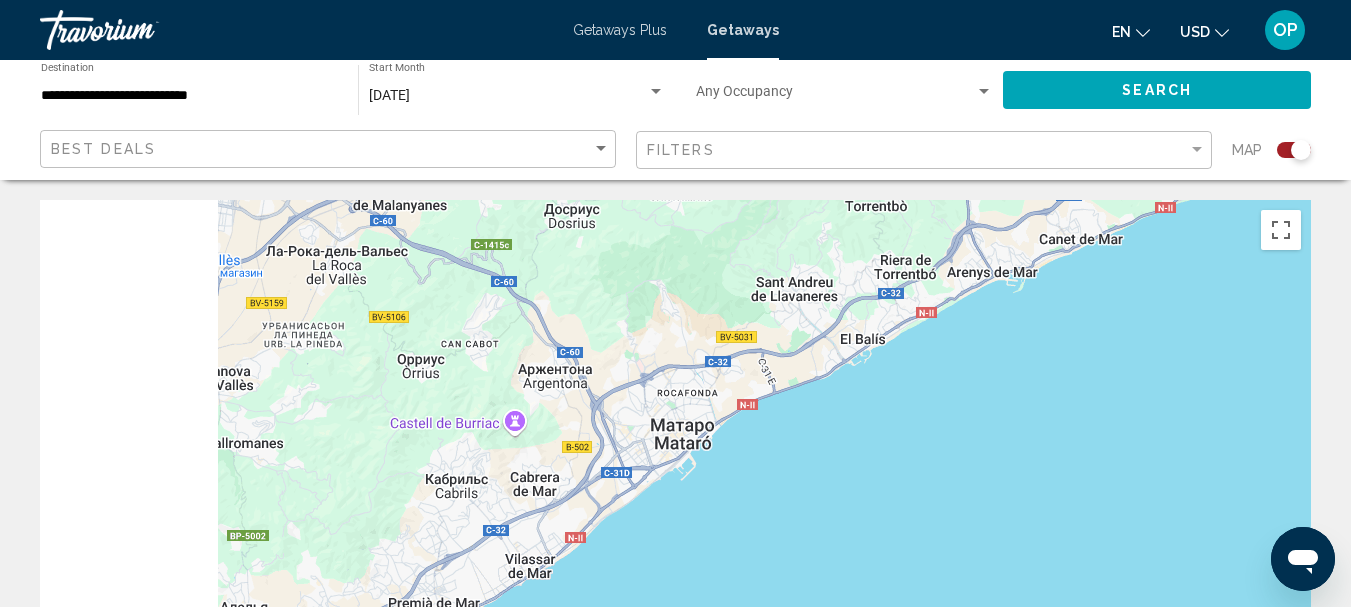 drag, startPoint x: 748, startPoint y: 360, endPoint x: 1318, endPoint y: 173, distance: 599.8908 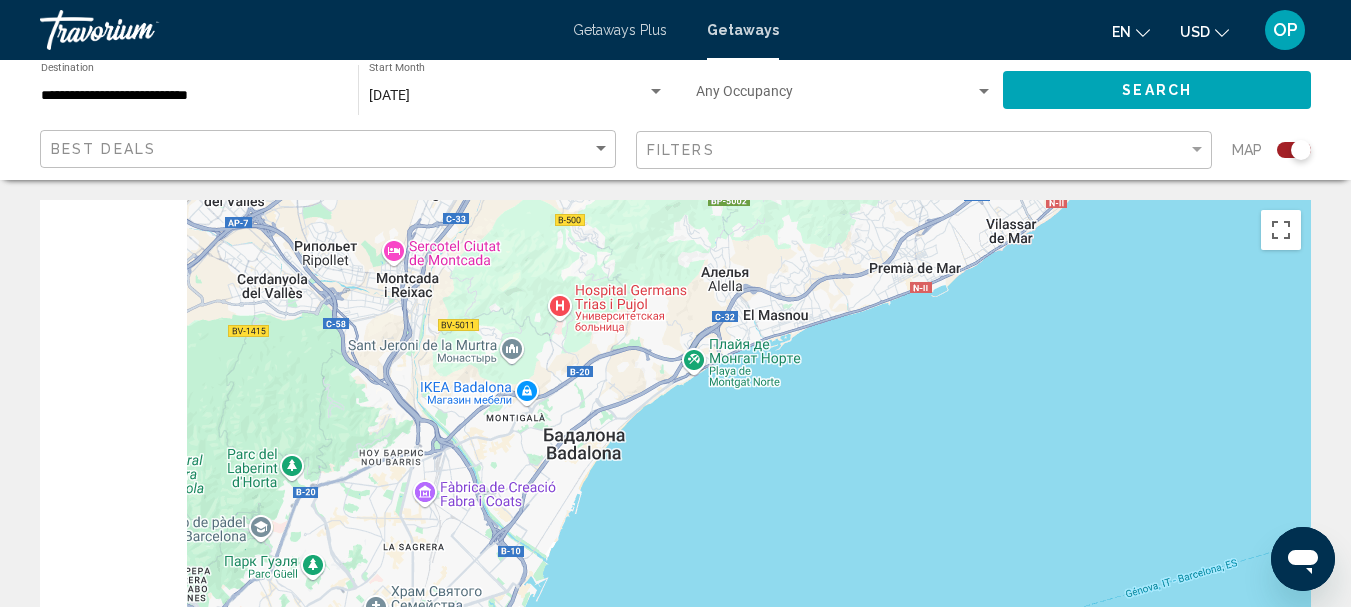 drag, startPoint x: 693, startPoint y: 504, endPoint x: 1086, endPoint y: 206, distance: 493.20685 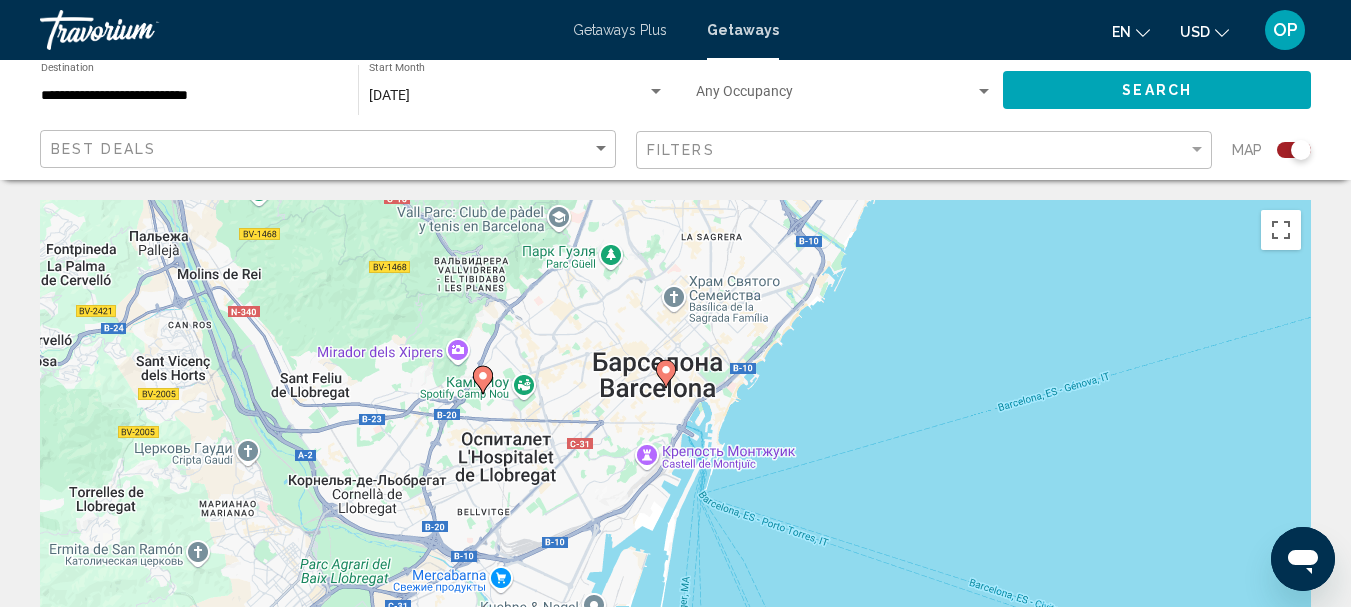 drag, startPoint x: 668, startPoint y: 516, endPoint x: 861, endPoint y: 204, distance: 366.8692 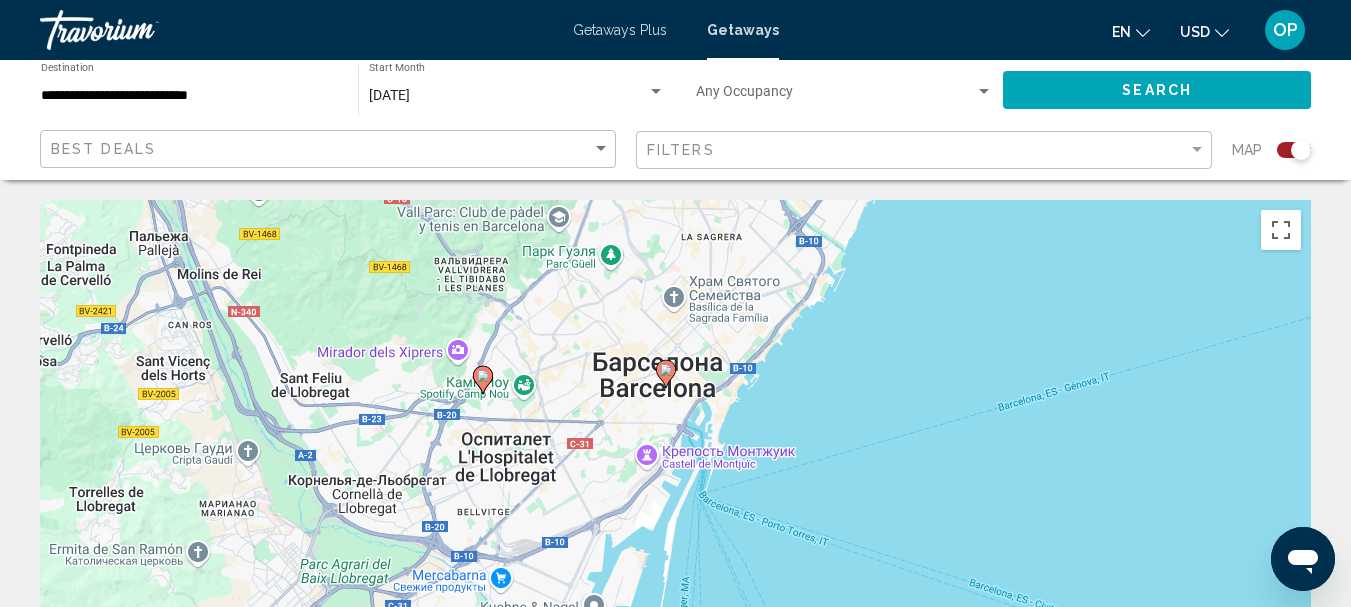 click on "Для навигации используйте клавиши со стрелками. Чтобы активировать перетаскивание с помощью клавиатуры, нажмите Alt + Ввод. После этого перемещайте маркер, используя клавиши со стрелками. Чтобы завершить перетаскивание, нажмите клавишу Ввод. Чтобы отменить действие, нажмите клавишу Esc." at bounding box center [675, 500] 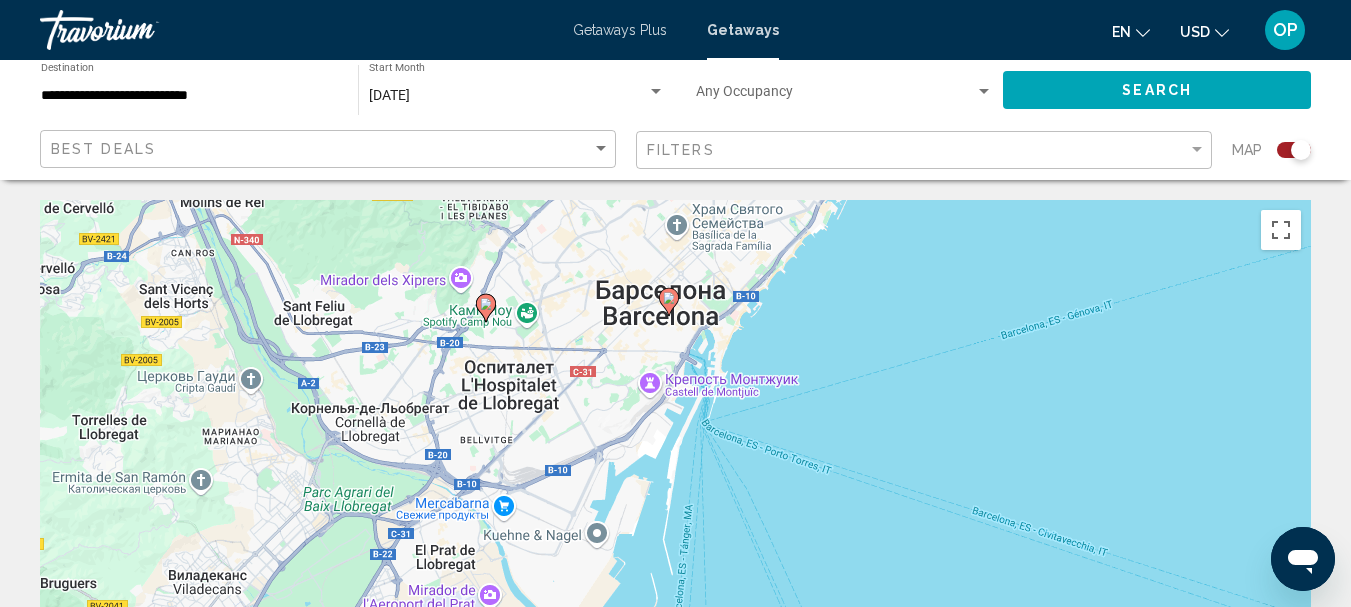 drag, startPoint x: 877, startPoint y: 210, endPoint x: 739, endPoint y: 391, distance: 227.60712 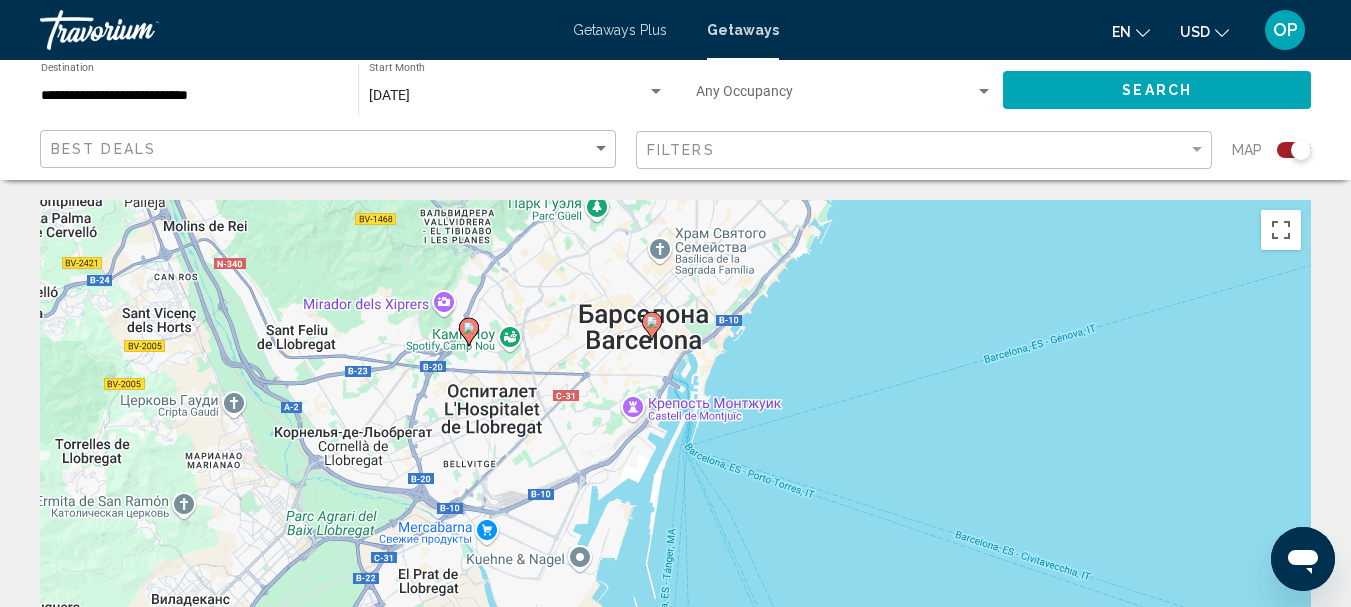 click 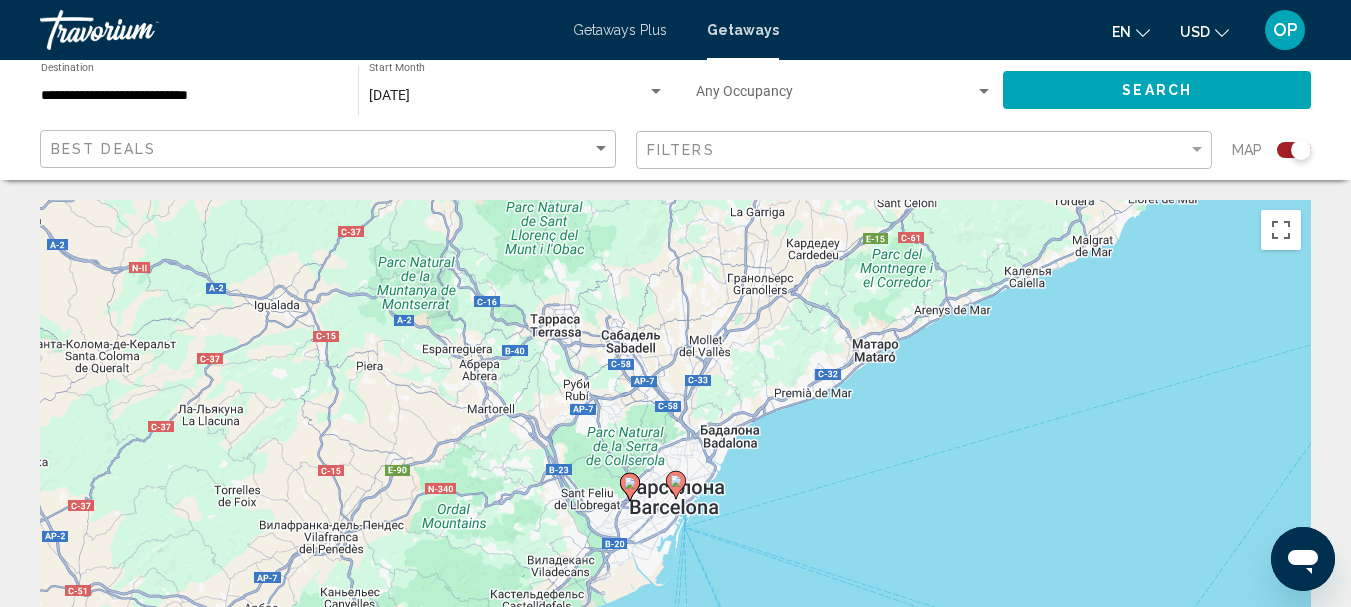 click 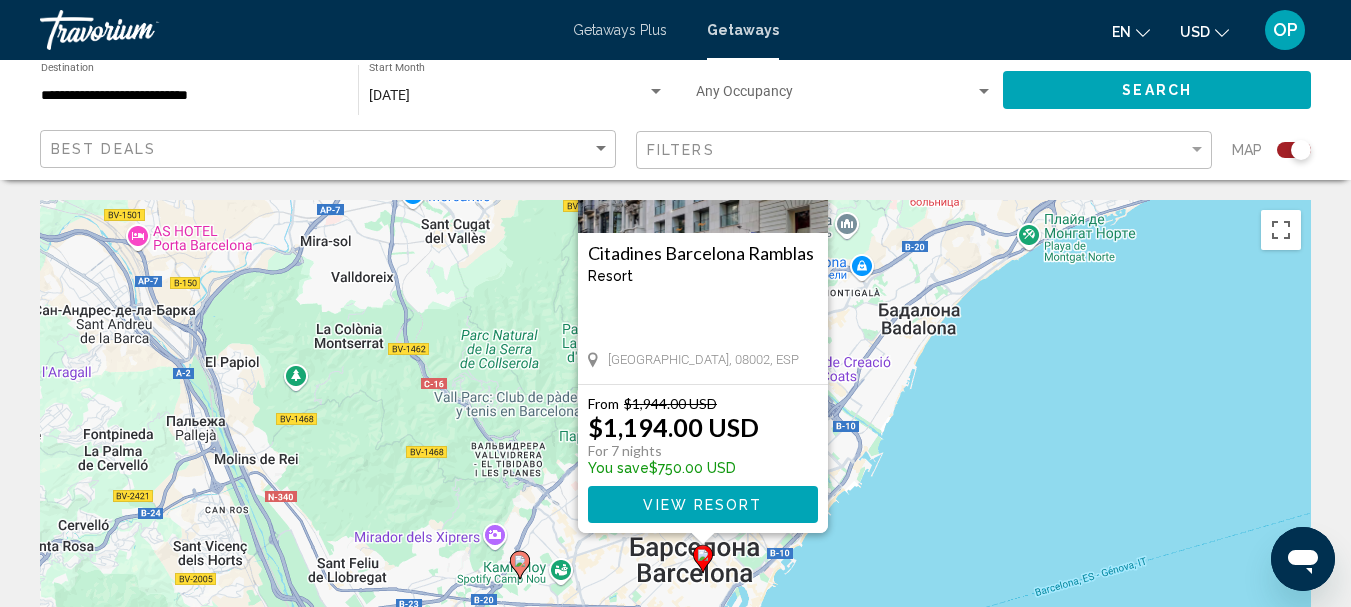 drag, startPoint x: 898, startPoint y: 497, endPoint x: 925, endPoint y: 317, distance: 182.01373 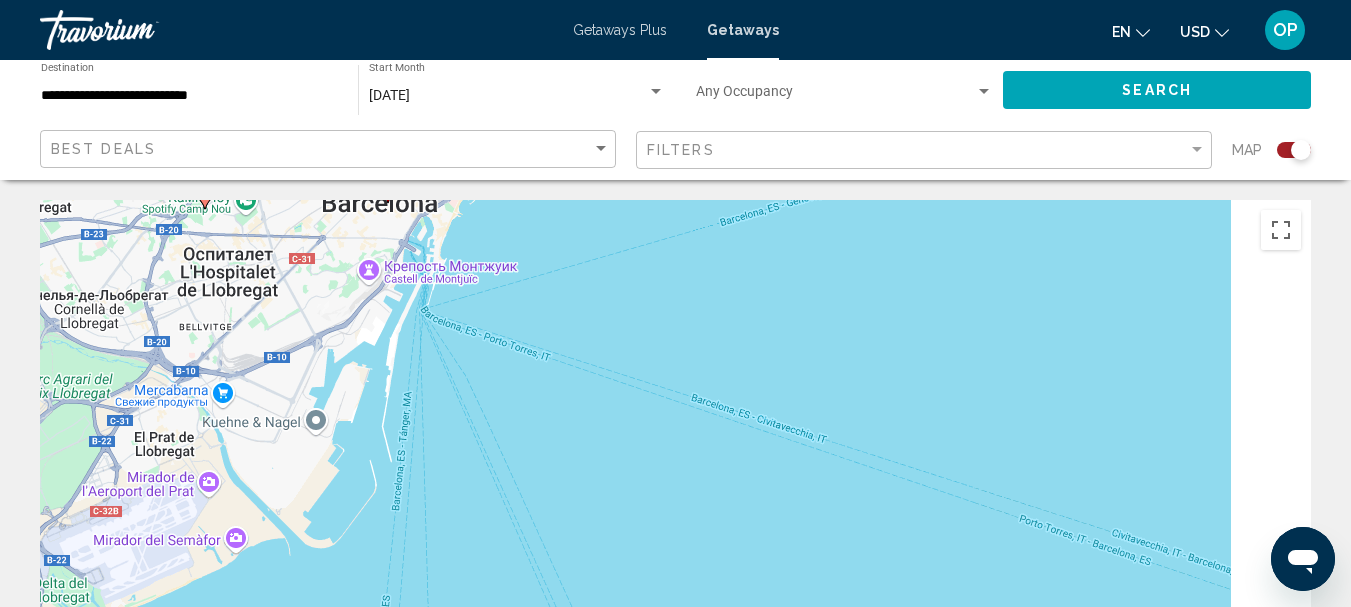 drag, startPoint x: 961, startPoint y: 497, endPoint x: 631, endPoint y: 115, distance: 504.80096 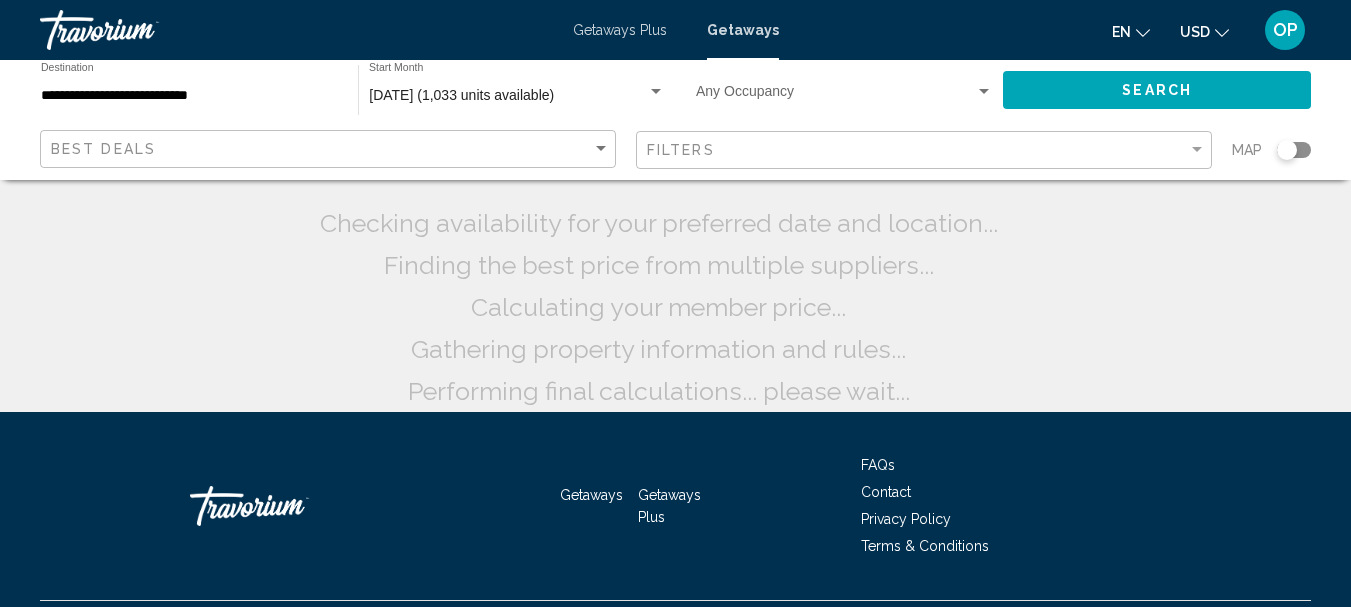 scroll, scrollTop: 0, scrollLeft: 0, axis: both 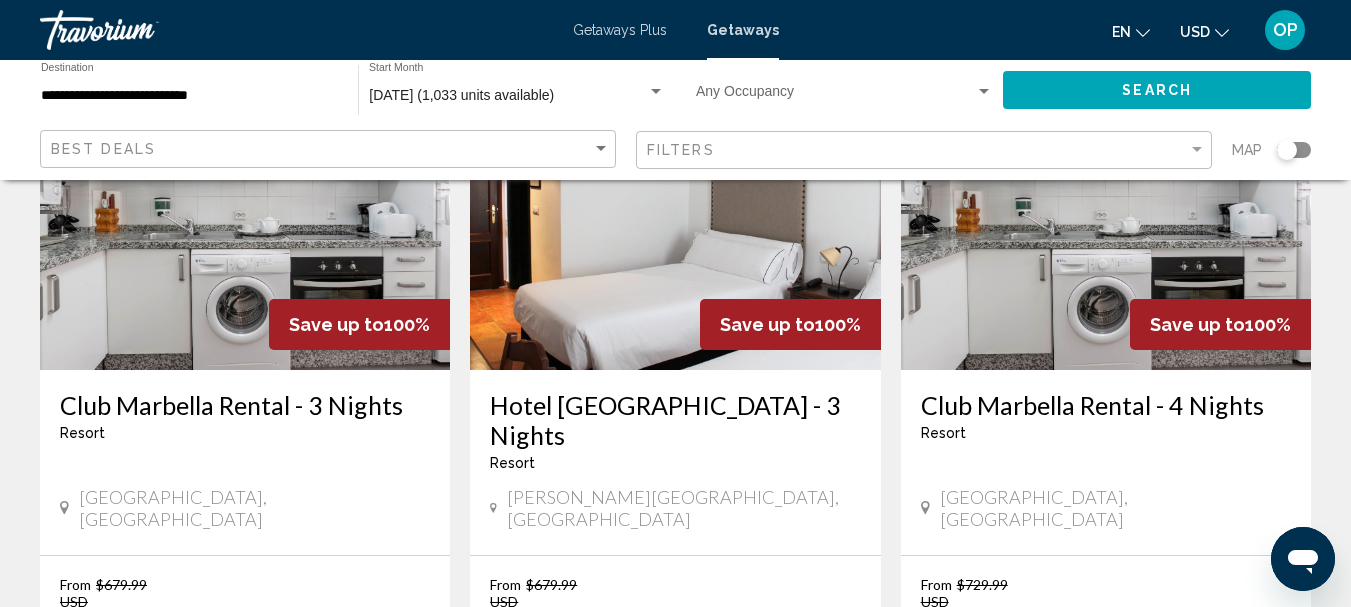 click 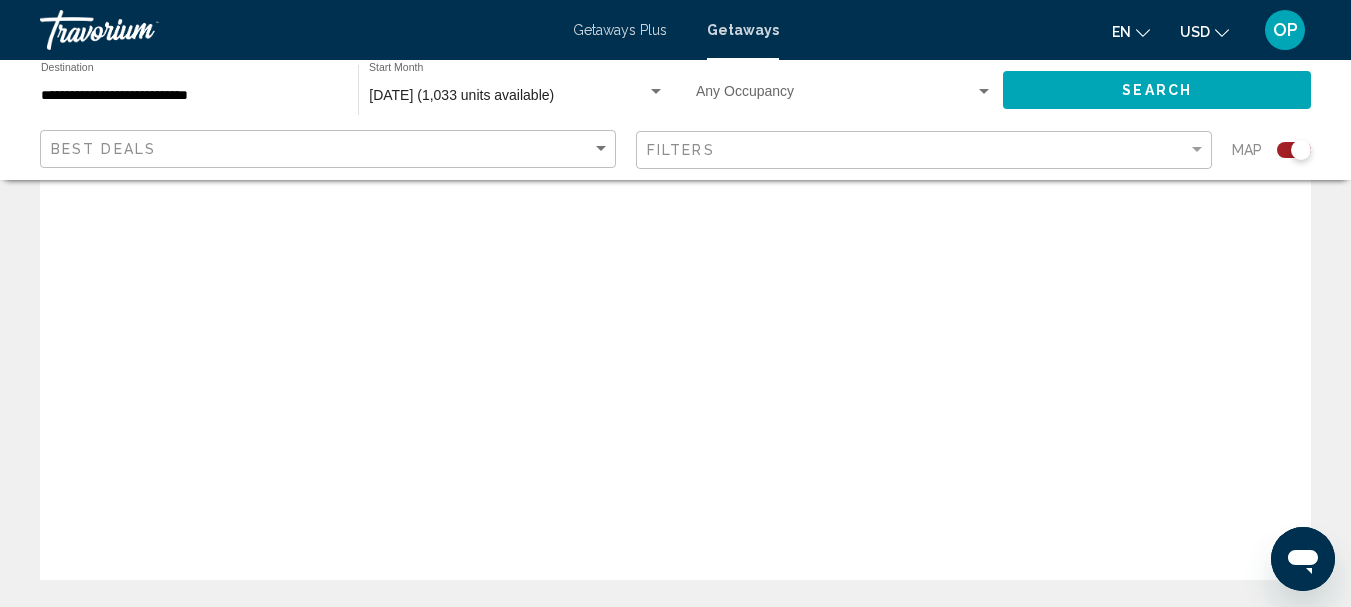 scroll, scrollTop: 840, scrollLeft: 0, axis: vertical 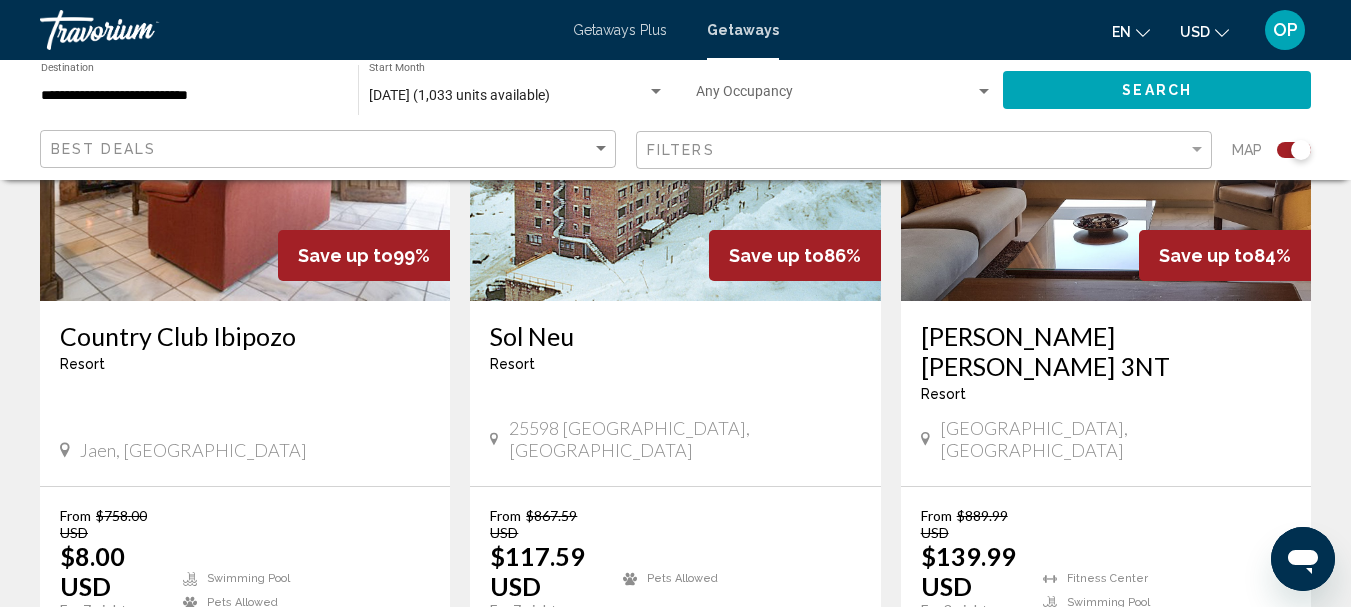 click at bounding box center [1181, 663] 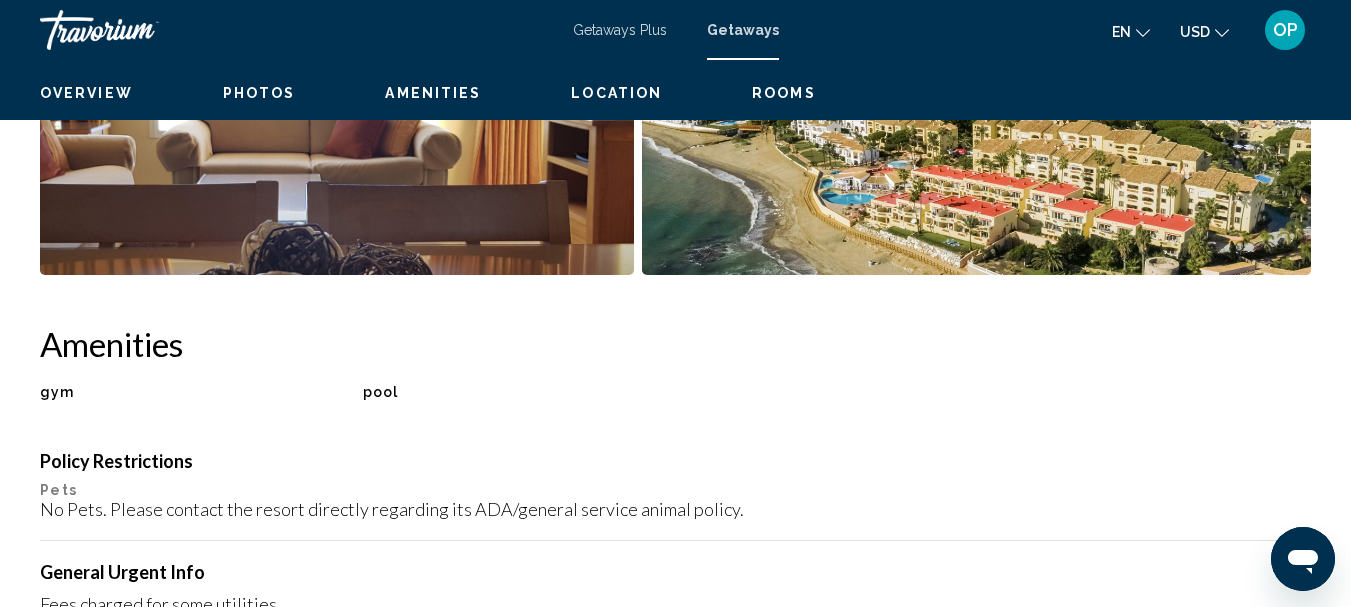 scroll, scrollTop: 232, scrollLeft: 0, axis: vertical 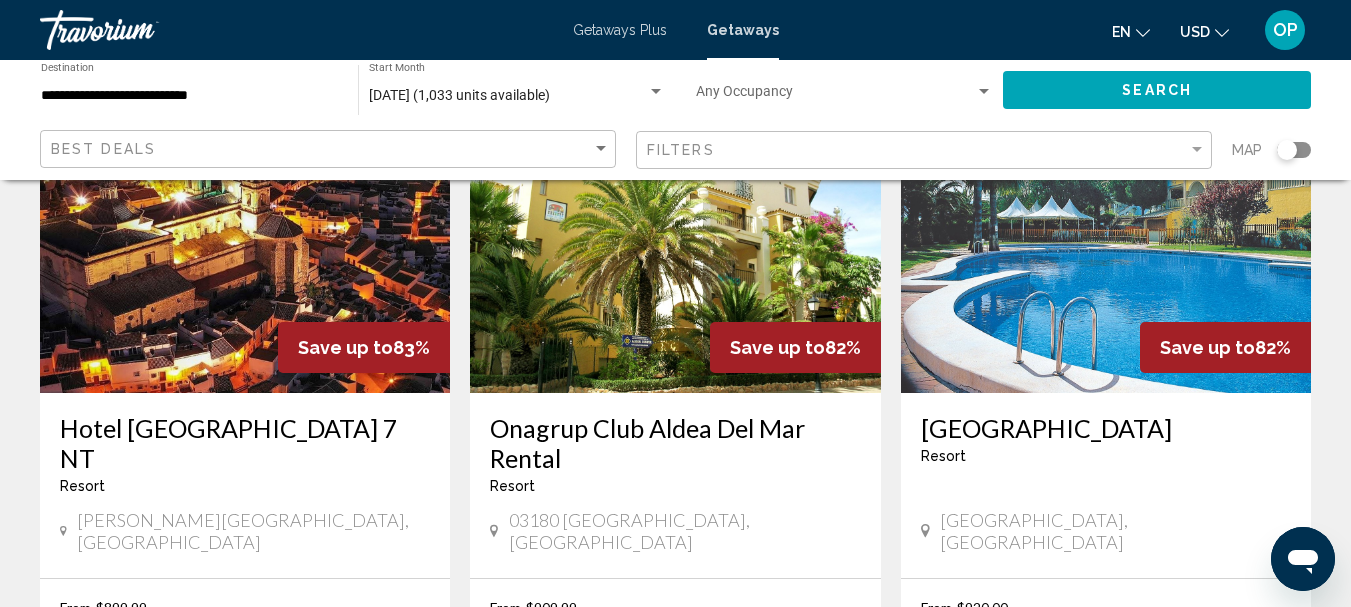 click 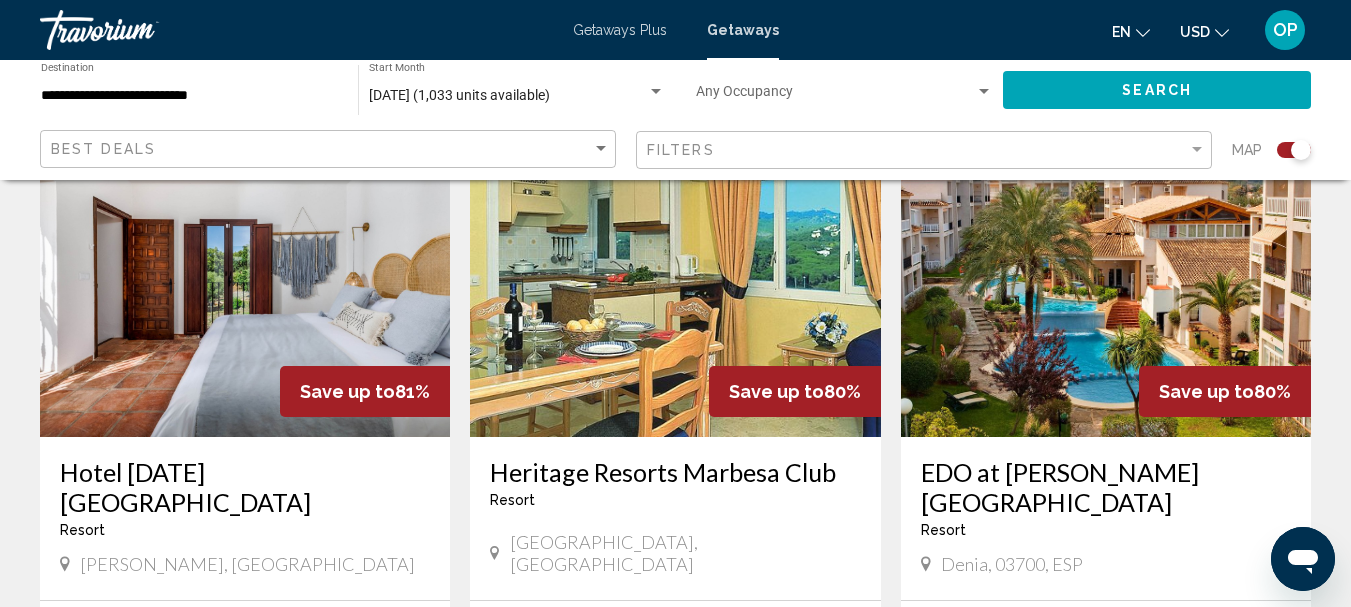 scroll, scrollTop: 3032, scrollLeft: 0, axis: vertical 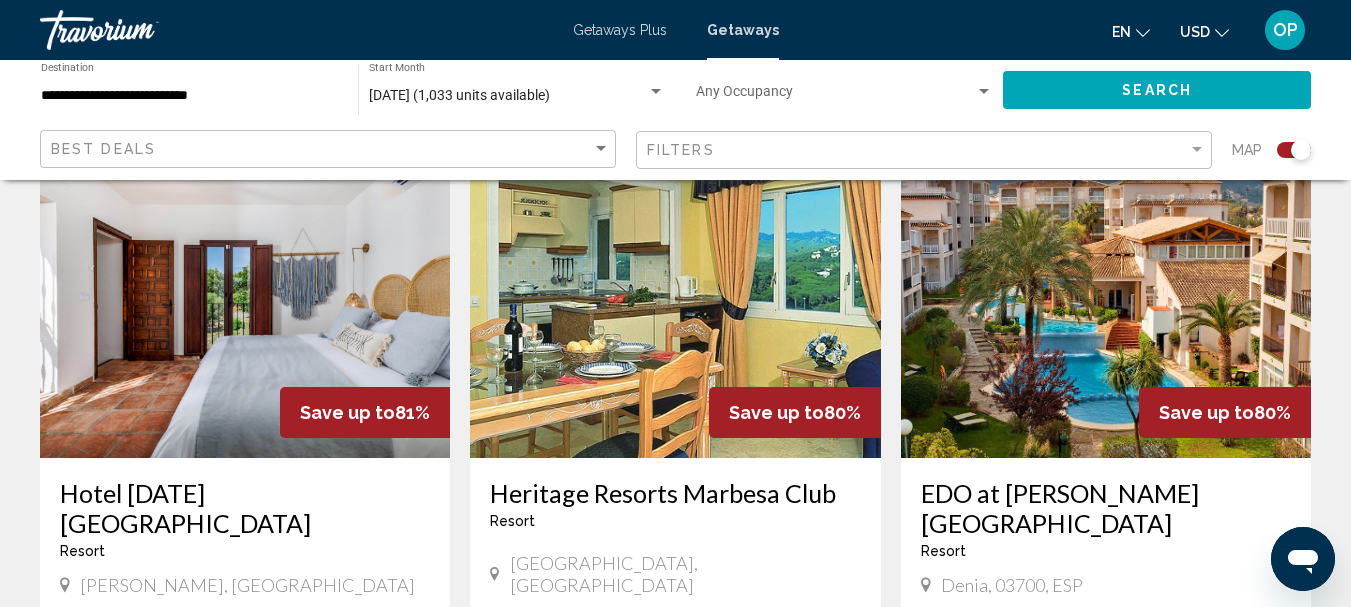 click on "View Resort" at bounding box center (1120, 798) 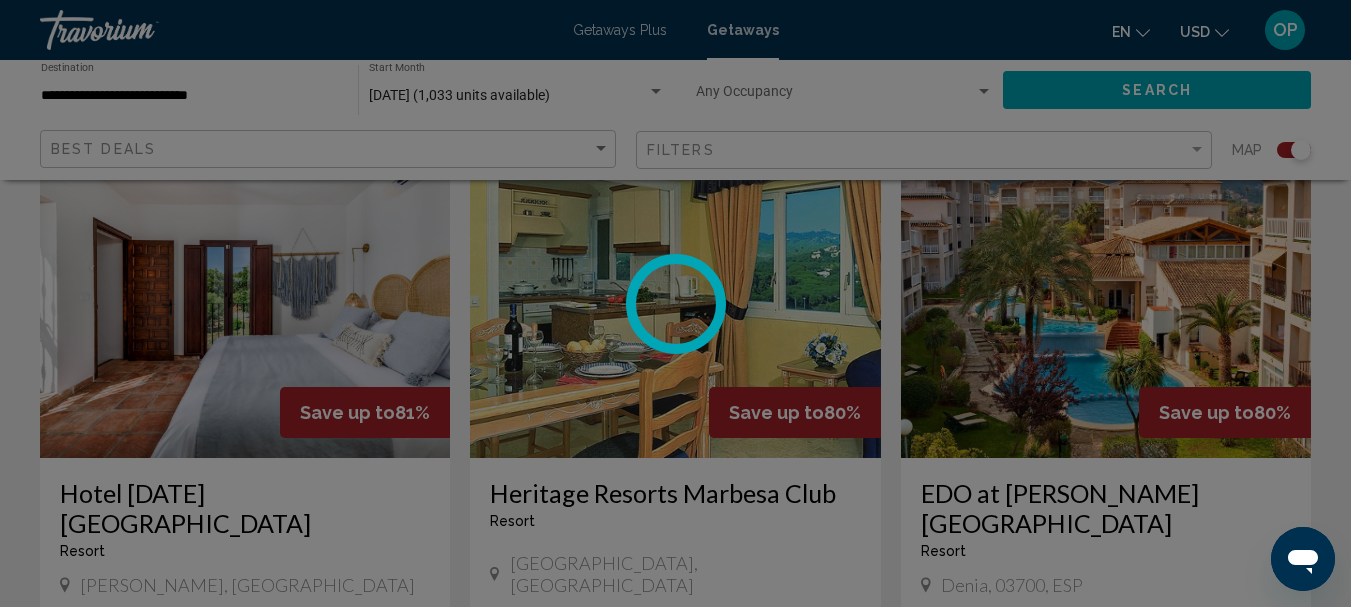 scroll, scrollTop: 232, scrollLeft: 0, axis: vertical 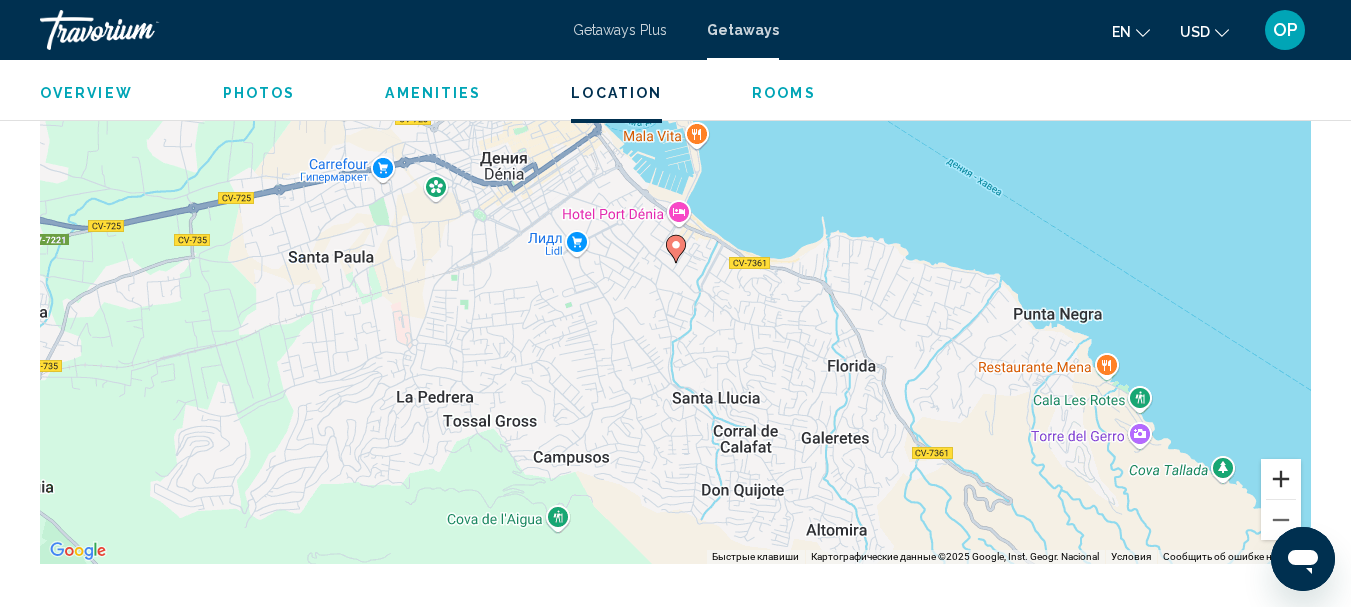 click at bounding box center [1281, 479] 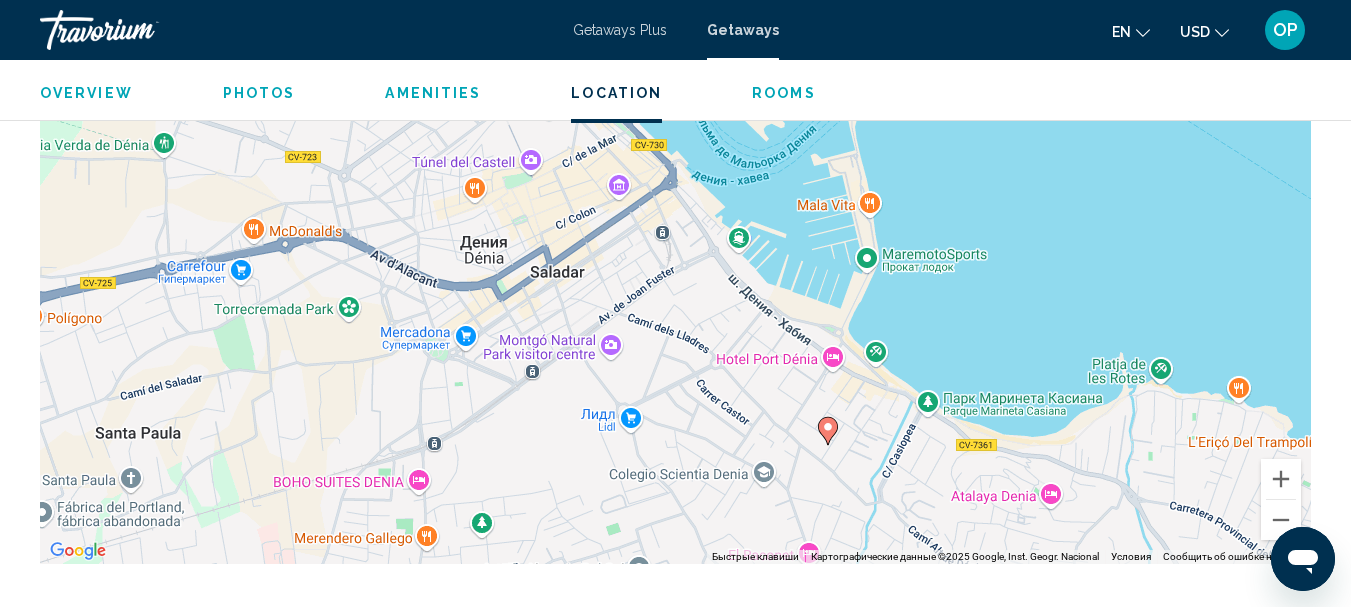drag, startPoint x: 907, startPoint y: 239, endPoint x: 1060, endPoint y: 423, distance: 239.30107 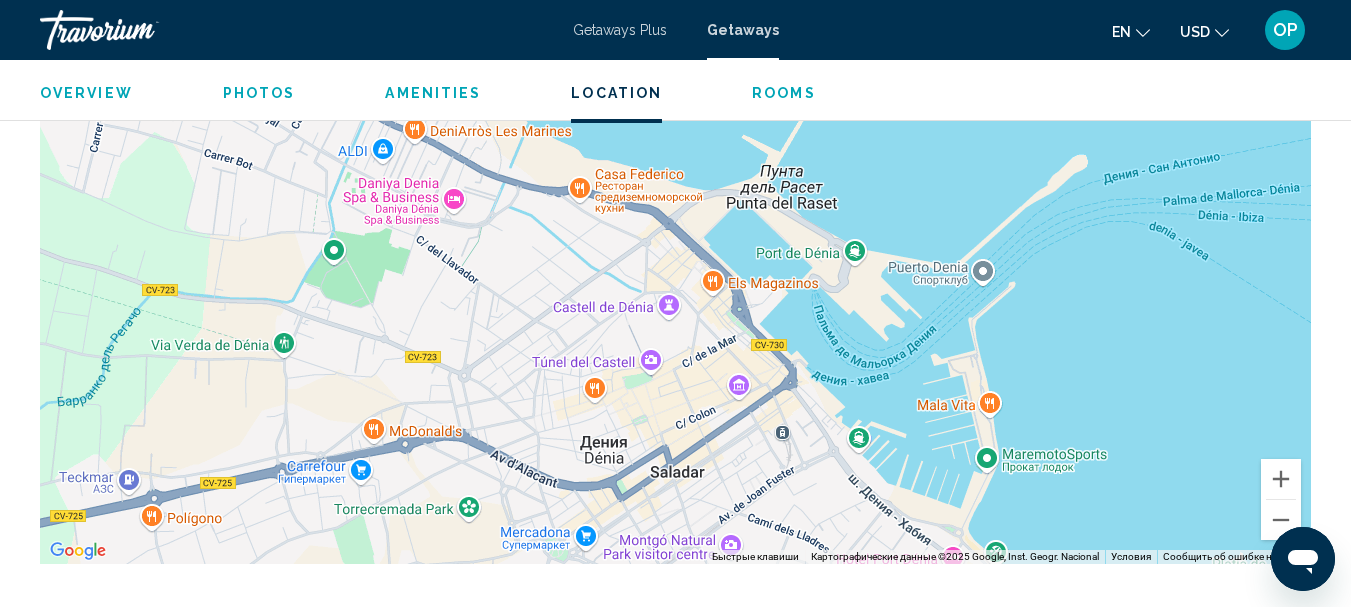 drag, startPoint x: 666, startPoint y: 265, endPoint x: 786, endPoint y: 467, distance: 234.95532 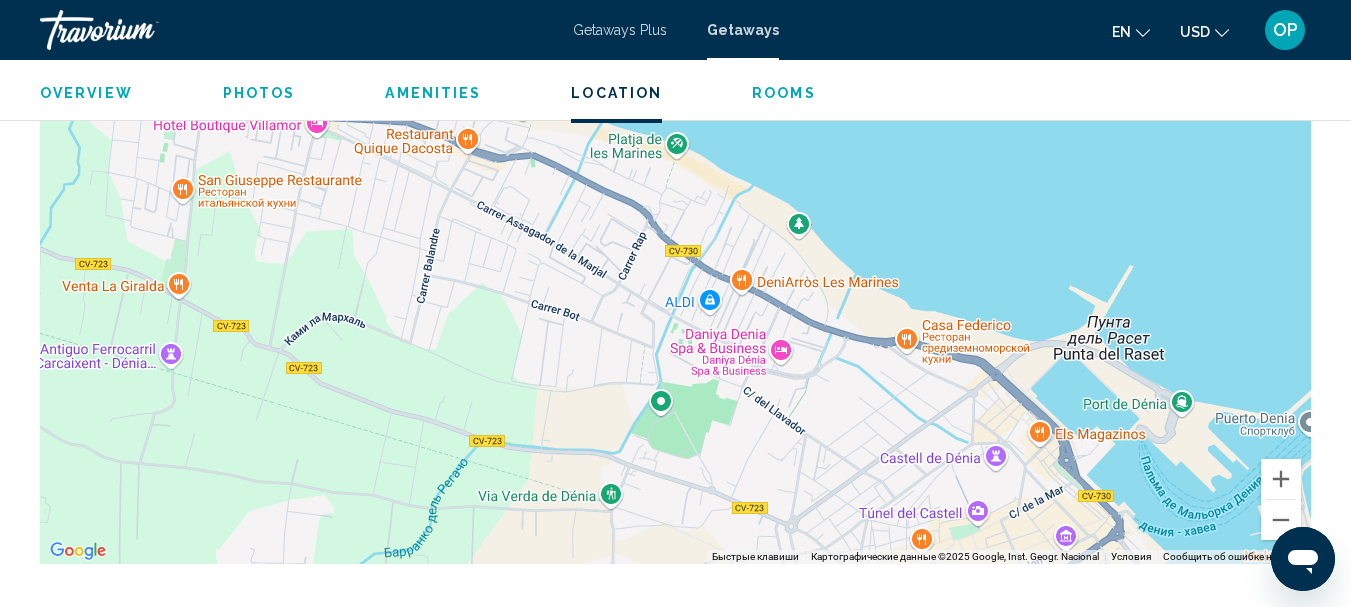 drag, startPoint x: 605, startPoint y: 227, endPoint x: 956, endPoint y: 400, distance: 391.3183 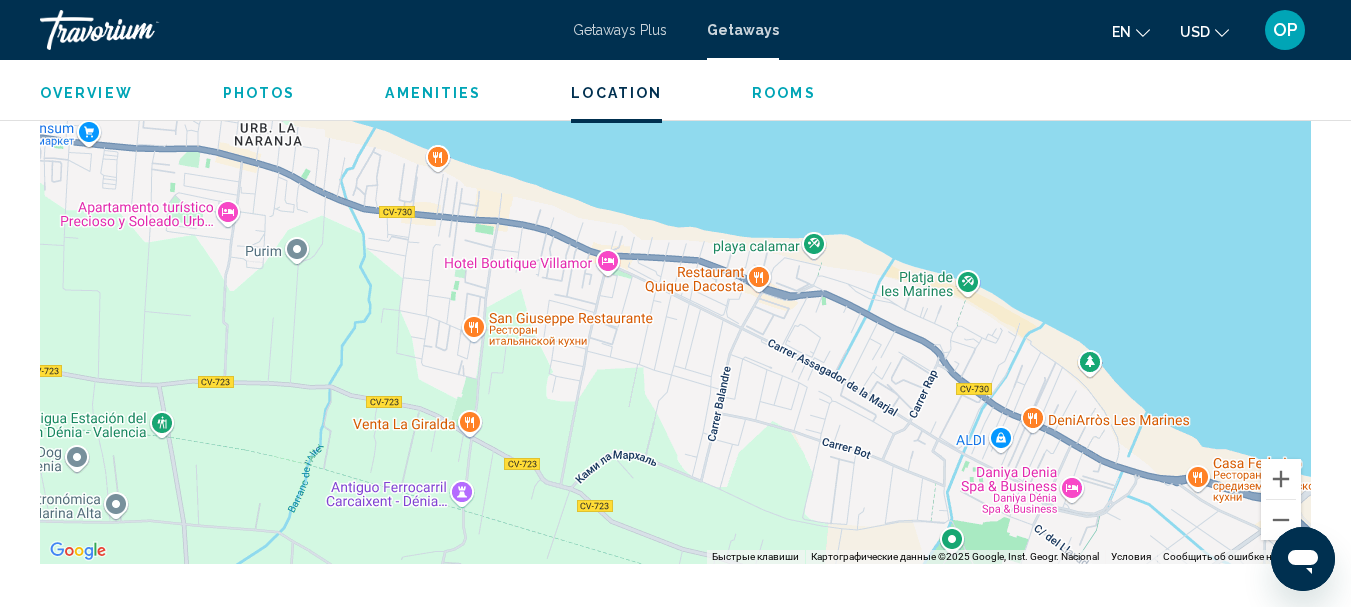 drag, startPoint x: 523, startPoint y: 315, endPoint x: 794, endPoint y: 435, distance: 296.37982 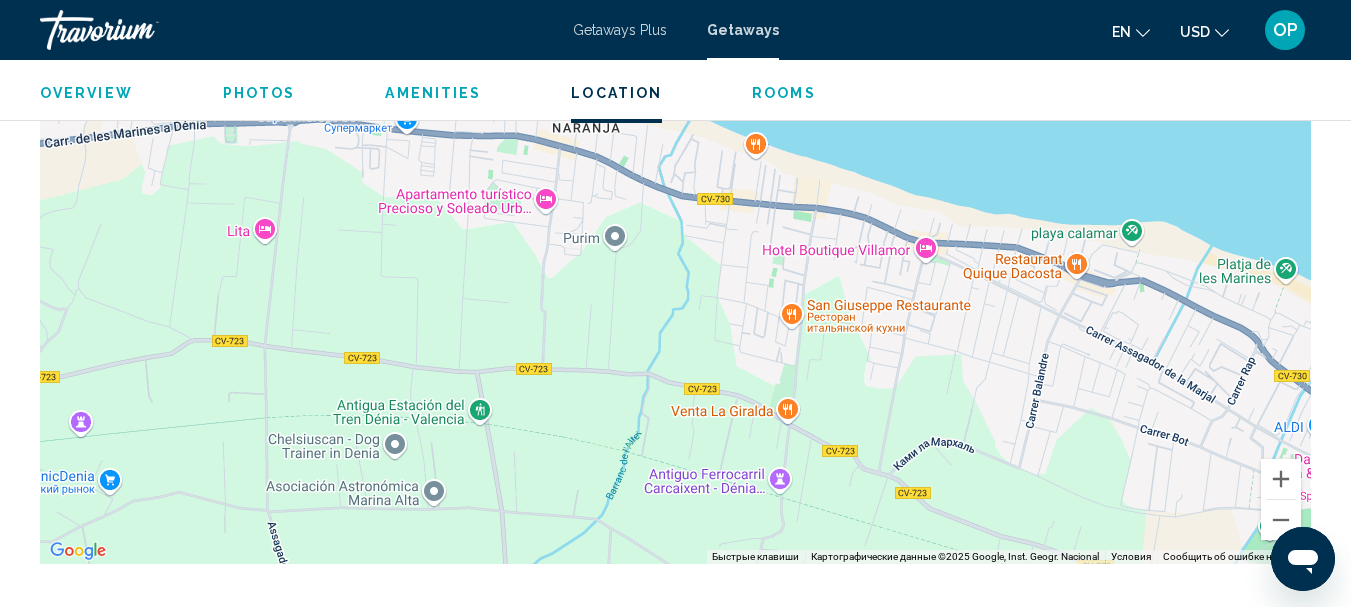 drag, startPoint x: 376, startPoint y: 309, endPoint x: 464, endPoint y: 201, distance: 139.31259 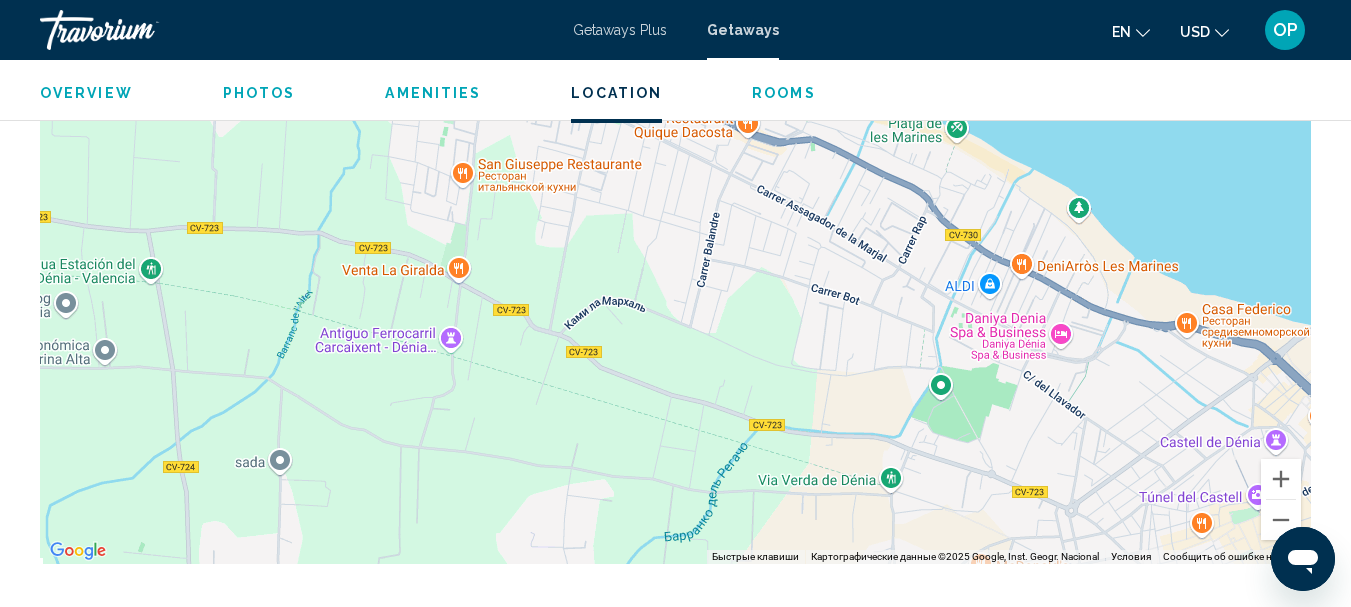 drag, startPoint x: 898, startPoint y: 364, endPoint x: 525, endPoint y: 136, distance: 437.16473 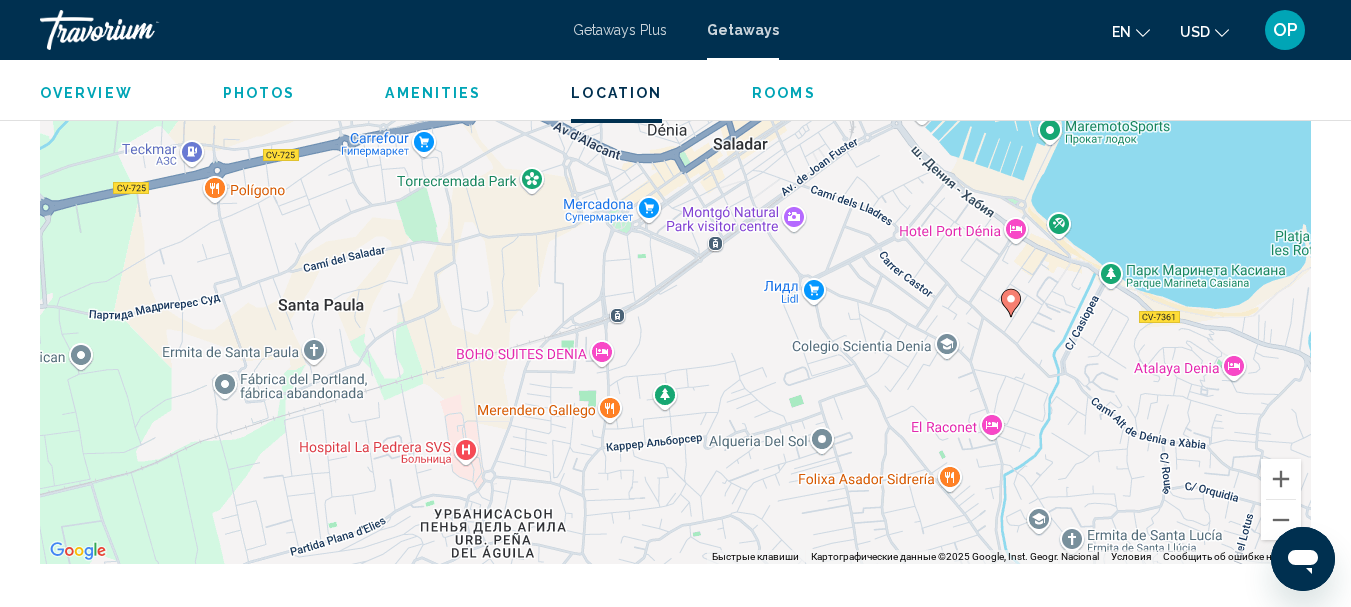 drag, startPoint x: 823, startPoint y: 359, endPoint x: 807, endPoint y: 250, distance: 110.16805 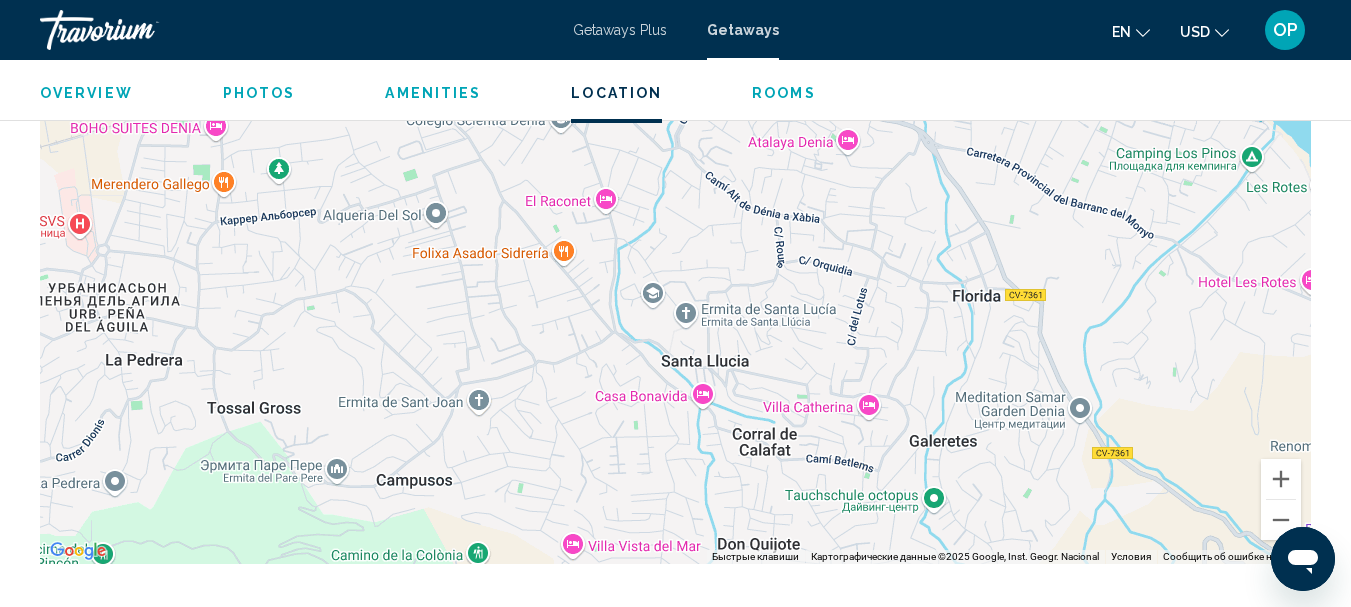 drag, startPoint x: 1030, startPoint y: 357, endPoint x: 581, endPoint y: 217, distance: 470.3201 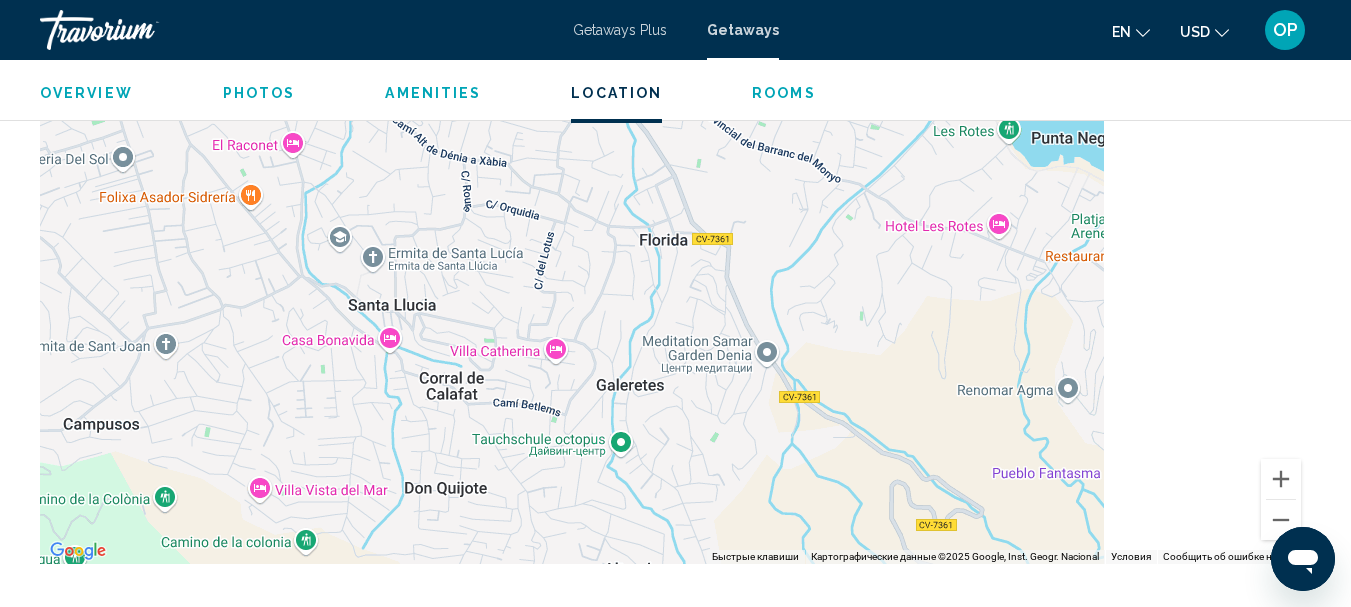 drag, startPoint x: 667, startPoint y: 290, endPoint x: 580, endPoint y: 257, distance: 93.04838 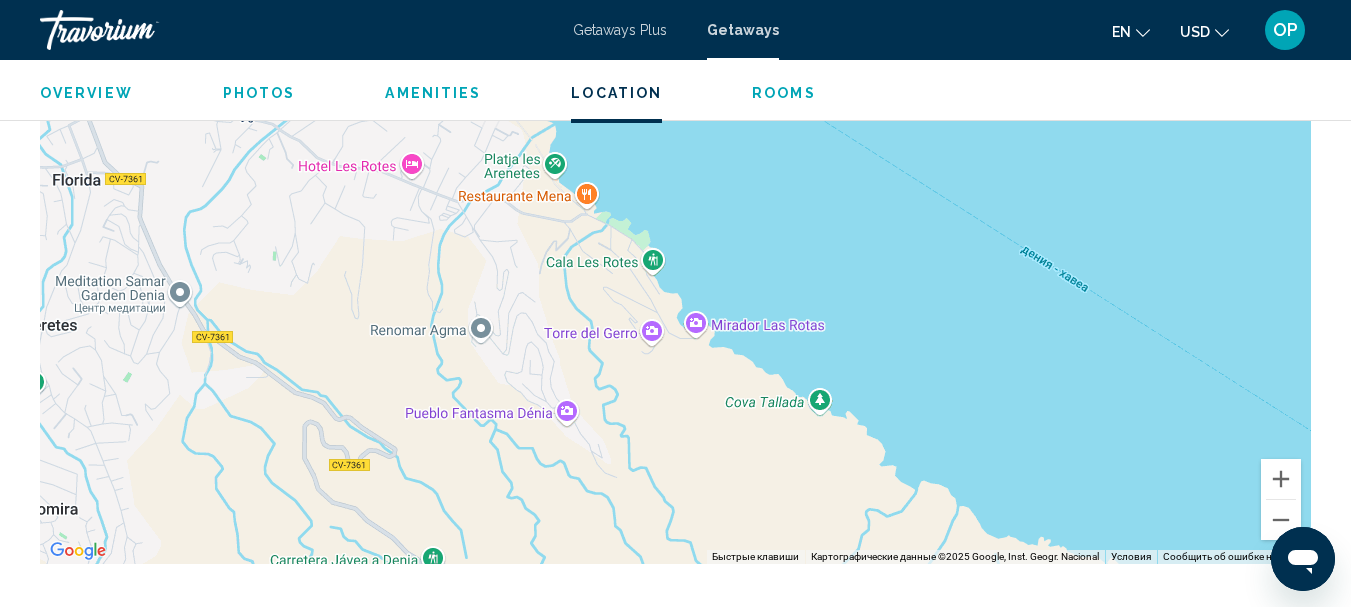 drag, startPoint x: 1129, startPoint y: 324, endPoint x: 586, endPoint y: 276, distance: 545.11743 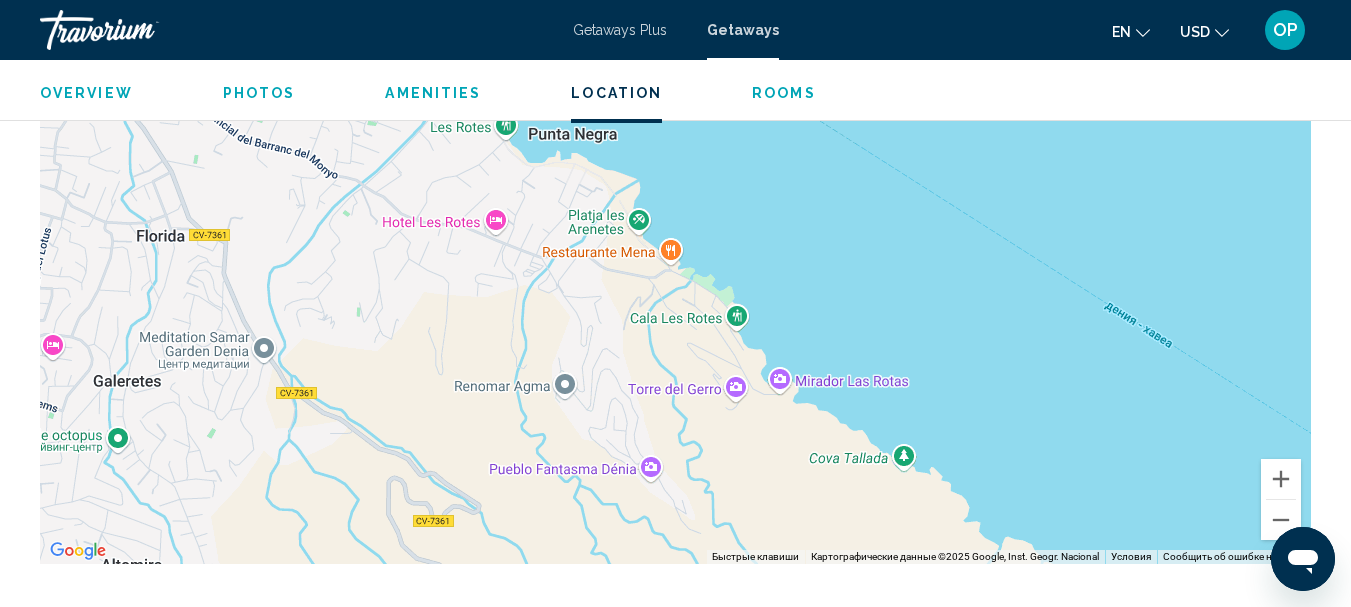 drag, startPoint x: 948, startPoint y: 421, endPoint x: 1092, endPoint y: 524, distance: 177.0452 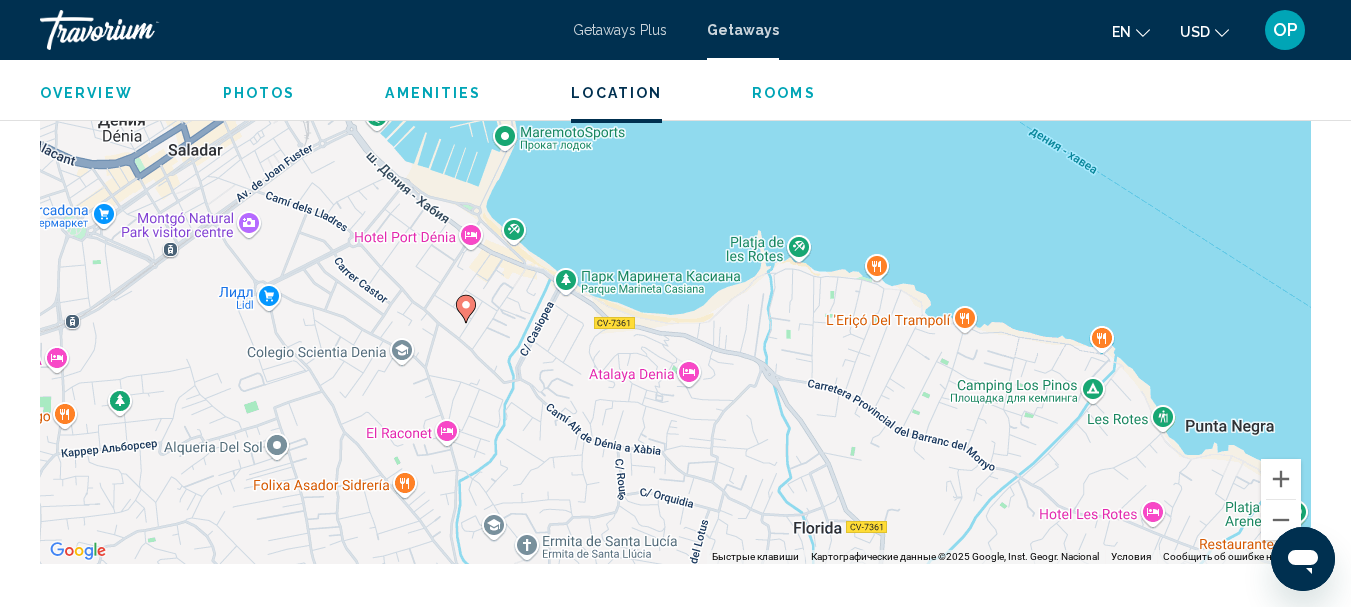 drag, startPoint x: 590, startPoint y: 233, endPoint x: 1142, endPoint y: 417, distance: 581.8591 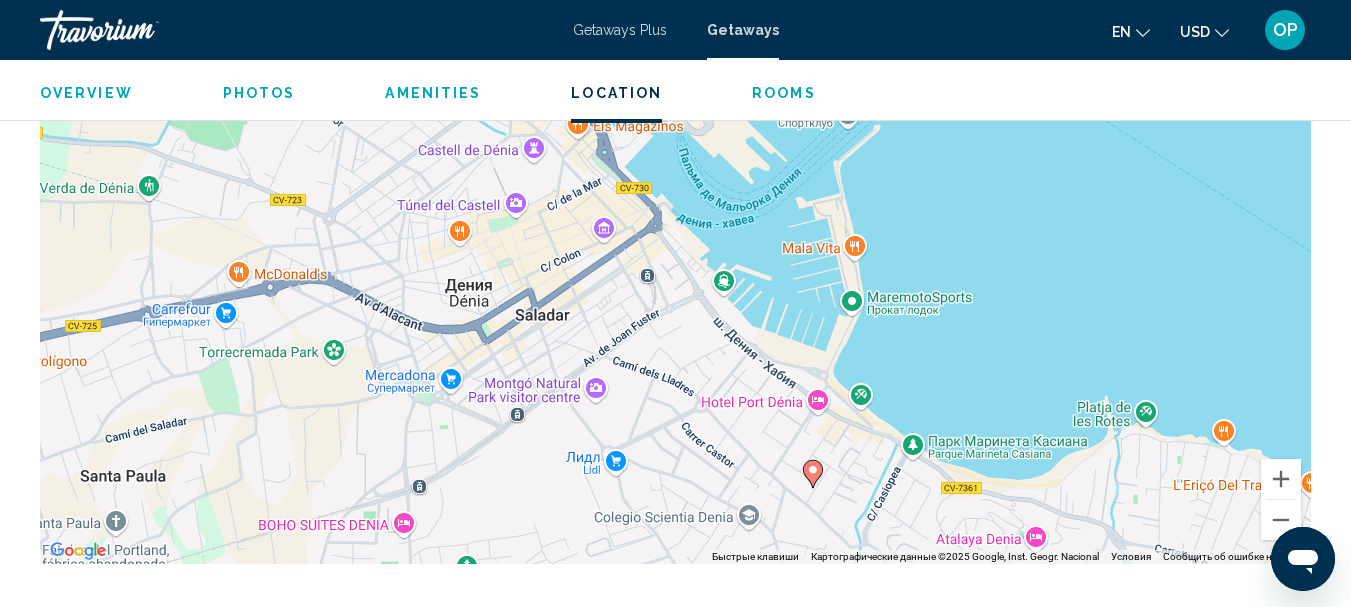 drag, startPoint x: 439, startPoint y: 224, endPoint x: 786, endPoint y: 389, distance: 384.2317 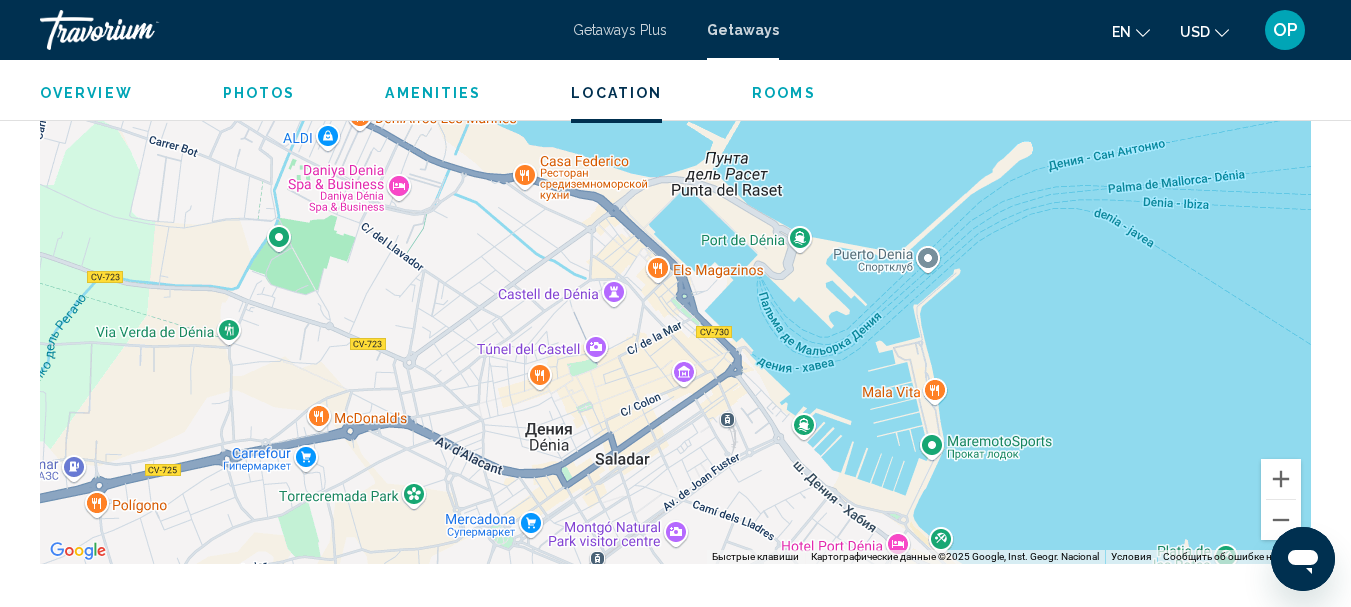 drag, startPoint x: 587, startPoint y: 224, endPoint x: 669, endPoint y: 371, distance: 168.3241 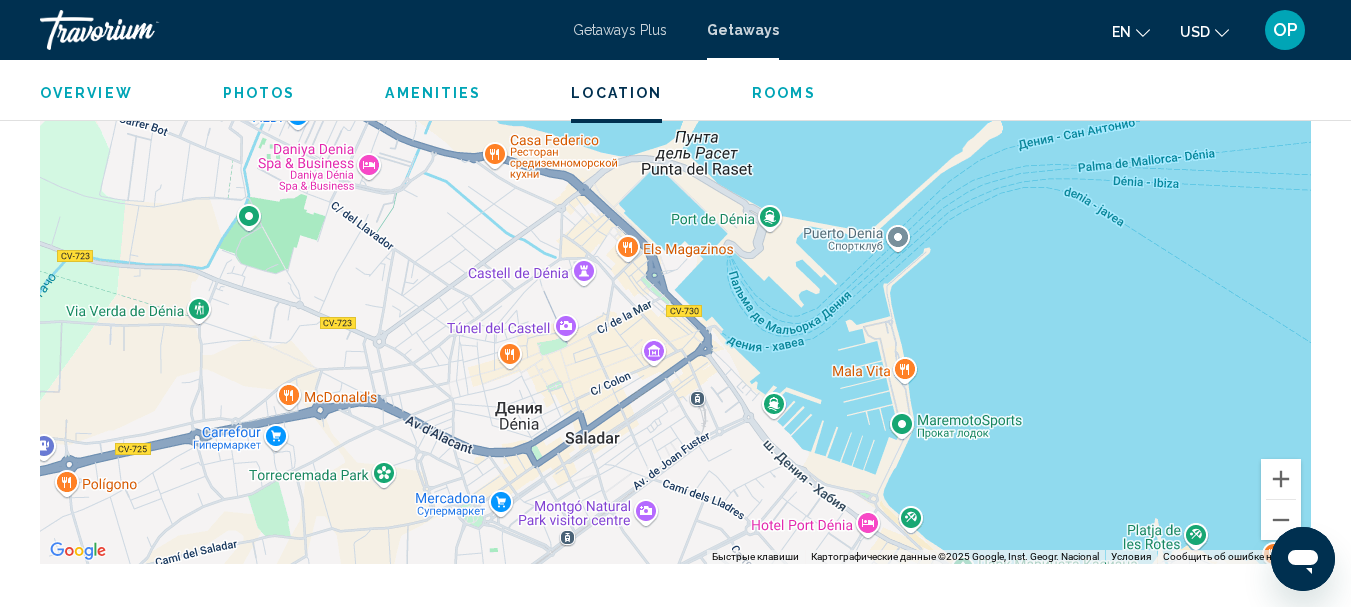 drag, startPoint x: 668, startPoint y: 370, endPoint x: 636, endPoint y: 348, distance: 38.832977 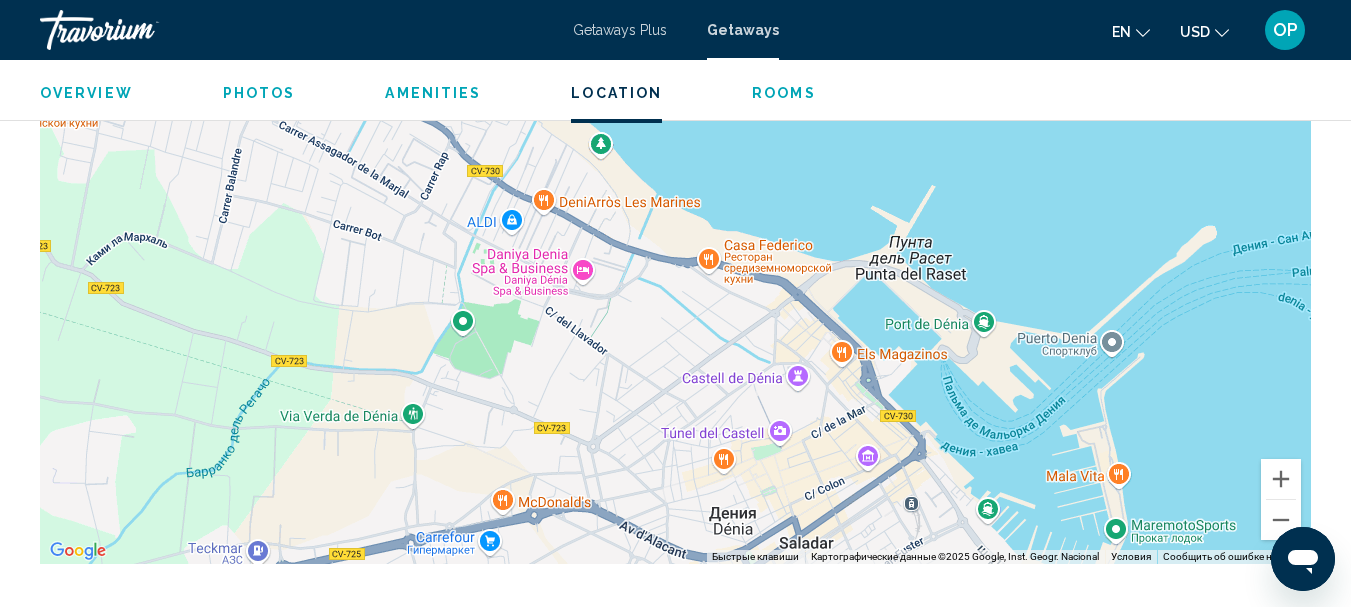 drag, startPoint x: 470, startPoint y: 373, endPoint x: 687, endPoint y: 478, distance: 241.06845 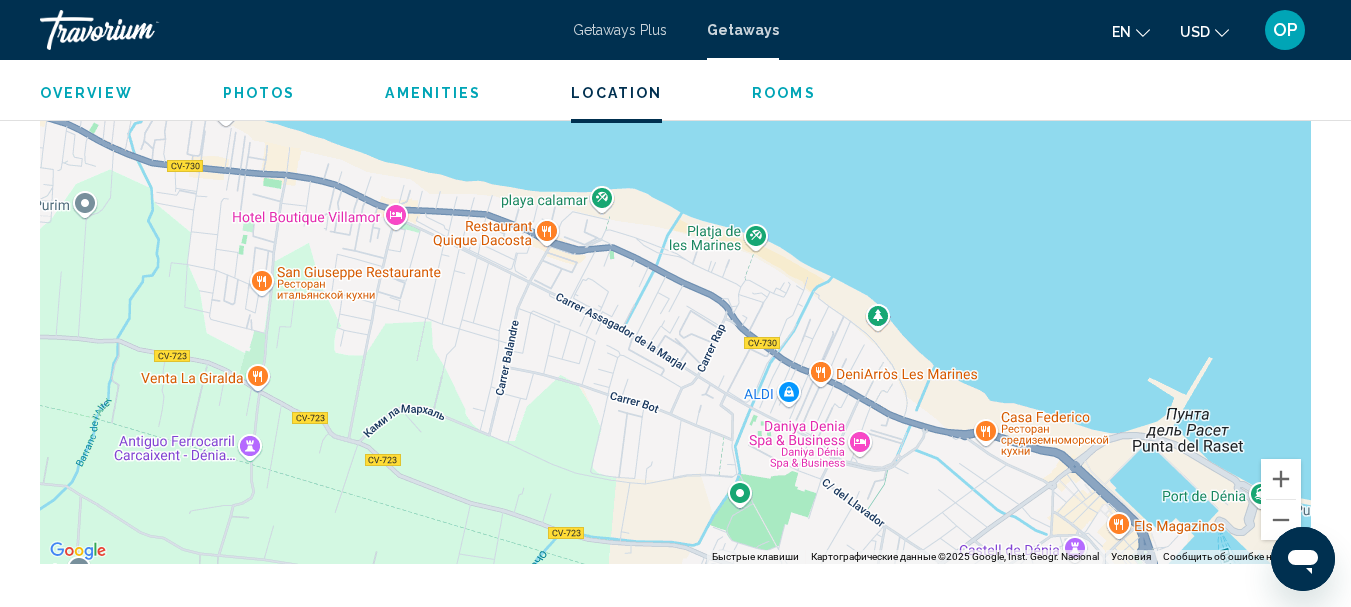 drag, startPoint x: 660, startPoint y: 314, endPoint x: 936, endPoint y: 487, distance: 325.7376 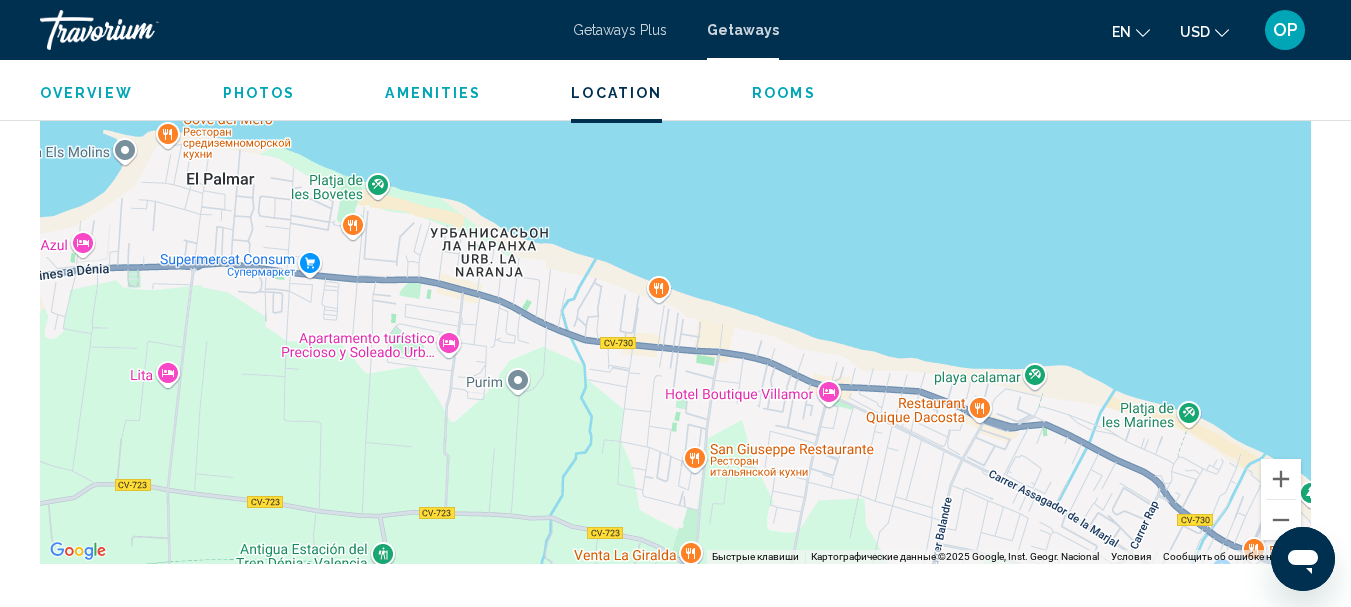 drag, startPoint x: 426, startPoint y: 322, endPoint x: 792, endPoint y: 470, distance: 394.79108 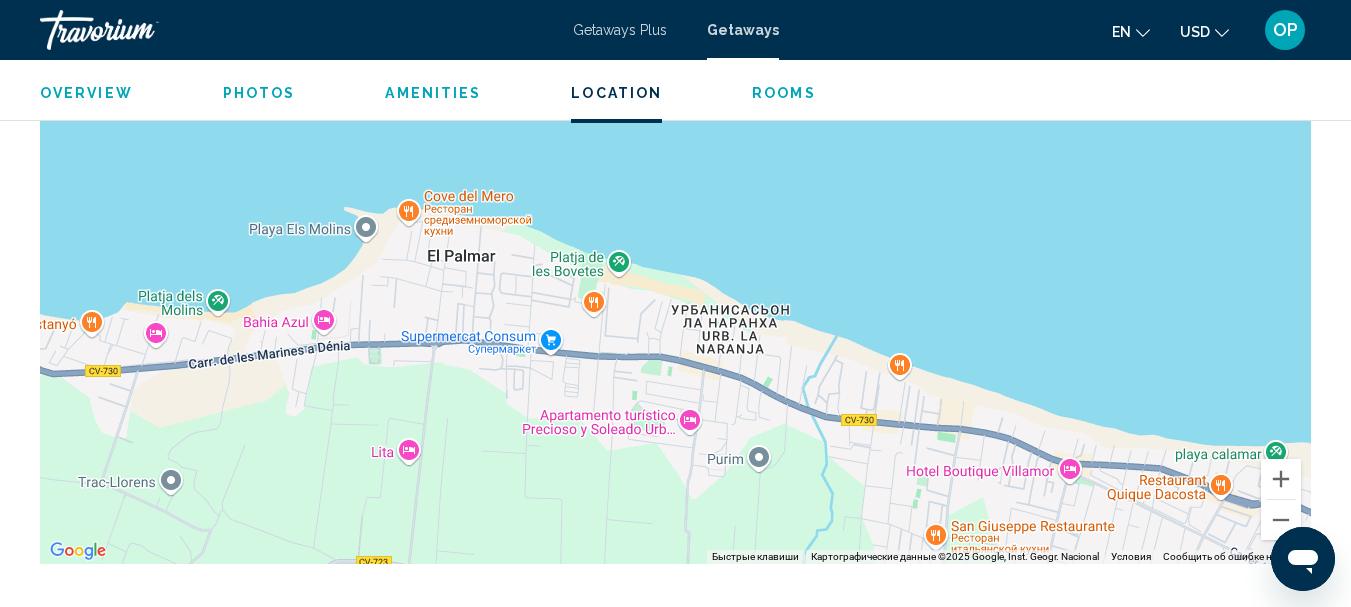 drag, startPoint x: 390, startPoint y: 313, endPoint x: 569, endPoint y: 383, distance: 192.20041 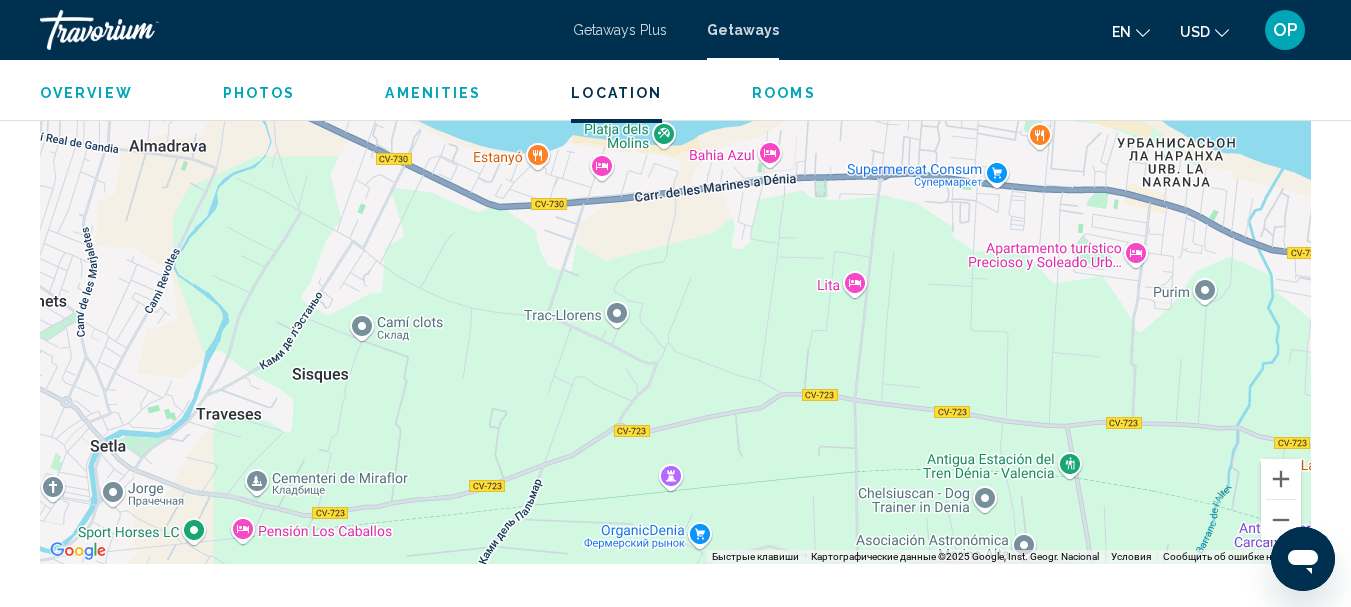 drag, startPoint x: 391, startPoint y: 431, endPoint x: 840, endPoint y: 260, distance: 480.4602 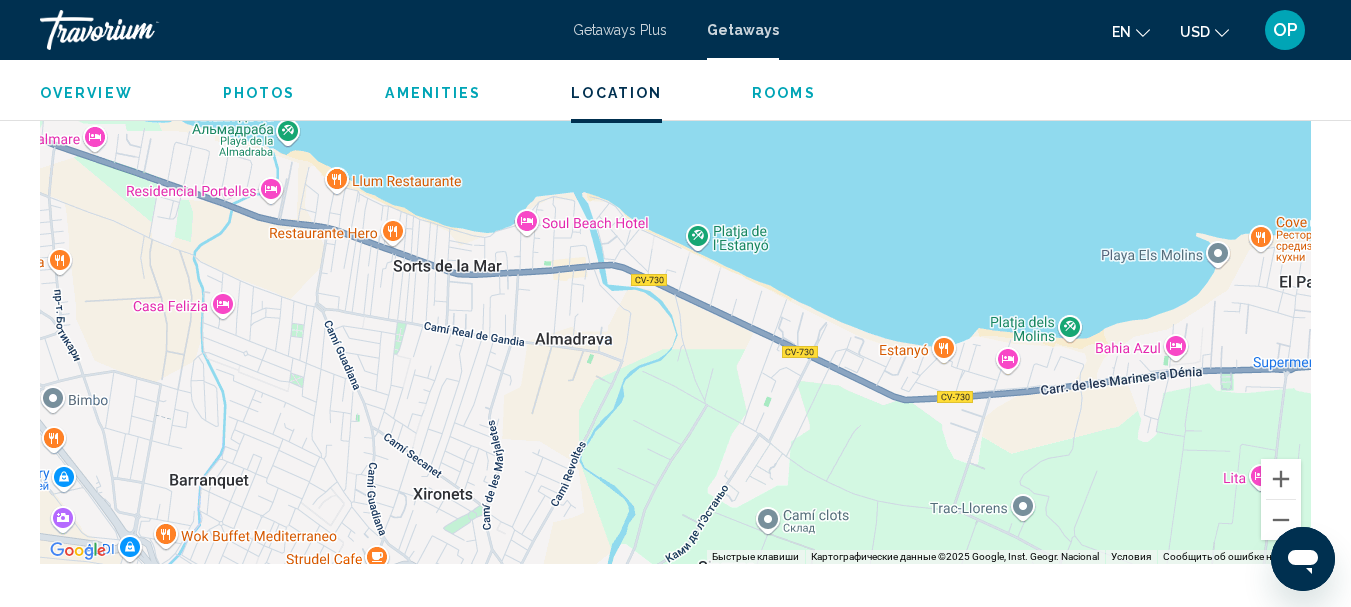 drag, startPoint x: 382, startPoint y: 228, endPoint x: 795, endPoint y: 421, distance: 455.8706 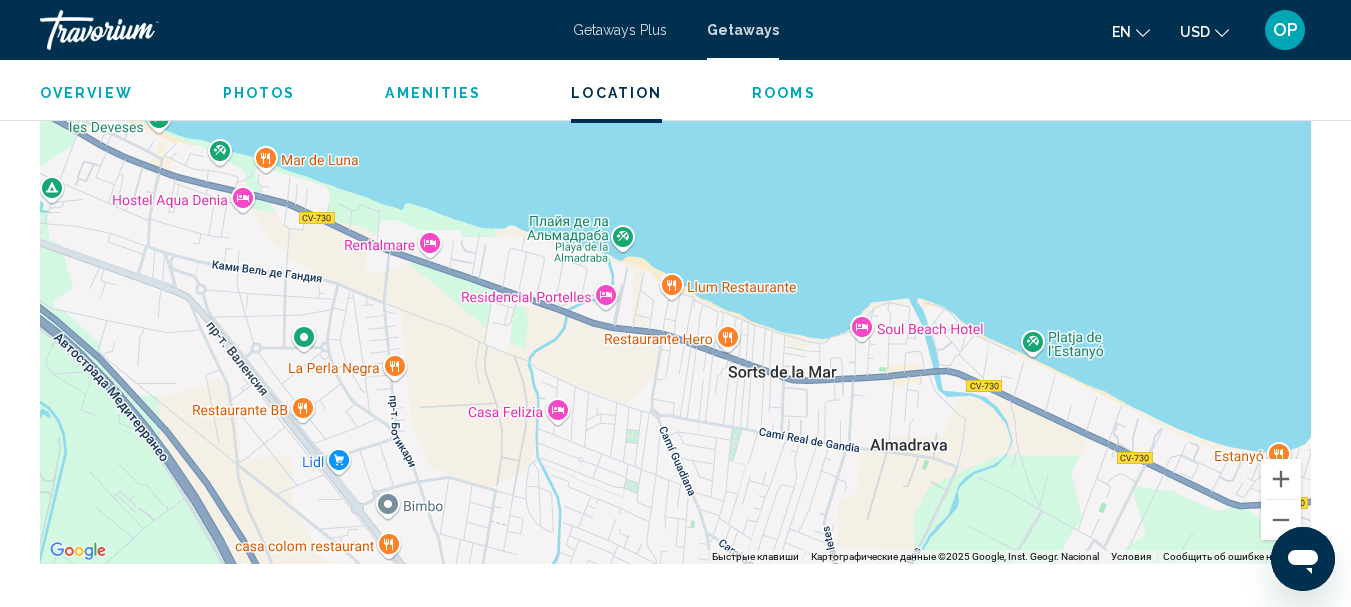 drag, startPoint x: 340, startPoint y: 247, endPoint x: 687, endPoint y: 358, distance: 364.3213 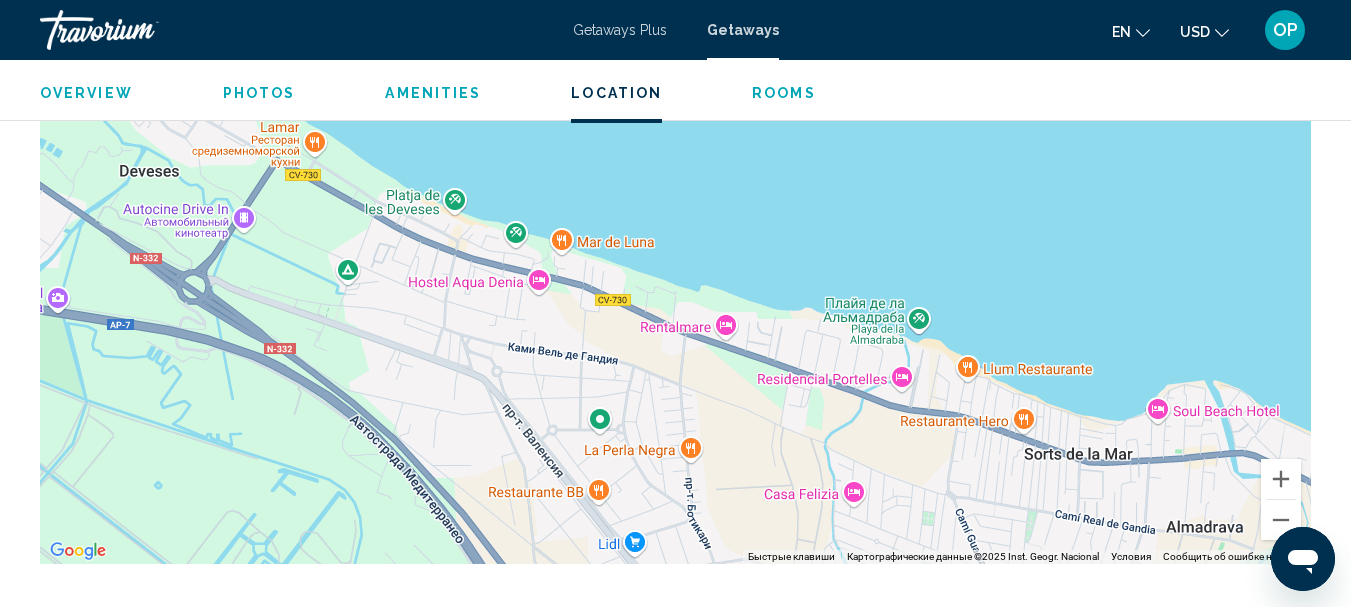 drag, startPoint x: 359, startPoint y: 264, endPoint x: 599, endPoint y: 336, distance: 250.56735 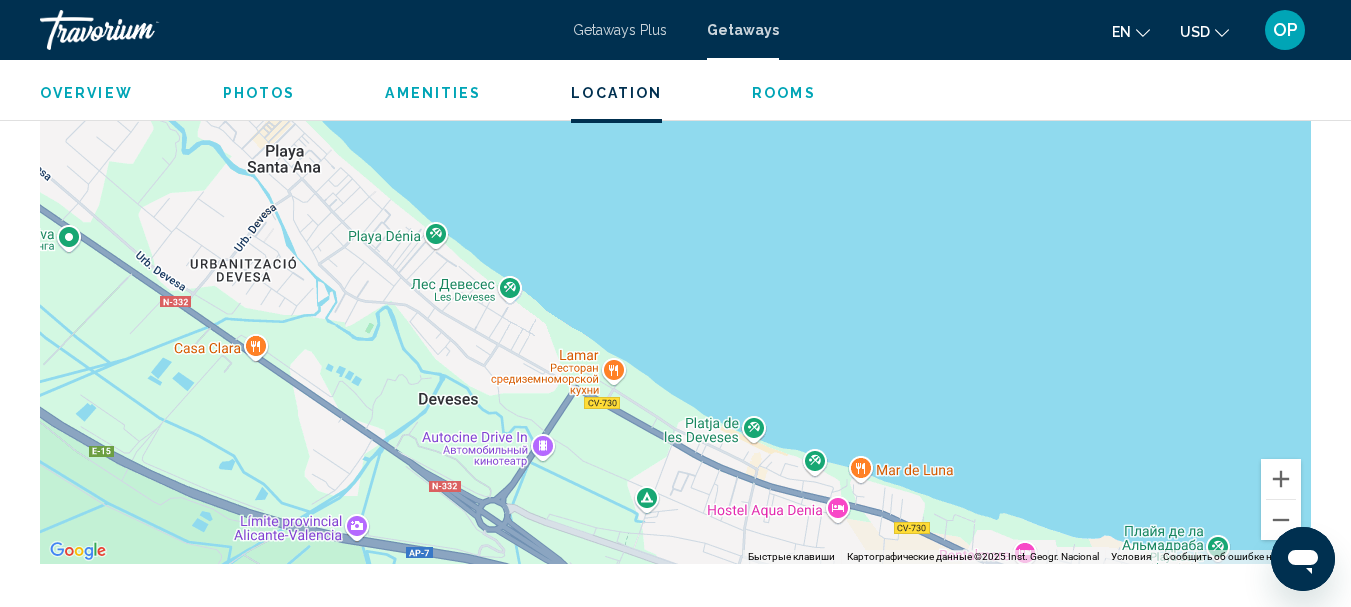 drag, startPoint x: 336, startPoint y: 220, endPoint x: 632, endPoint y: 446, distance: 372.41376 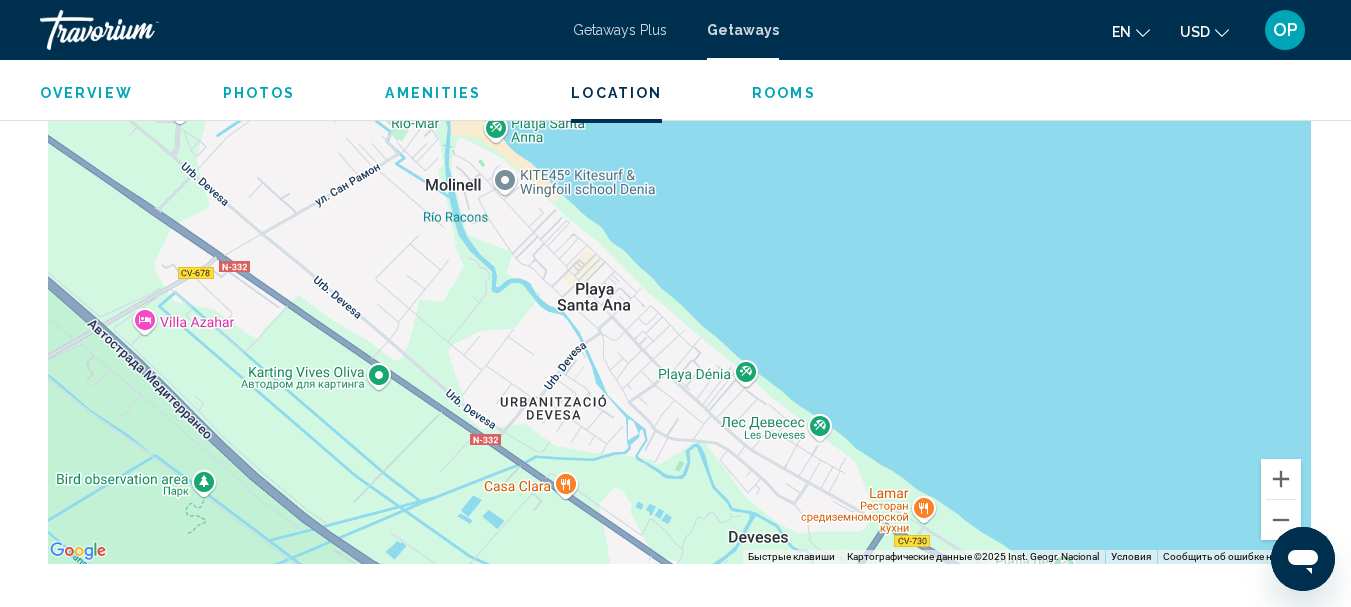 drag, startPoint x: 297, startPoint y: 246, endPoint x: 592, endPoint y: 375, distance: 321.97205 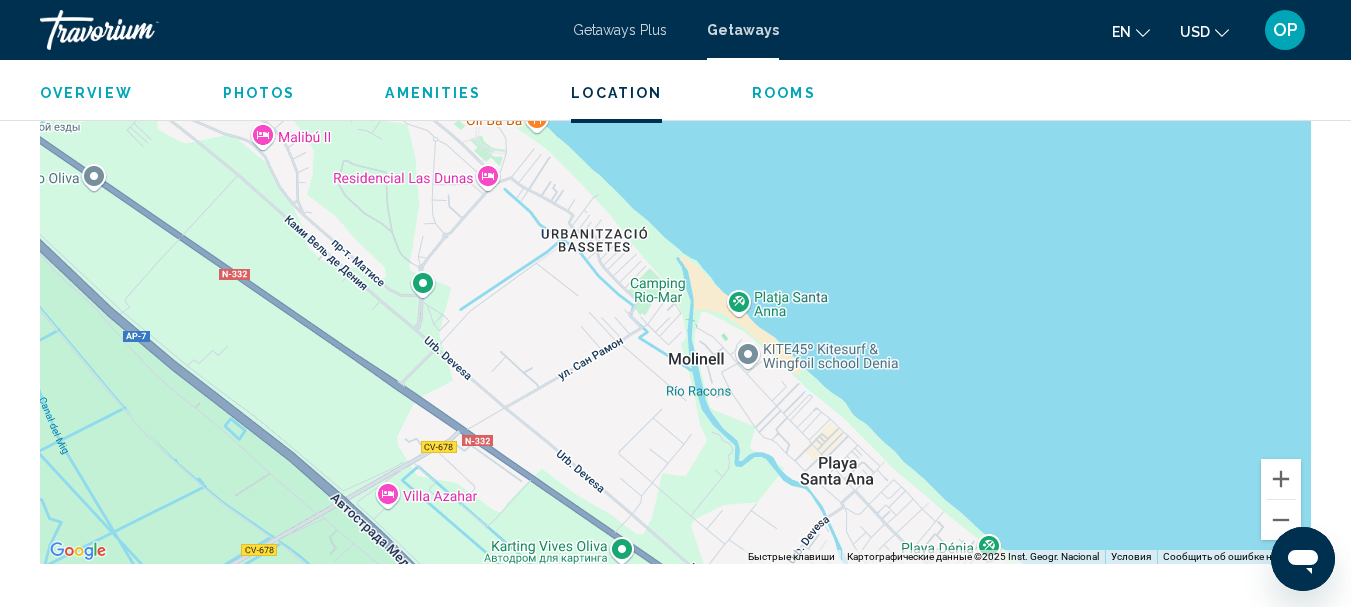drag, startPoint x: 303, startPoint y: 219, endPoint x: 591, endPoint y: 429, distance: 356.4323 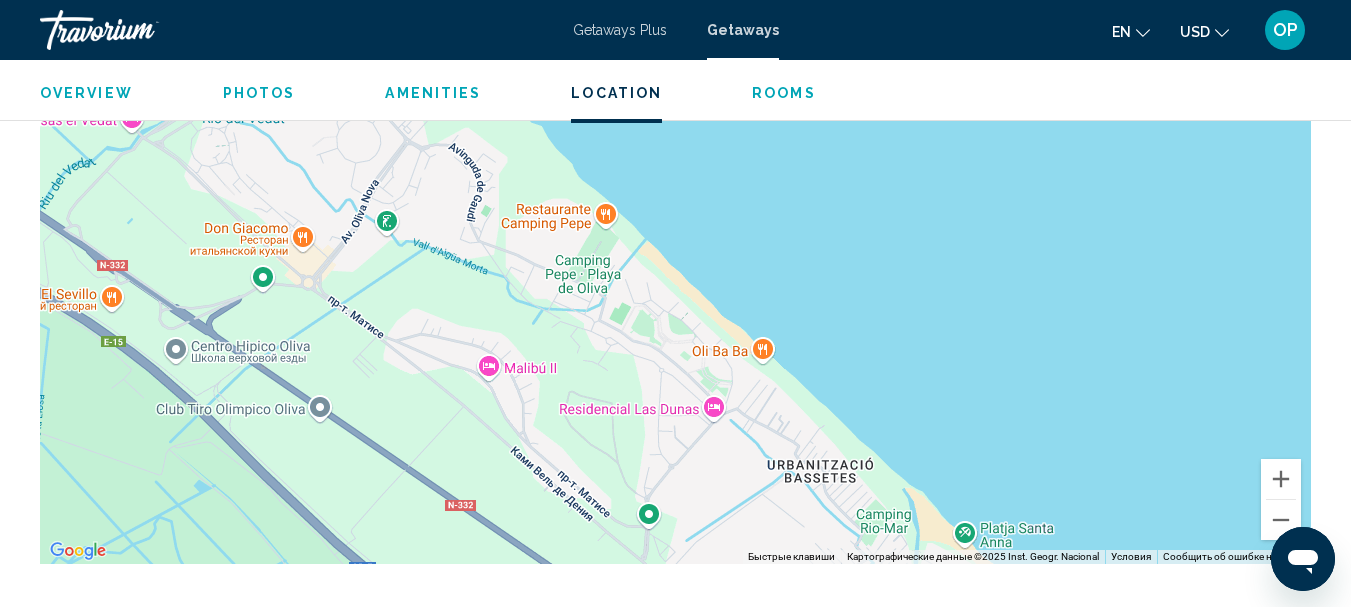 drag, startPoint x: 402, startPoint y: 286, endPoint x: 512, endPoint y: 402, distance: 159.86244 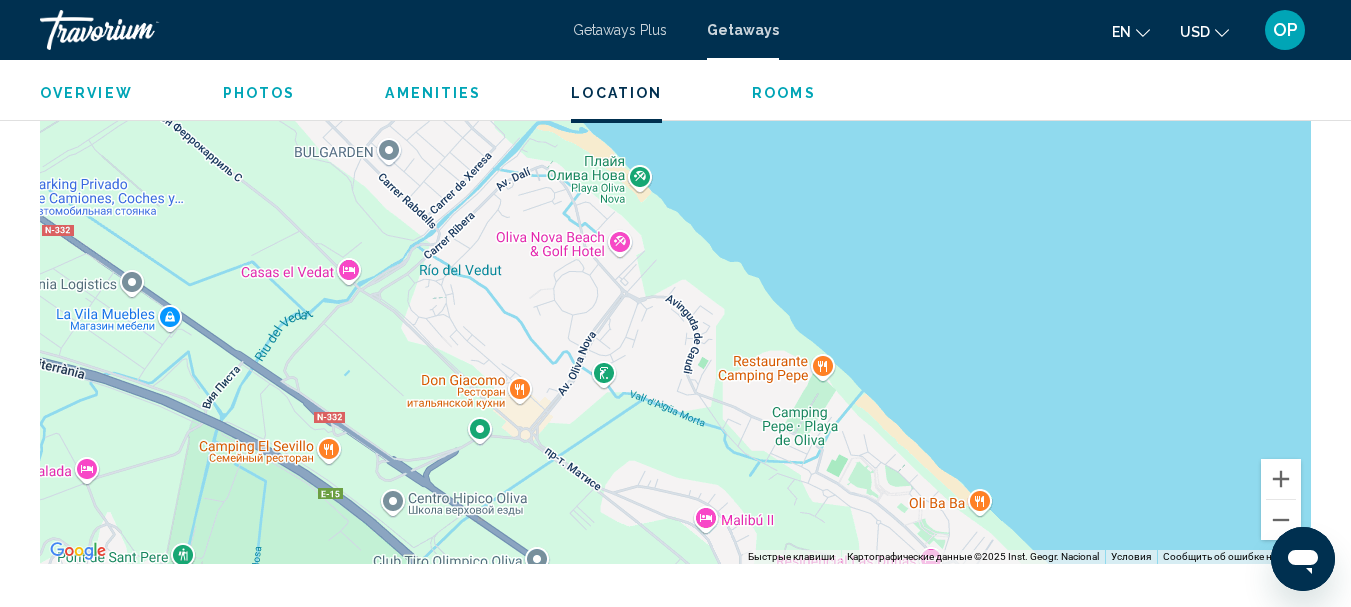 drag, startPoint x: 345, startPoint y: 238, endPoint x: 561, endPoint y: 384, distance: 260.71442 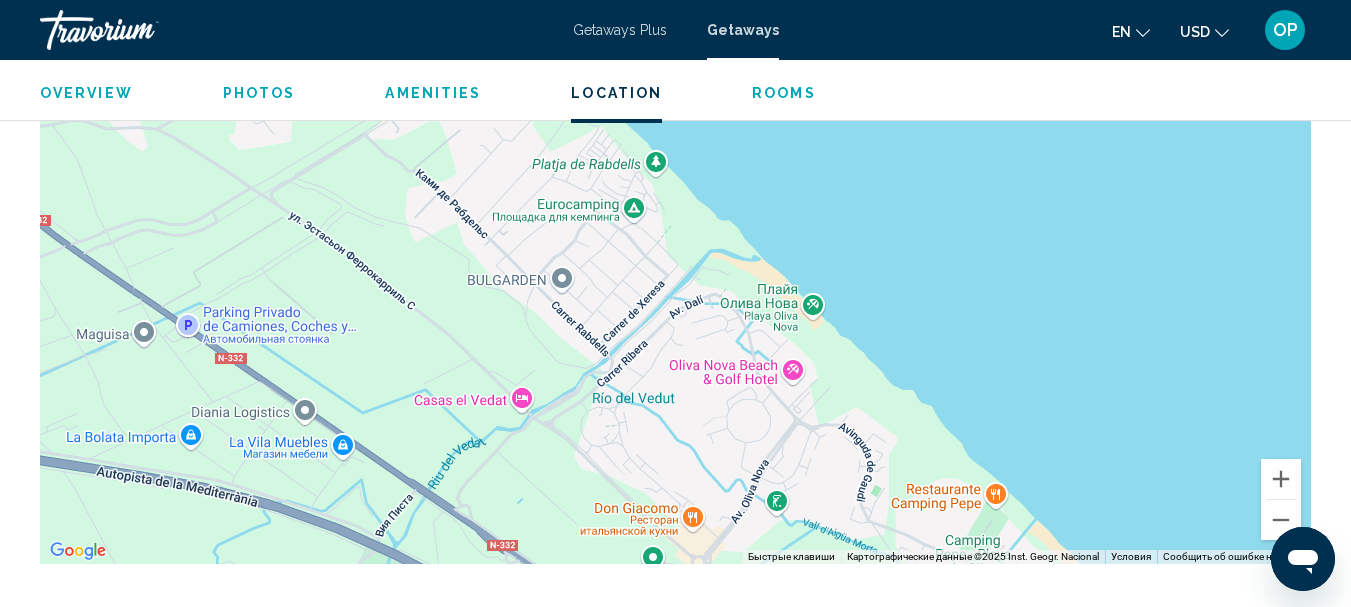 drag, startPoint x: 428, startPoint y: 259, endPoint x: 582, endPoint y: 374, distance: 192.20041 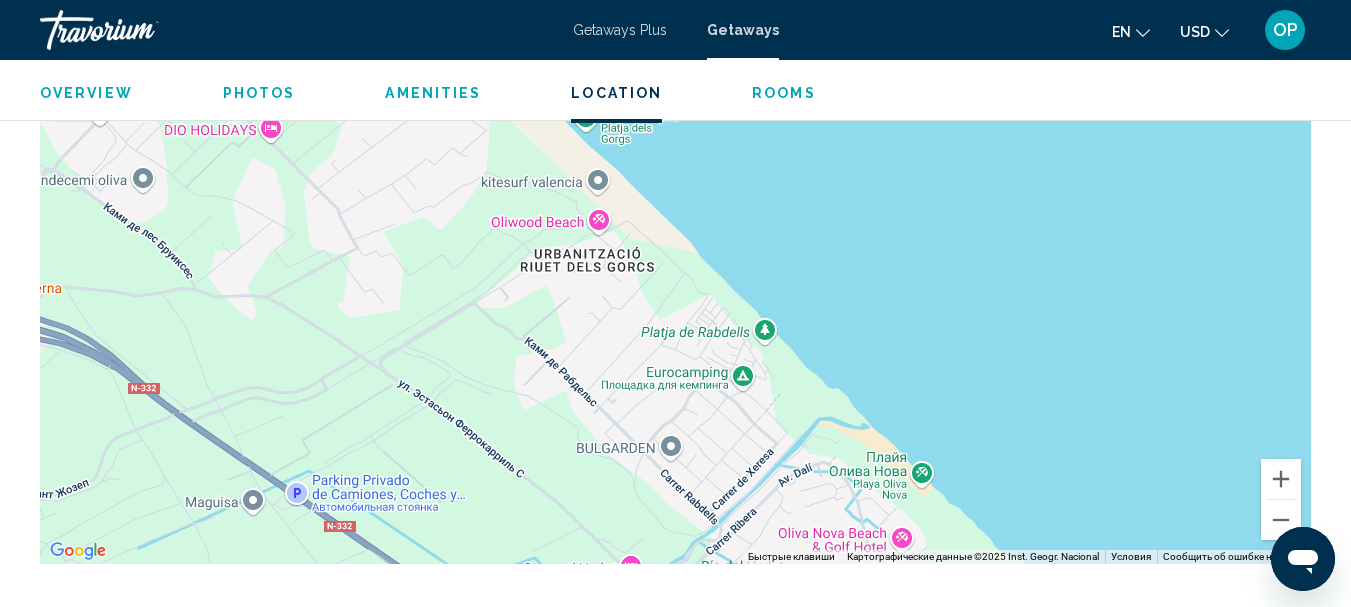 drag, startPoint x: 397, startPoint y: 235, endPoint x: 511, endPoint y: 408, distance: 207.18349 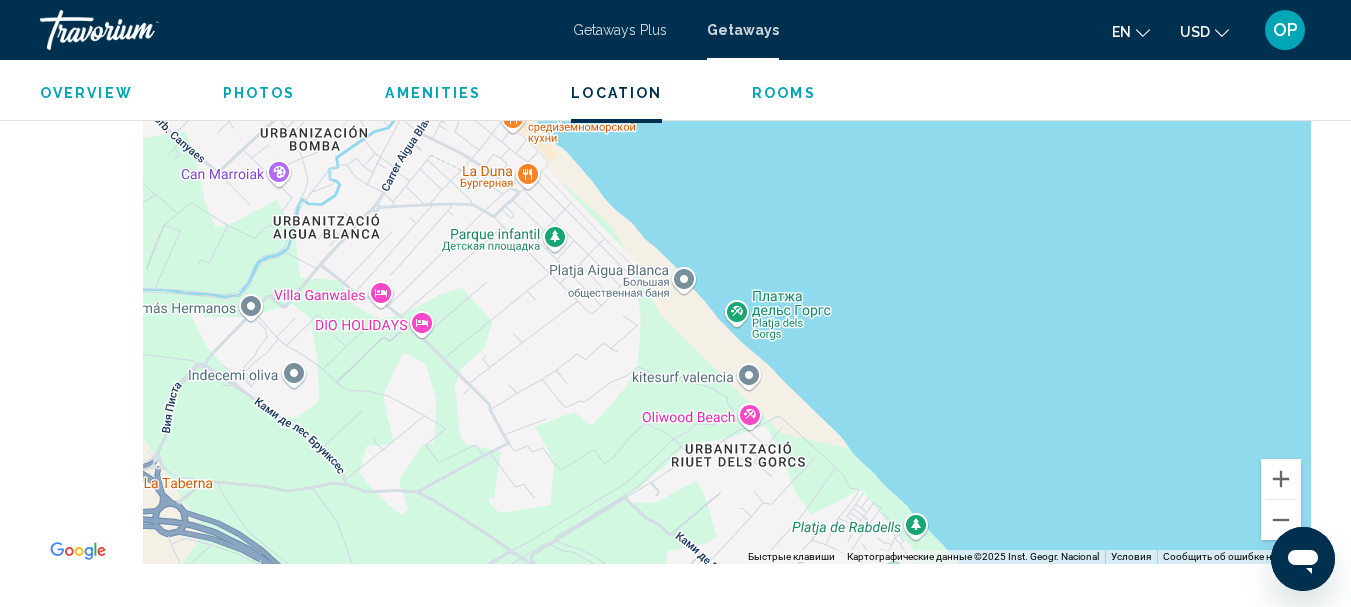 drag, startPoint x: 401, startPoint y: 250, endPoint x: 566, endPoint y: 472, distance: 276.6026 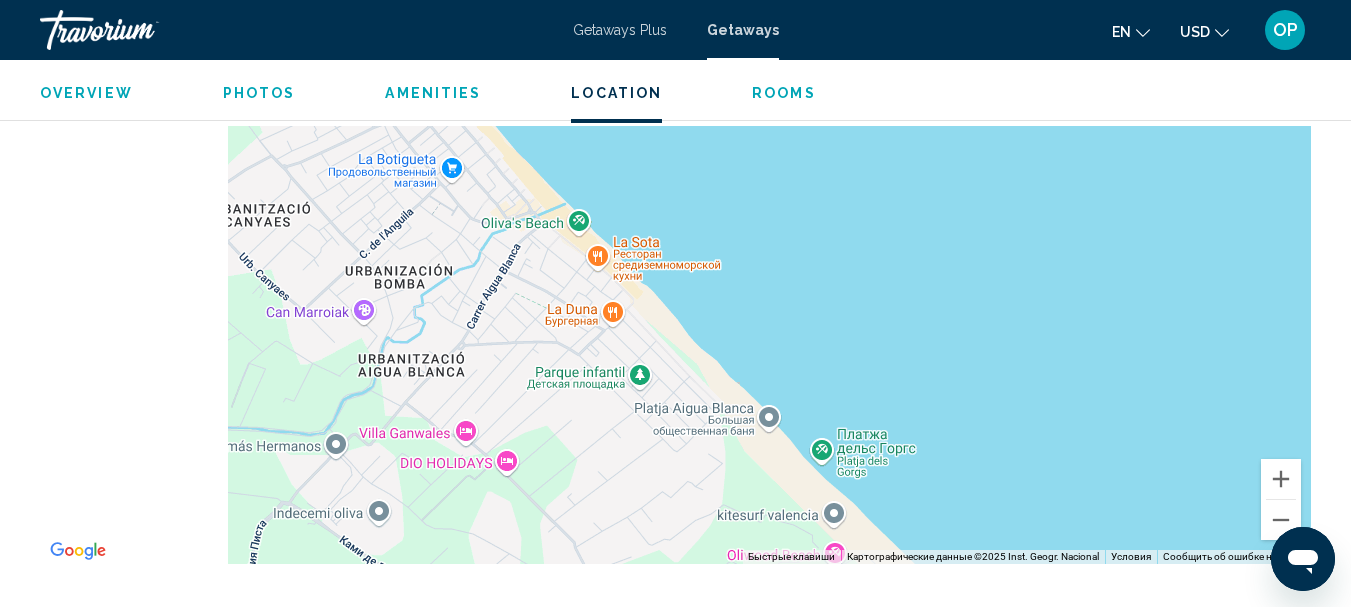 drag, startPoint x: 402, startPoint y: 274, endPoint x: 494, endPoint y: 430, distance: 181.1077 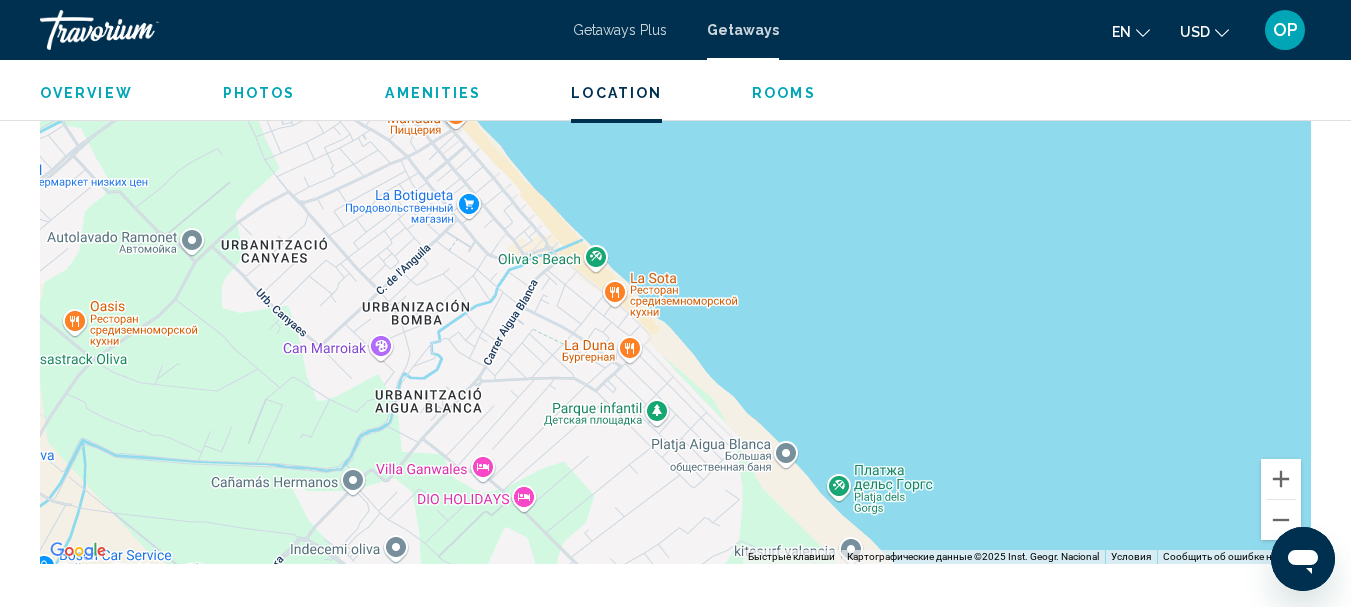 click on "Для навигации используйте клавиши со стрелками." at bounding box center [675, 264] 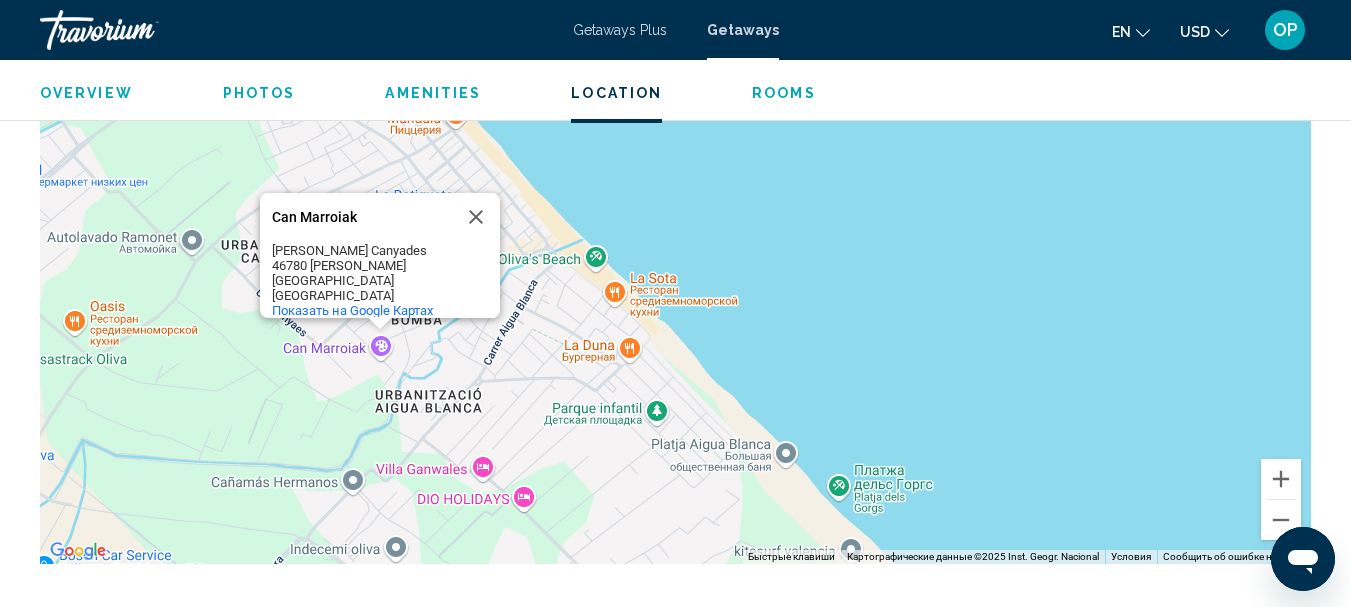 click on "Для навигации используйте клавиши со стрелками.     Can Marroiak                     Can Marroiak                 Partida Canyades 46780 Oliva Valencia Испания             Показать на Google Картах" at bounding box center (675, 264) 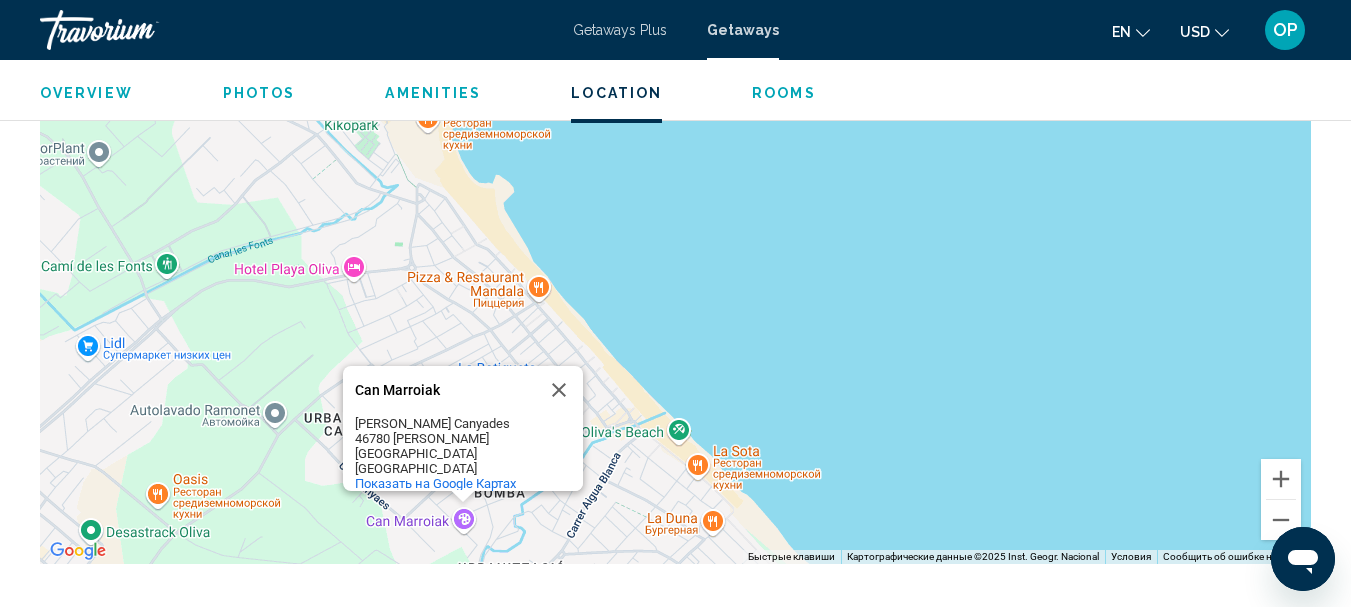 drag, startPoint x: 574, startPoint y: 356, endPoint x: 647, endPoint y: 489, distance: 151.71684 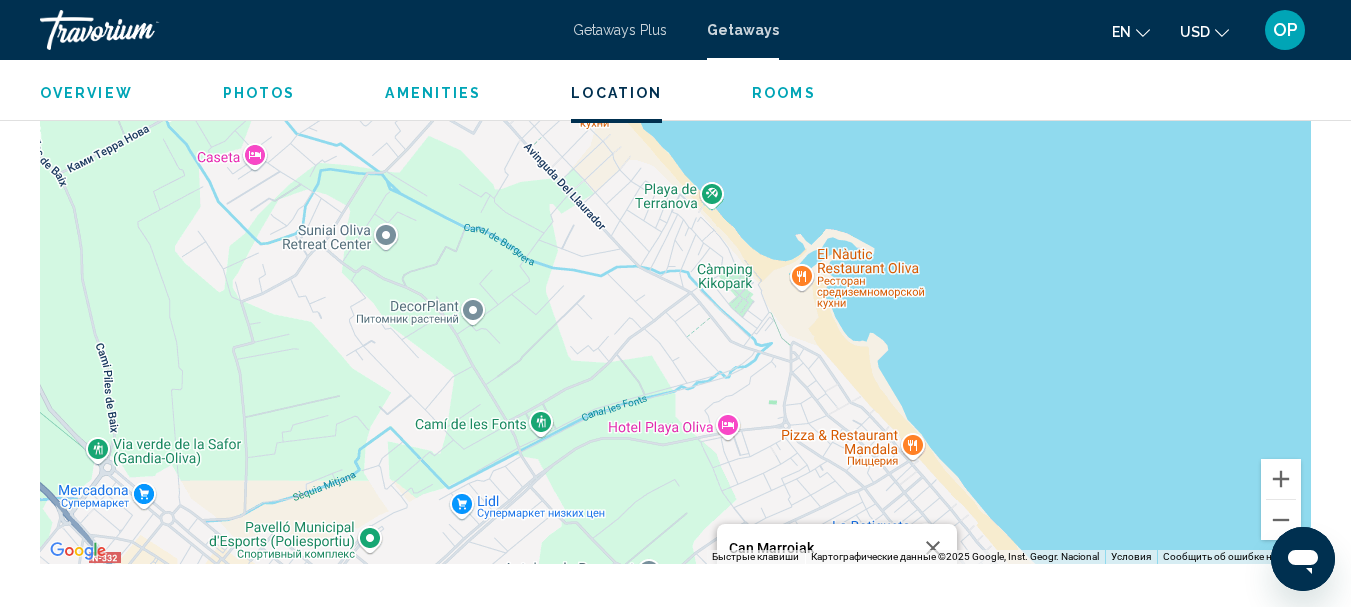 drag, startPoint x: 359, startPoint y: 262, endPoint x: 642, endPoint y: 389, distance: 310.19028 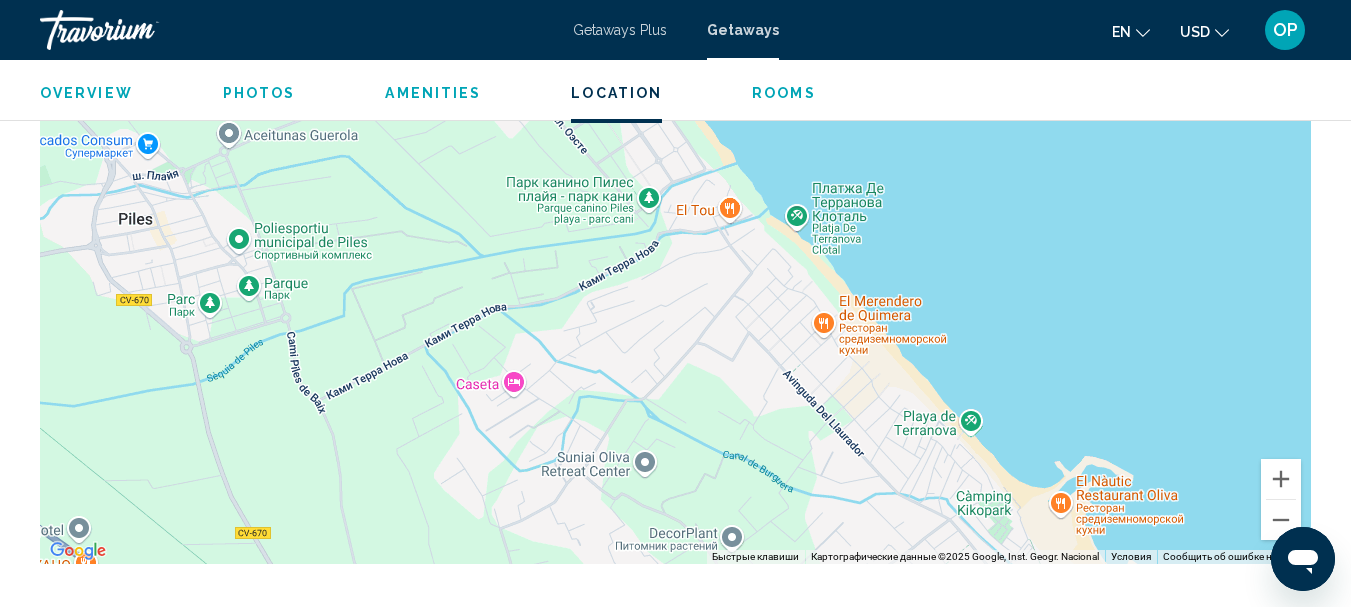 drag, startPoint x: 389, startPoint y: 220, endPoint x: 651, endPoint y: 450, distance: 348.63162 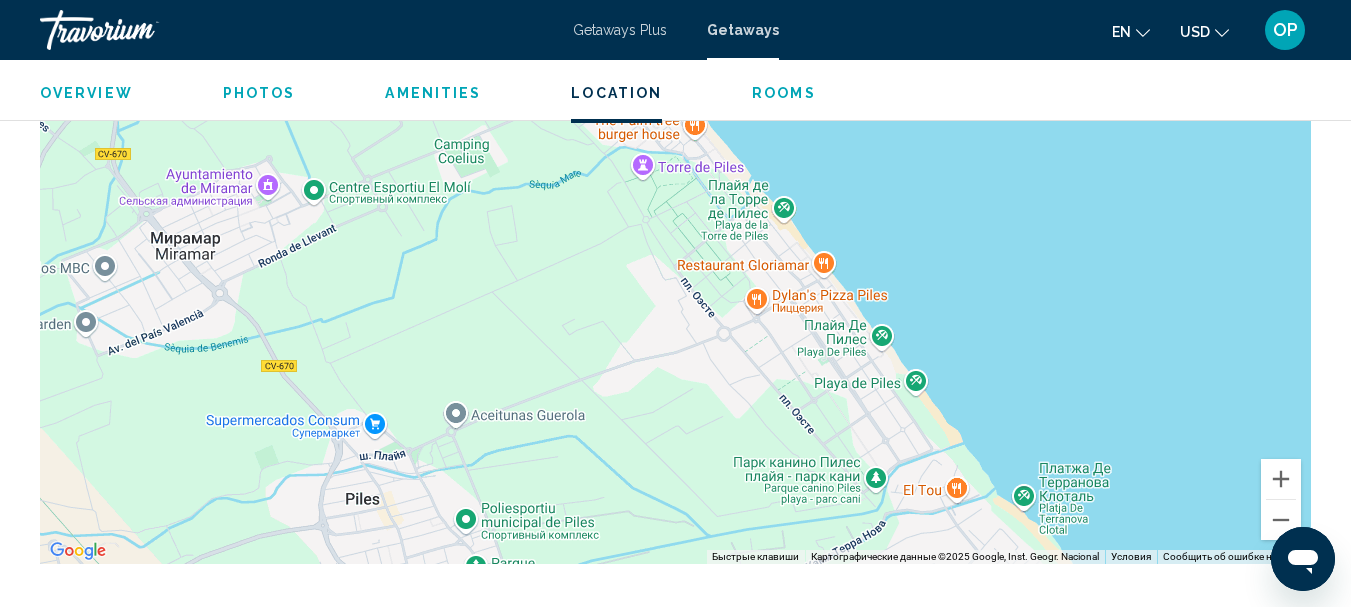 drag, startPoint x: 431, startPoint y: 215, endPoint x: 657, endPoint y: 497, distance: 361.38623 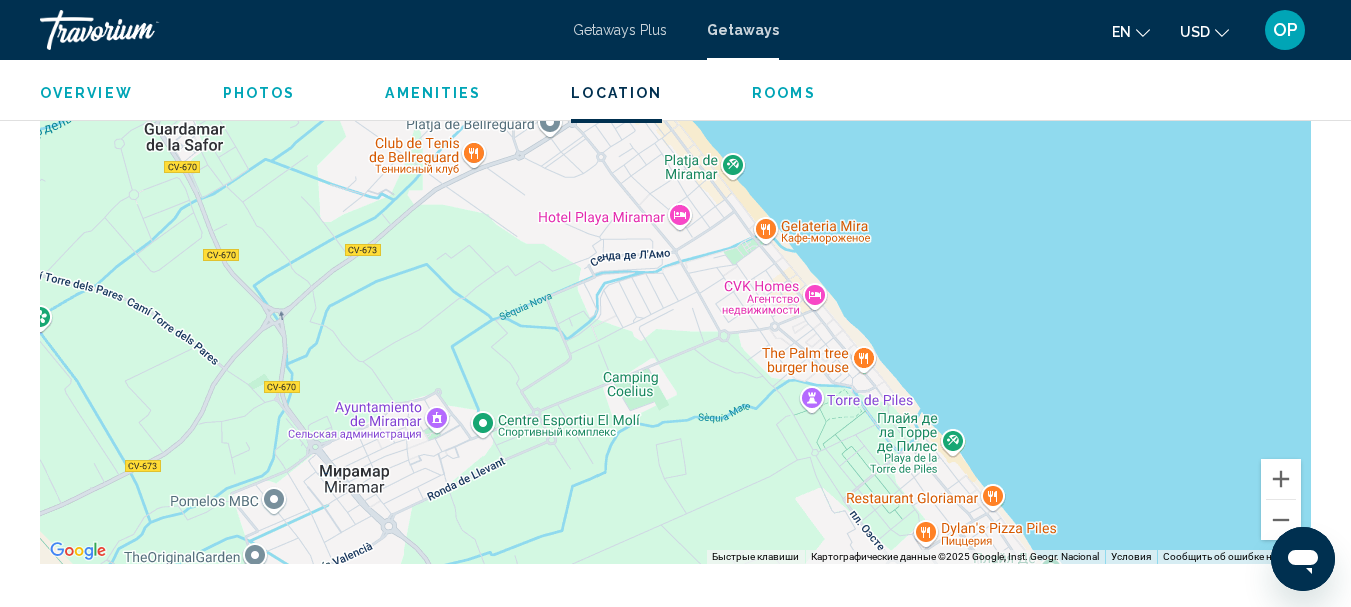 drag, startPoint x: 544, startPoint y: 362, endPoint x: 634, endPoint y: 483, distance: 150.8012 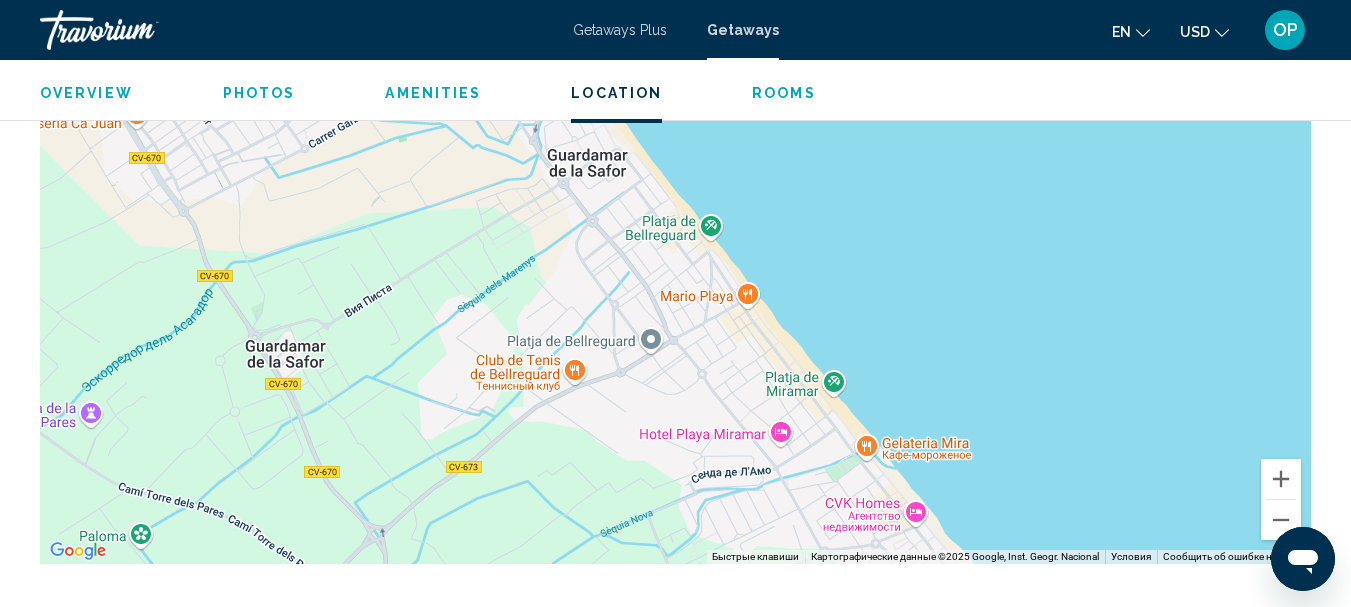drag, startPoint x: 482, startPoint y: 242, endPoint x: 585, endPoint y: 463, distance: 243.8237 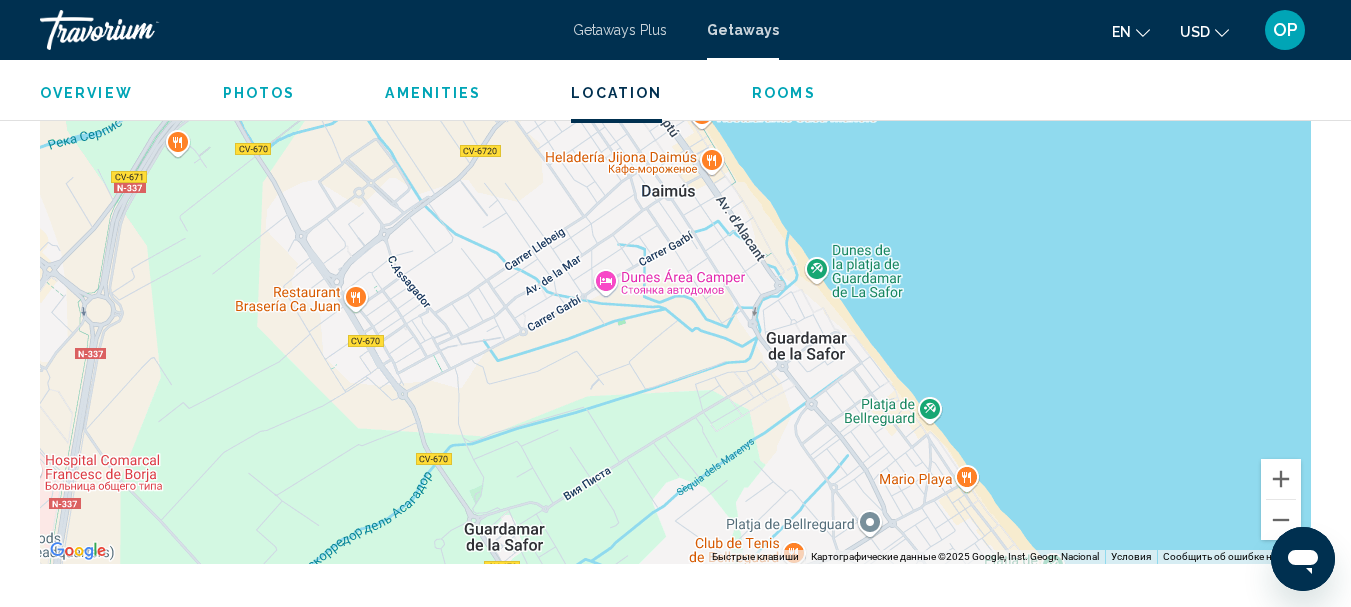 drag, startPoint x: 559, startPoint y: 307, endPoint x: 668, endPoint y: 381, distance: 131.74597 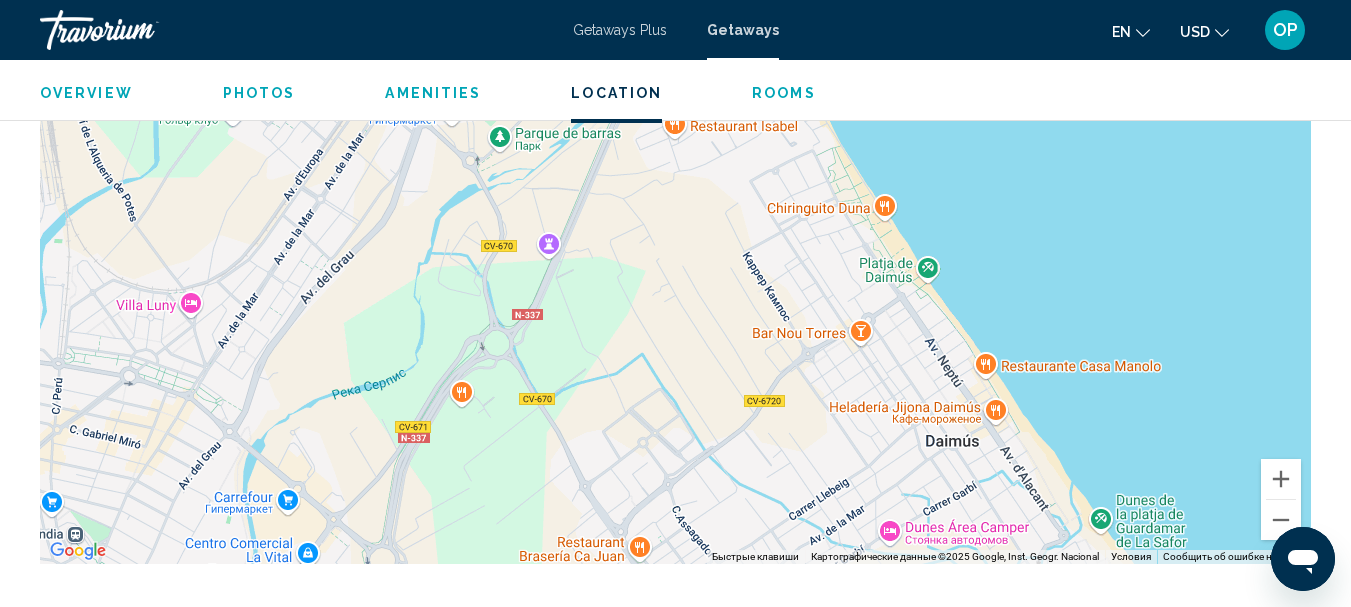 drag, startPoint x: 413, startPoint y: 211, endPoint x: 701, endPoint y: 463, distance: 382.68524 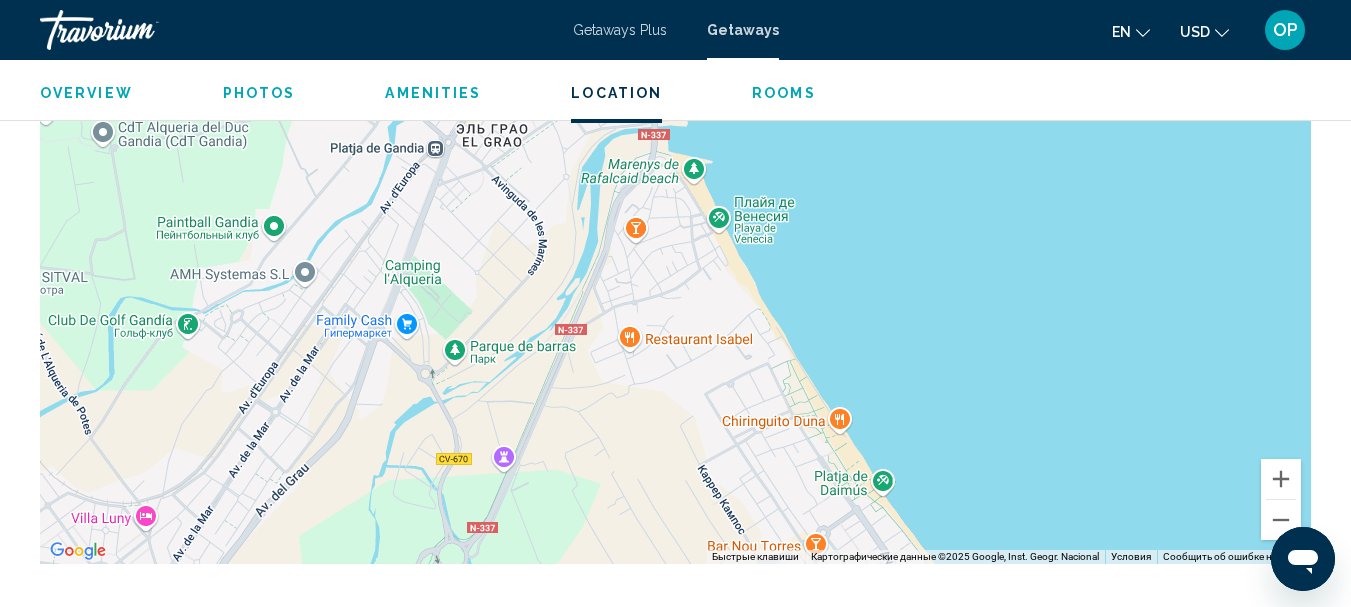 drag, startPoint x: 639, startPoint y: 281, endPoint x: 612, endPoint y: 453, distance: 174.1063 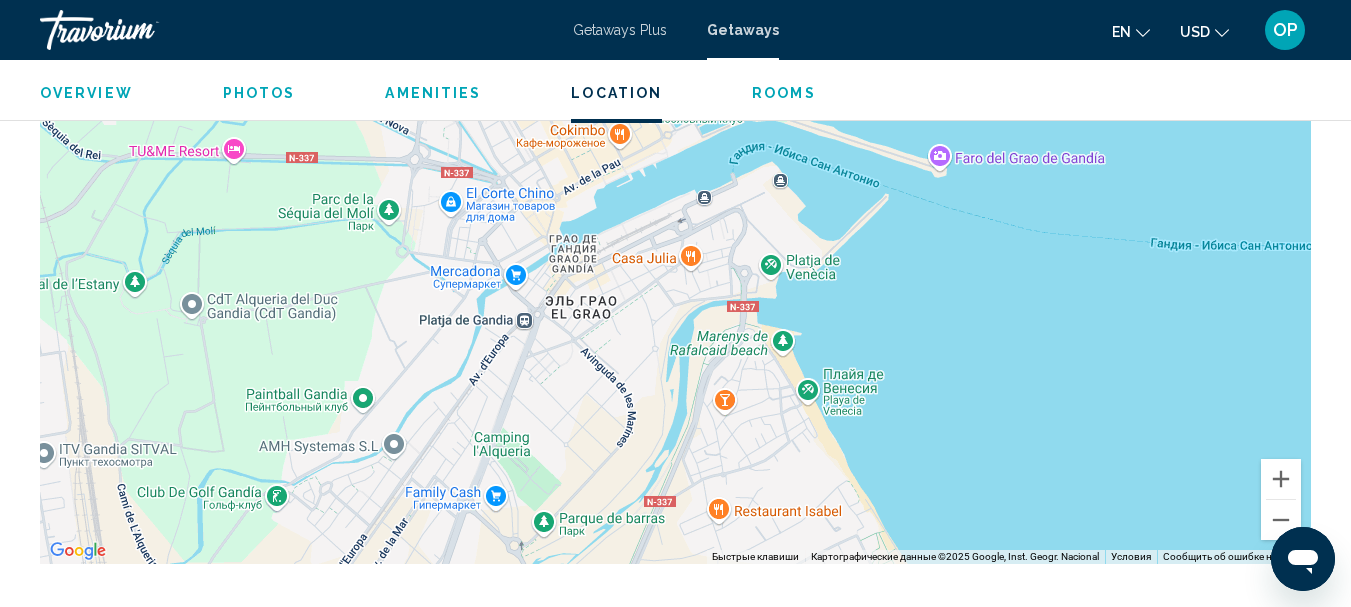 drag, startPoint x: 488, startPoint y: 272, endPoint x: 576, endPoint y: 433, distance: 183.48024 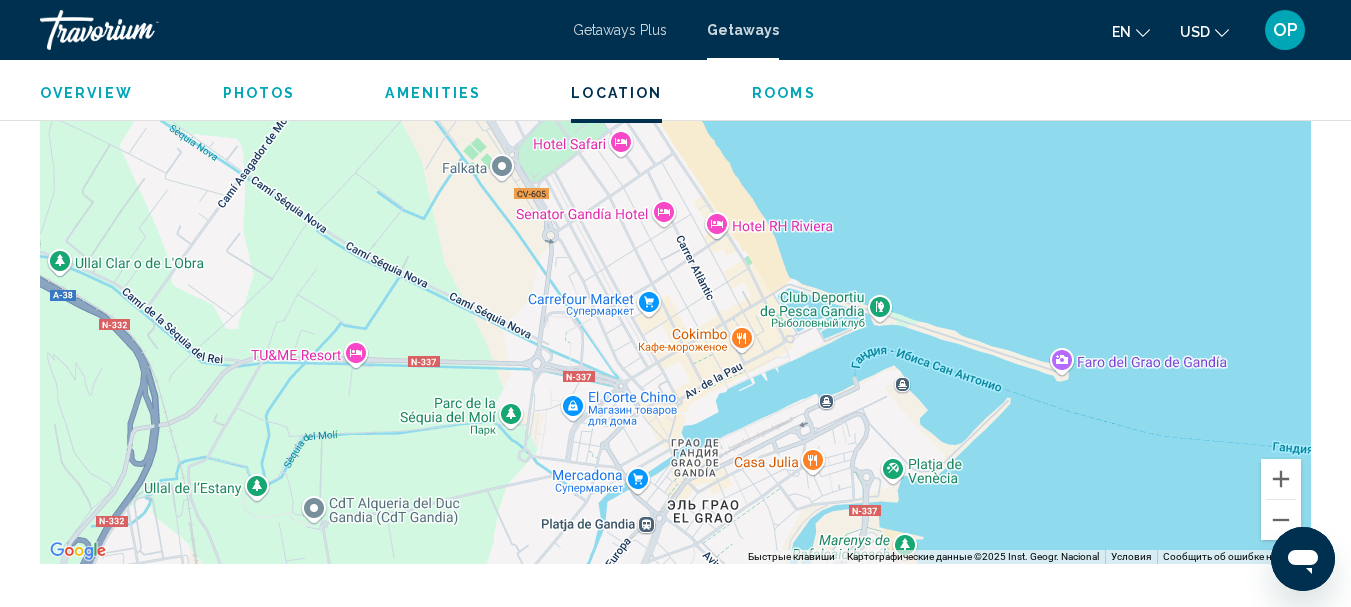 drag, startPoint x: 436, startPoint y: 234, endPoint x: 539, endPoint y: 407, distance: 201.34052 